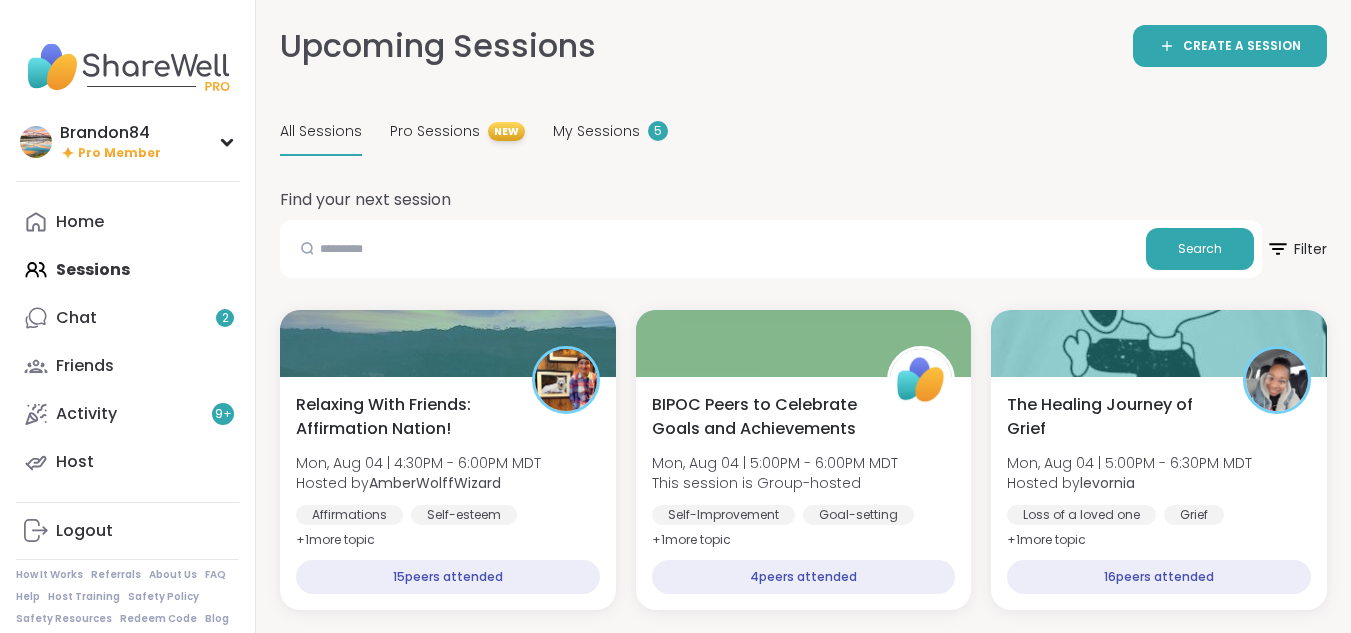 scroll, scrollTop: 0, scrollLeft: 0, axis: both 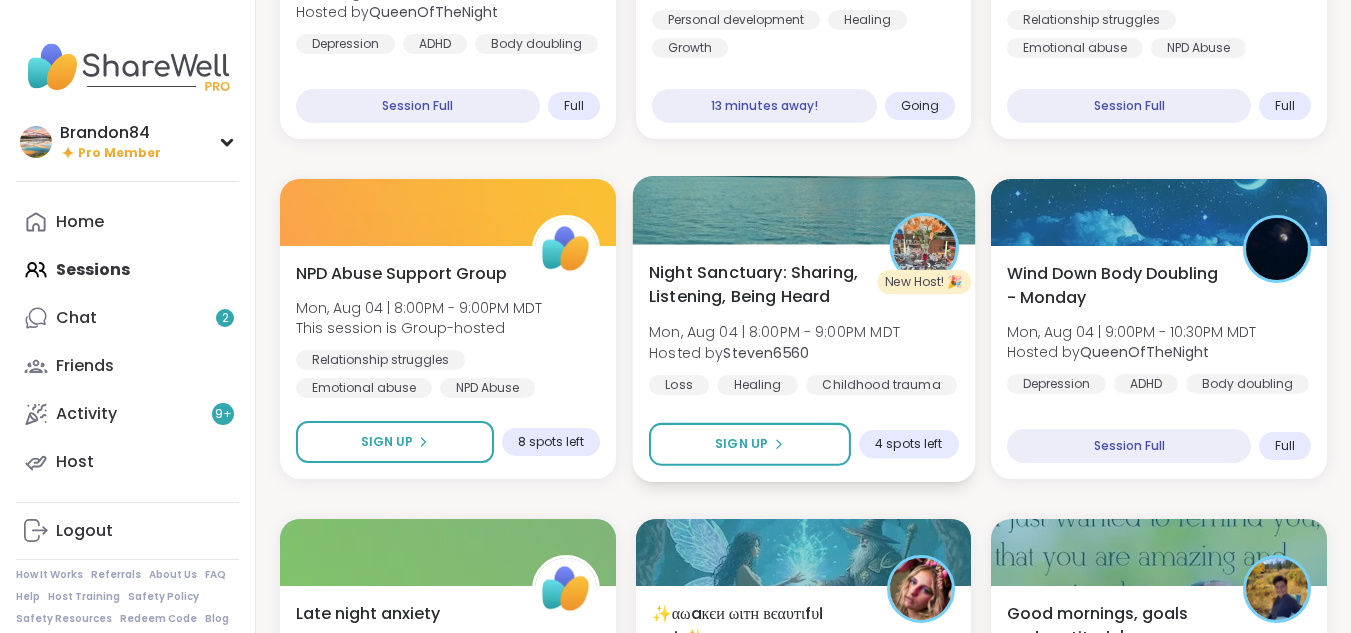 click on "Night Sanctuary: Sharing, Listening, Being Heard" at bounding box center (758, 284) 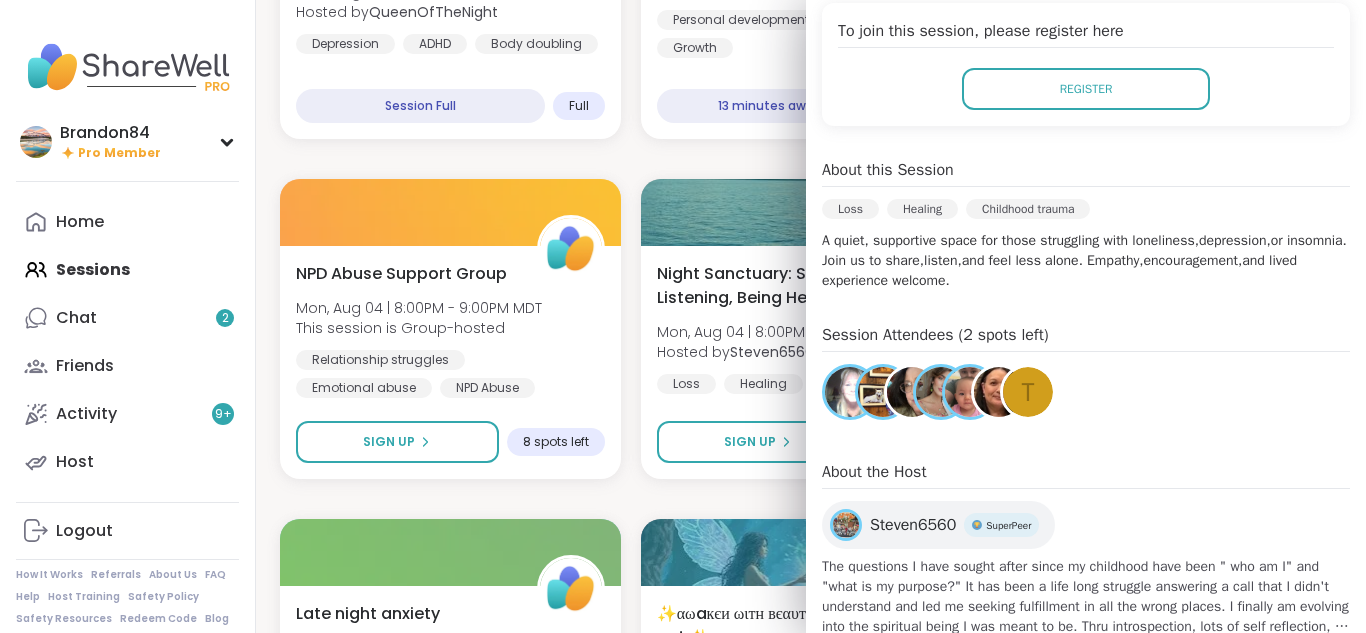 scroll, scrollTop: 467, scrollLeft: 0, axis: vertical 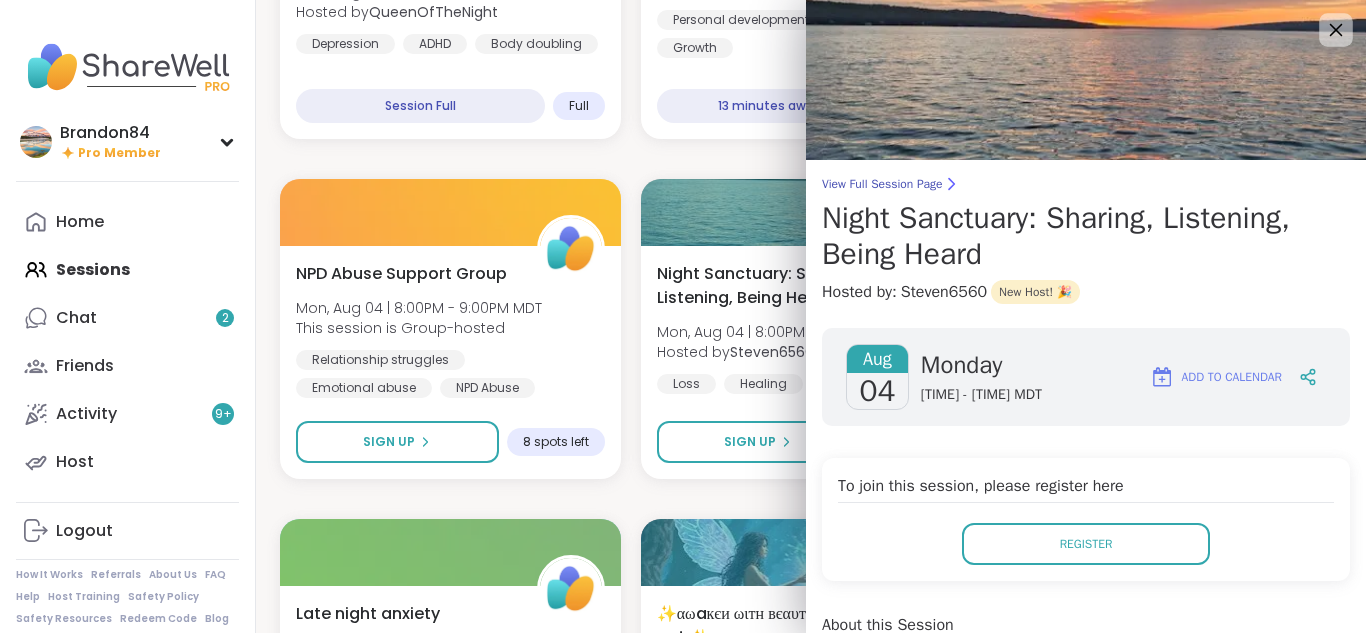 click 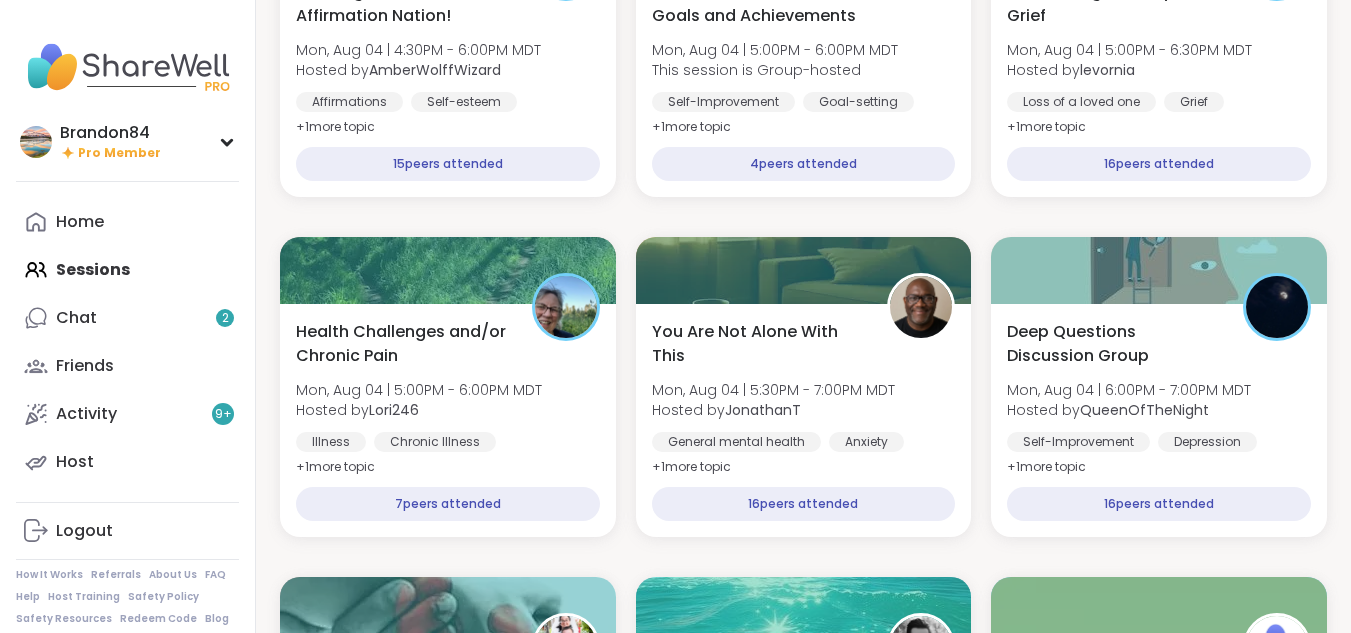scroll, scrollTop: 191, scrollLeft: 0, axis: vertical 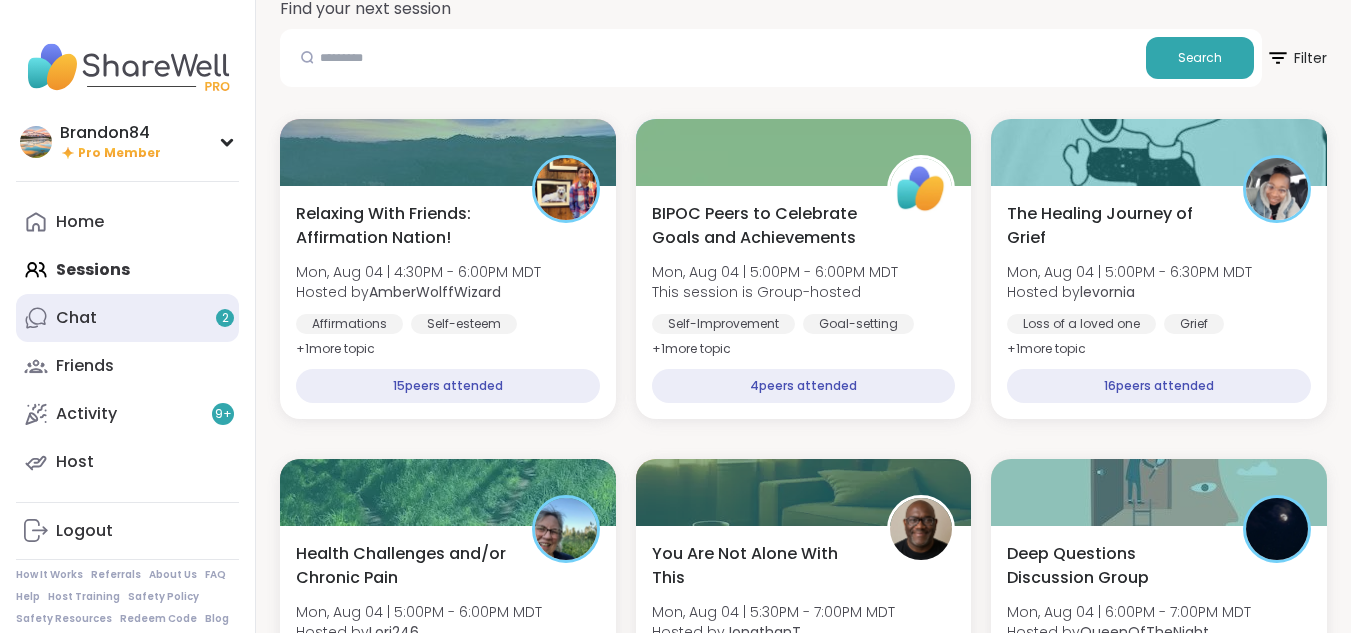 click on "Chat 2" at bounding box center (76, 318) 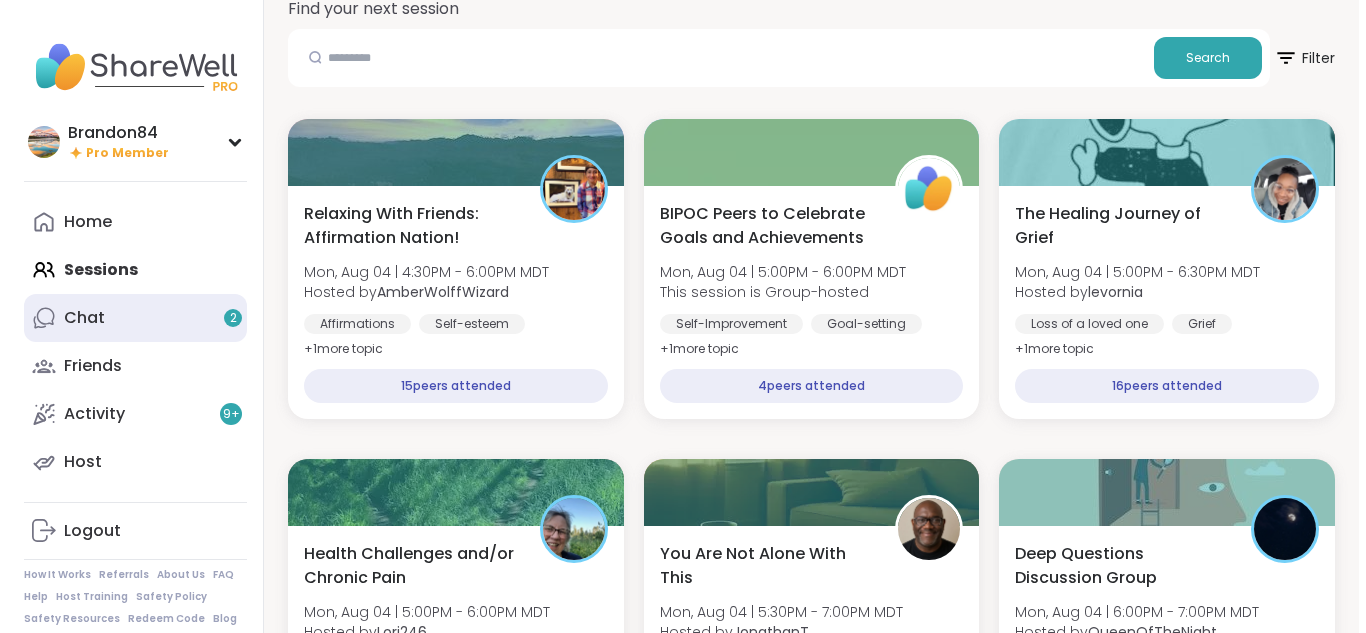 scroll, scrollTop: 0, scrollLeft: 0, axis: both 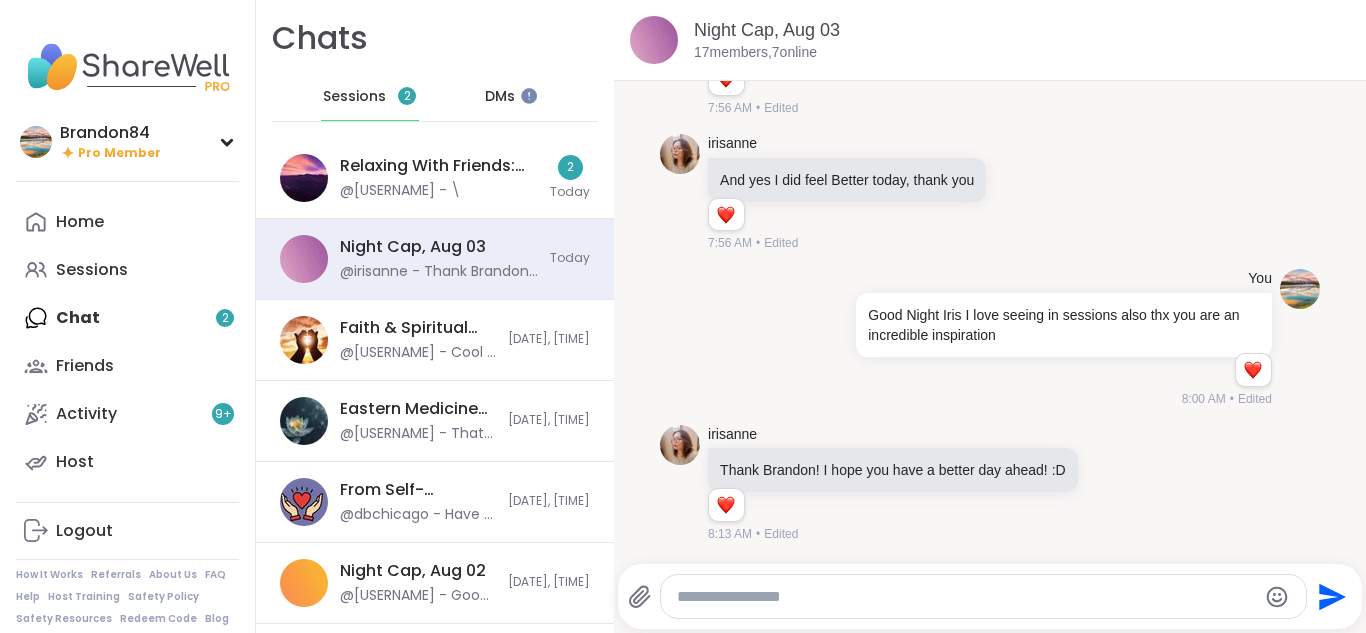 click on "Home Sessions Chat 2 Friends Activity 9 + Host" at bounding box center [127, 342] 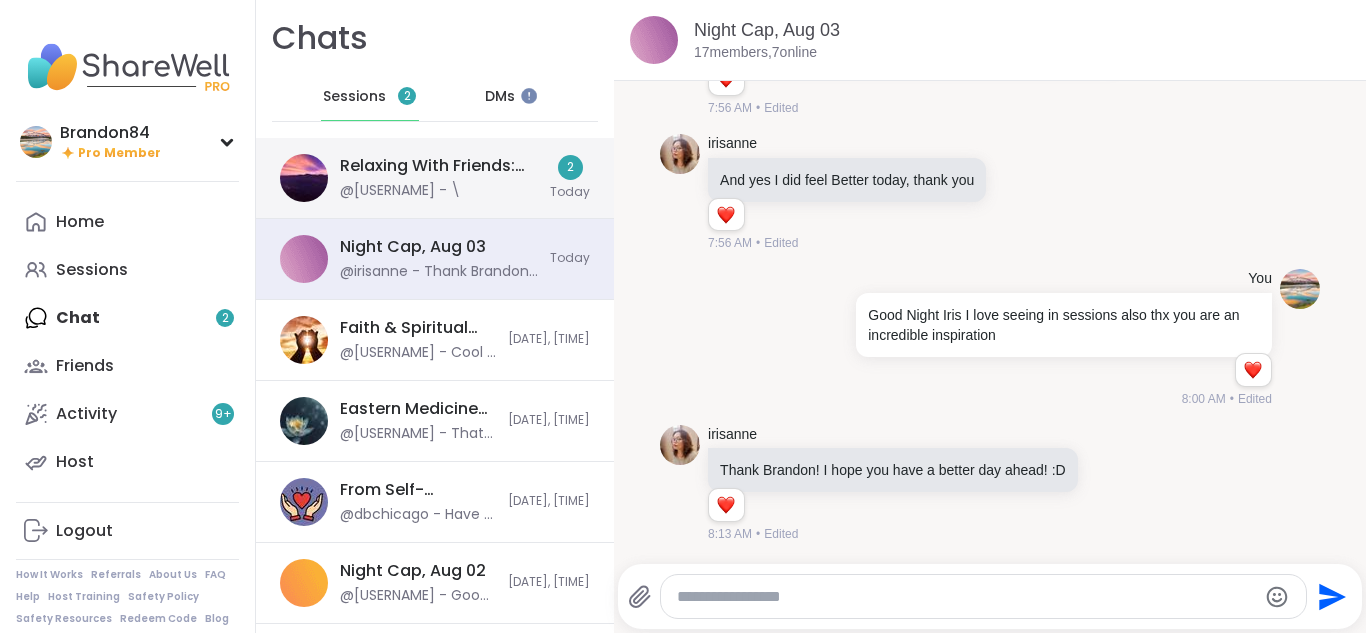 click on "Relaxing With Friends: Affirmation Nation!, Aug 04" at bounding box center [439, 166] 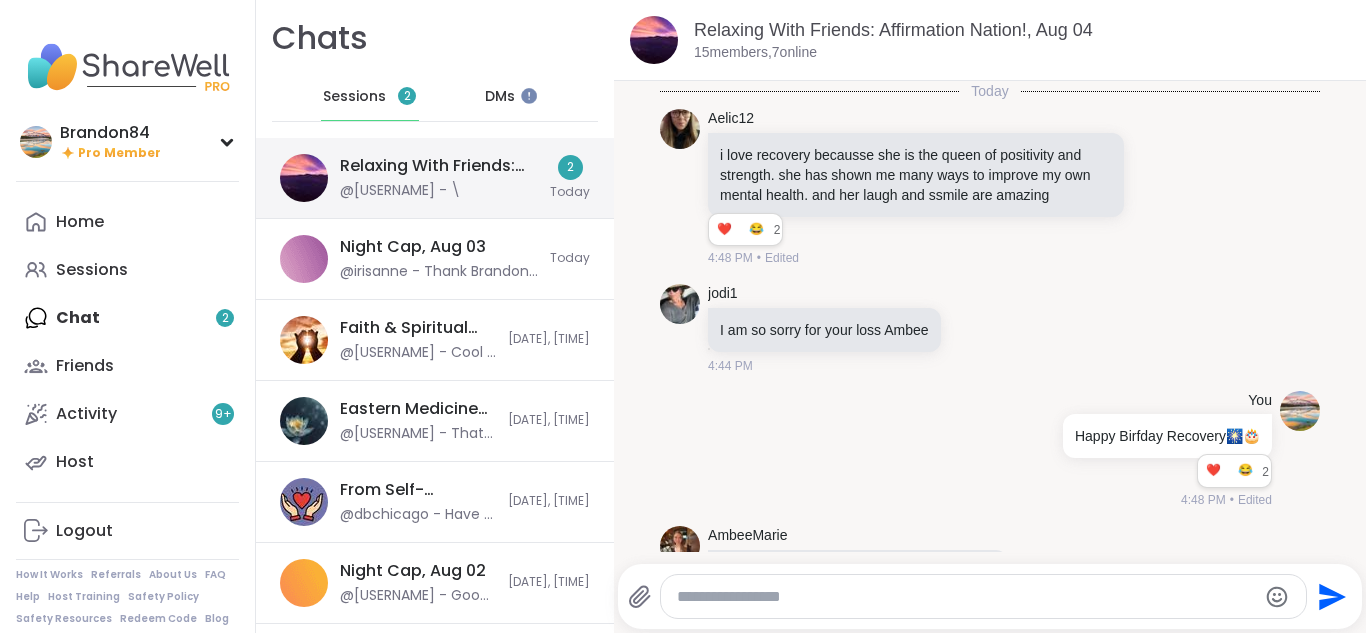 scroll, scrollTop: 7953, scrollLeft: 0, axis: vertical 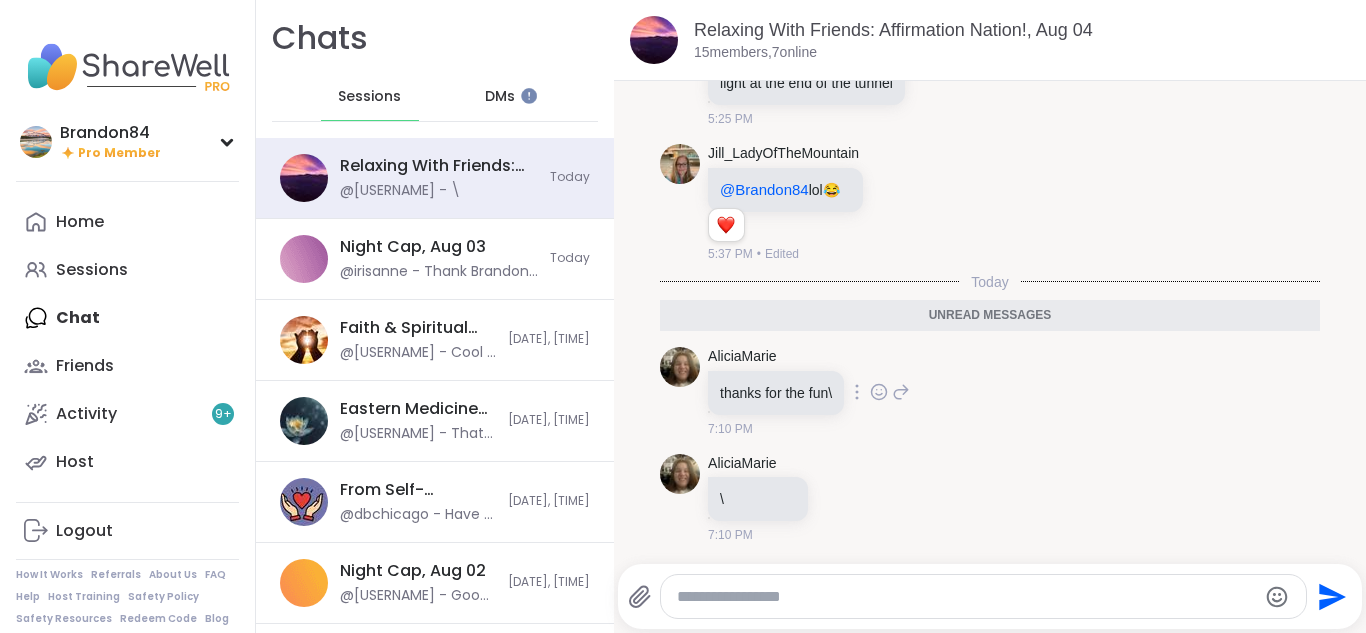 click 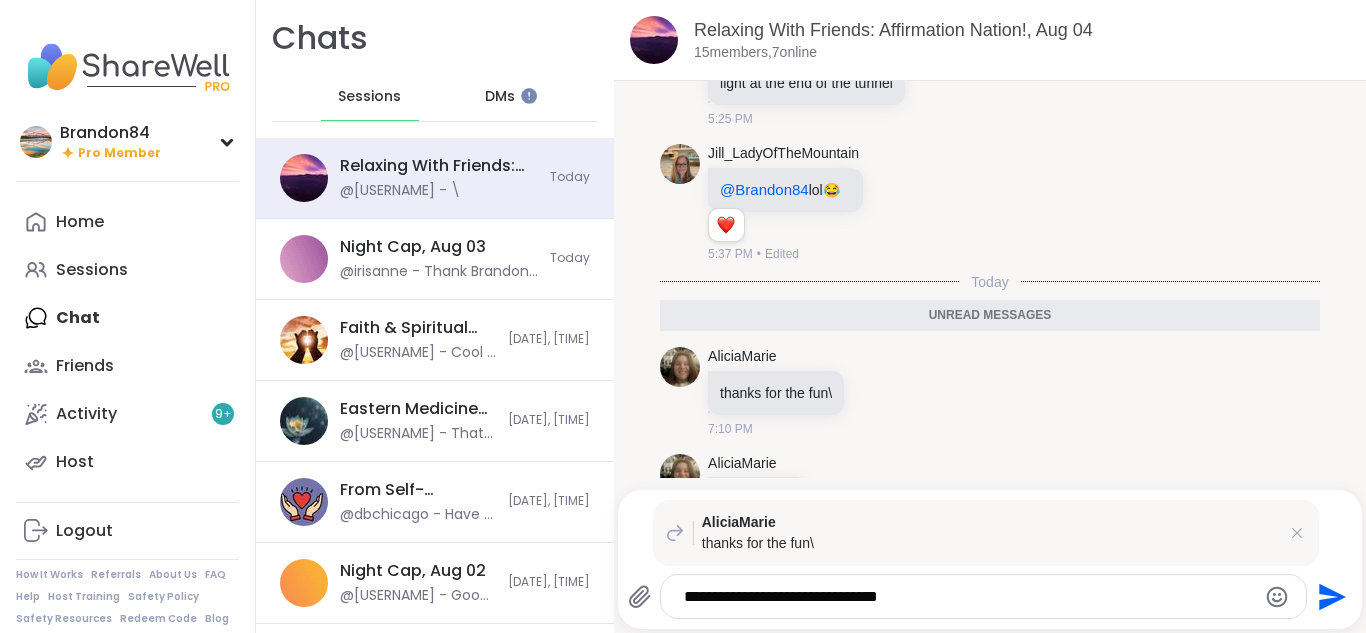 type on "**********" 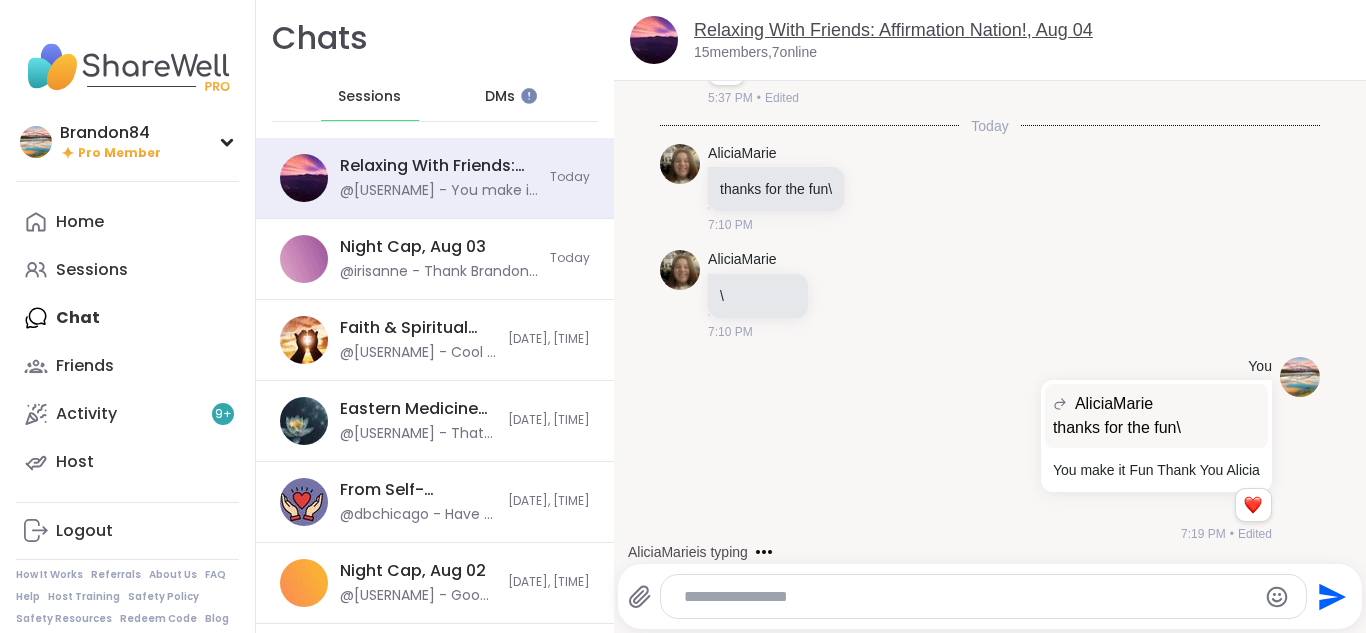 scroll, scrollTop: 8216, scrollLeft: 0, axis: vertical 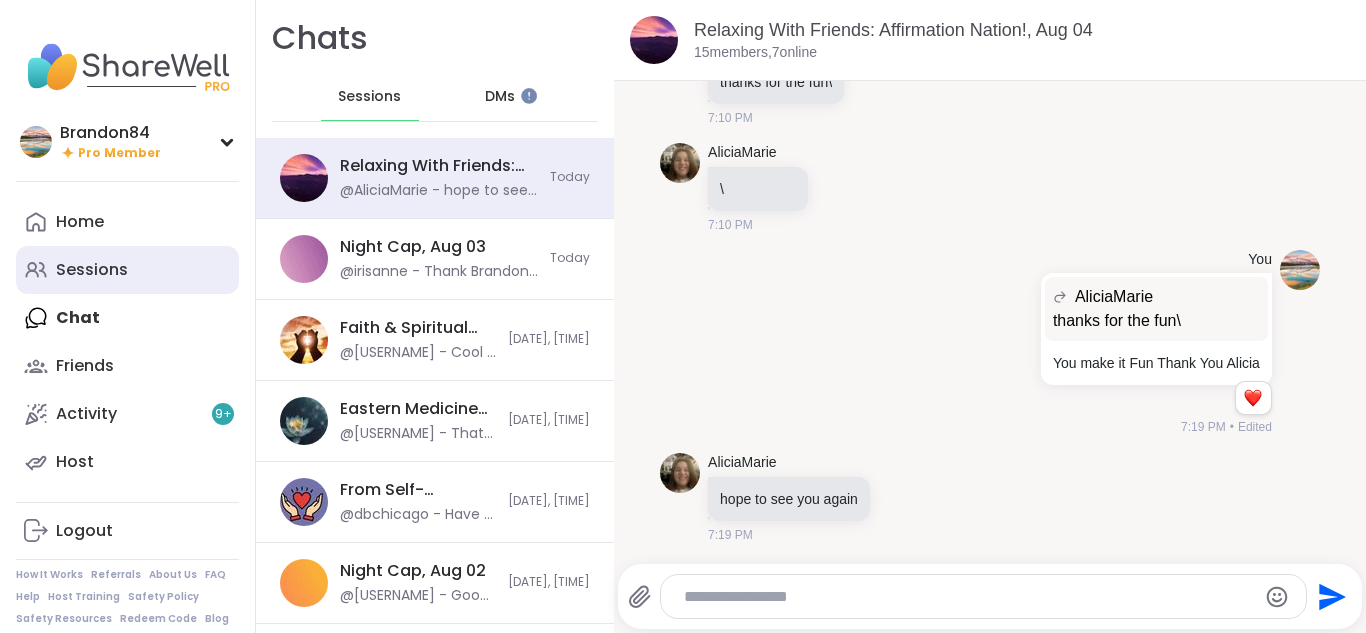 click on "Sessions" at bounding box center (92, 270) 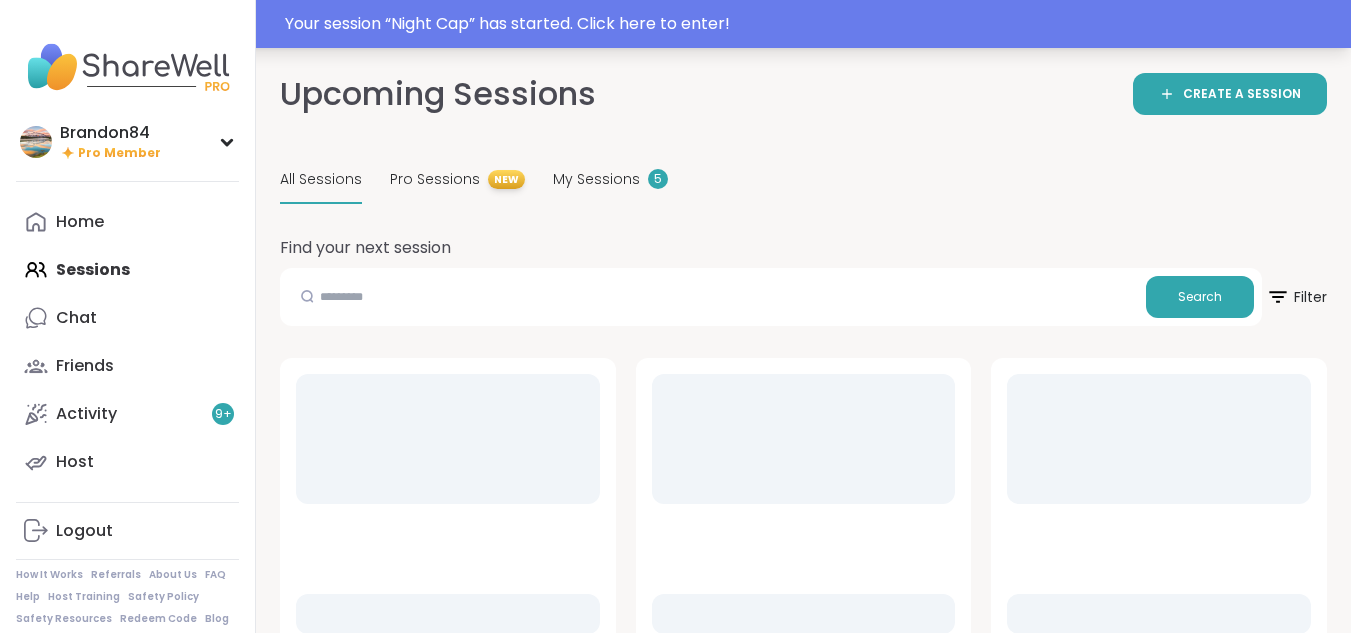 click on "Your session “ Night Cap ” has started. Click here to enter!" at bounding box center [812, 24] 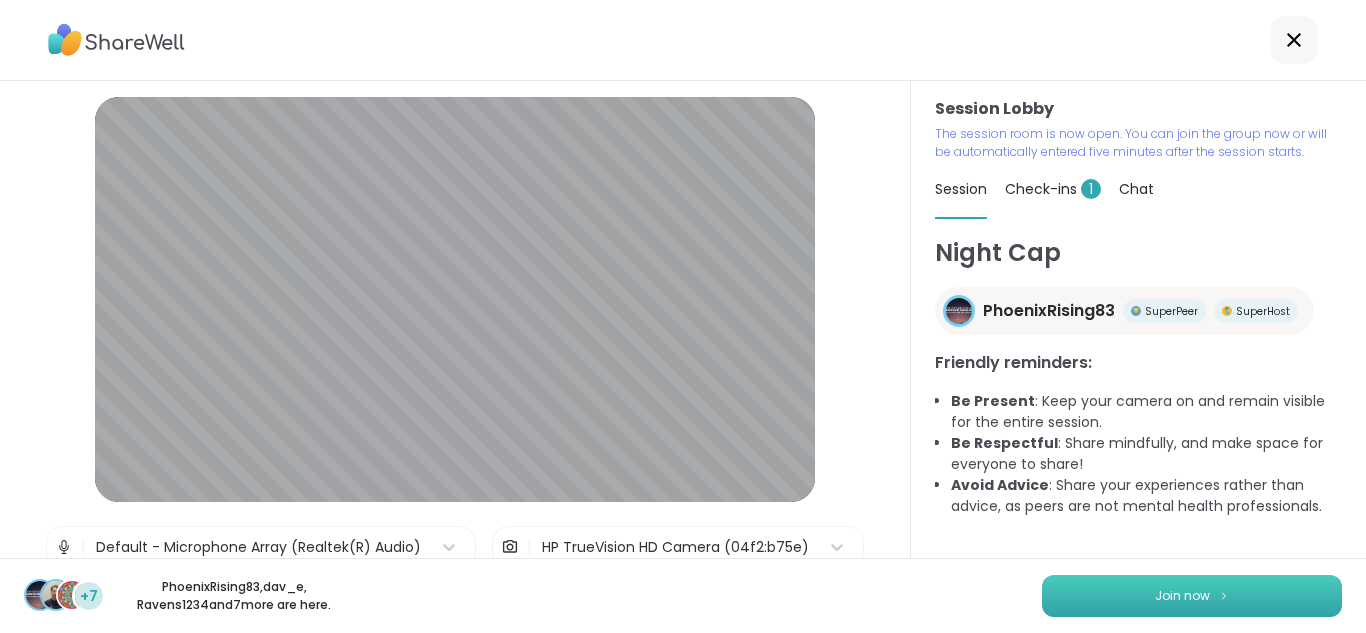 click on "Join now" at bounding box center (1182, 596) 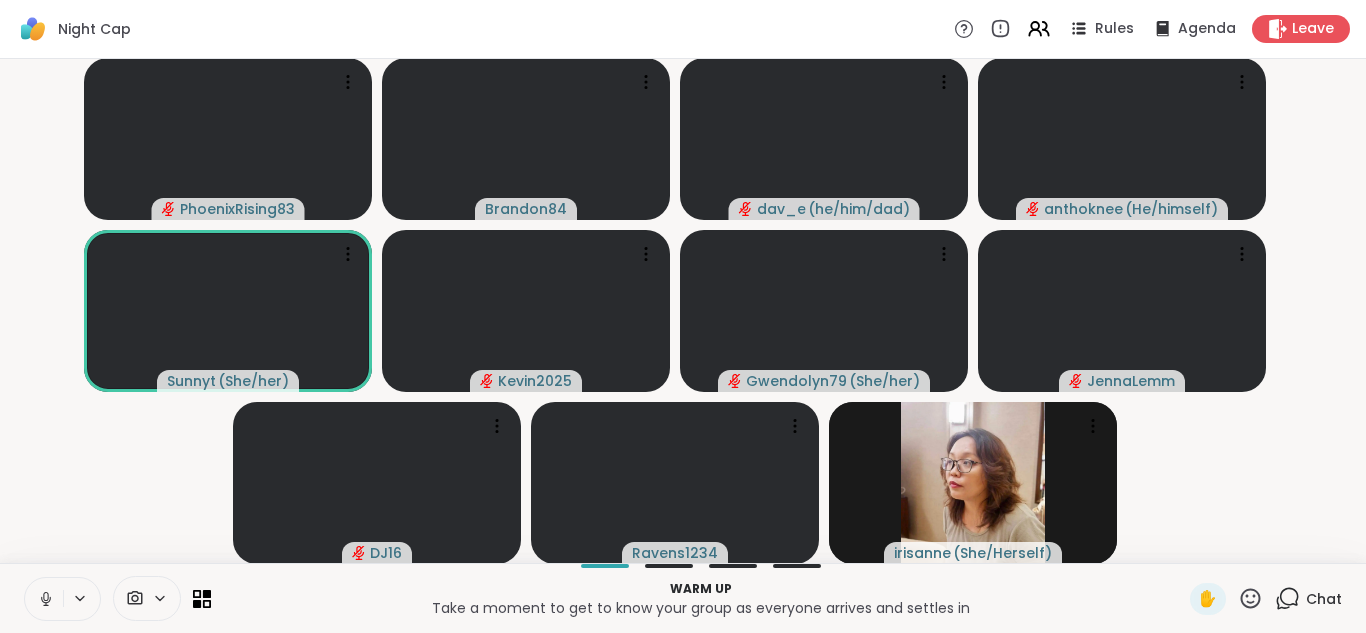 click 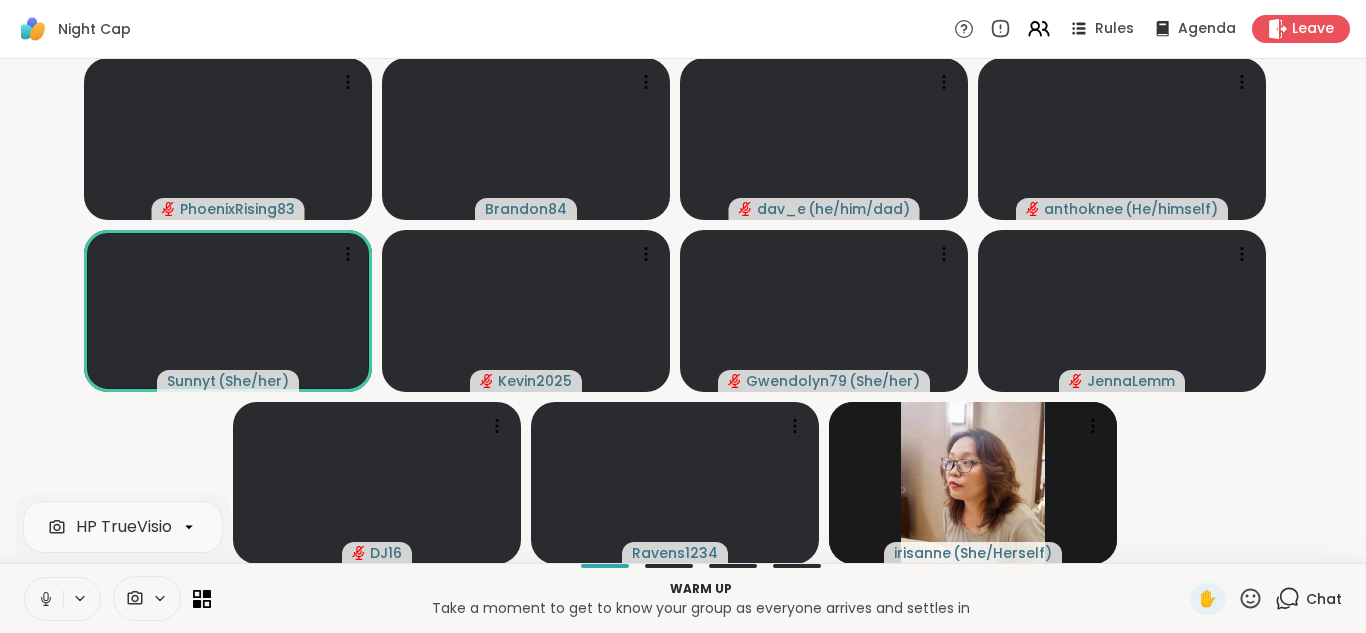 scroll, scrollTop: 0, scrollLeft: 77, axis: horizontal 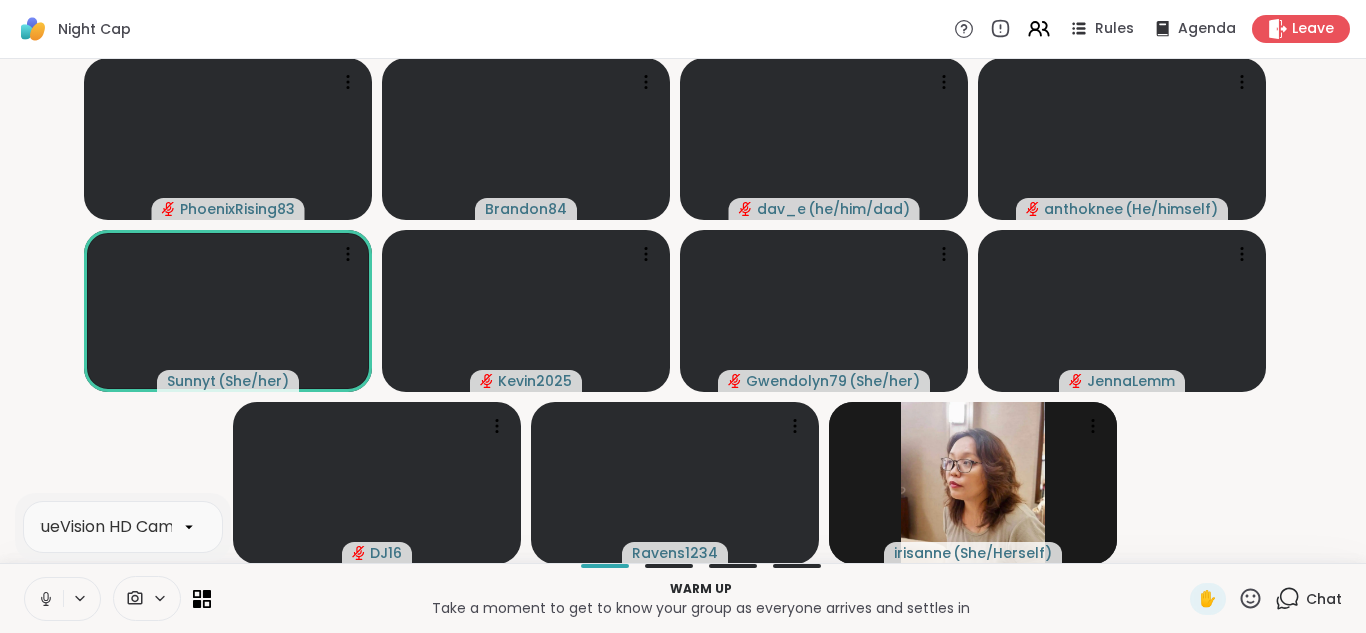 click on "HP TrueVision HD Camera" at bounding box center [100, 527] 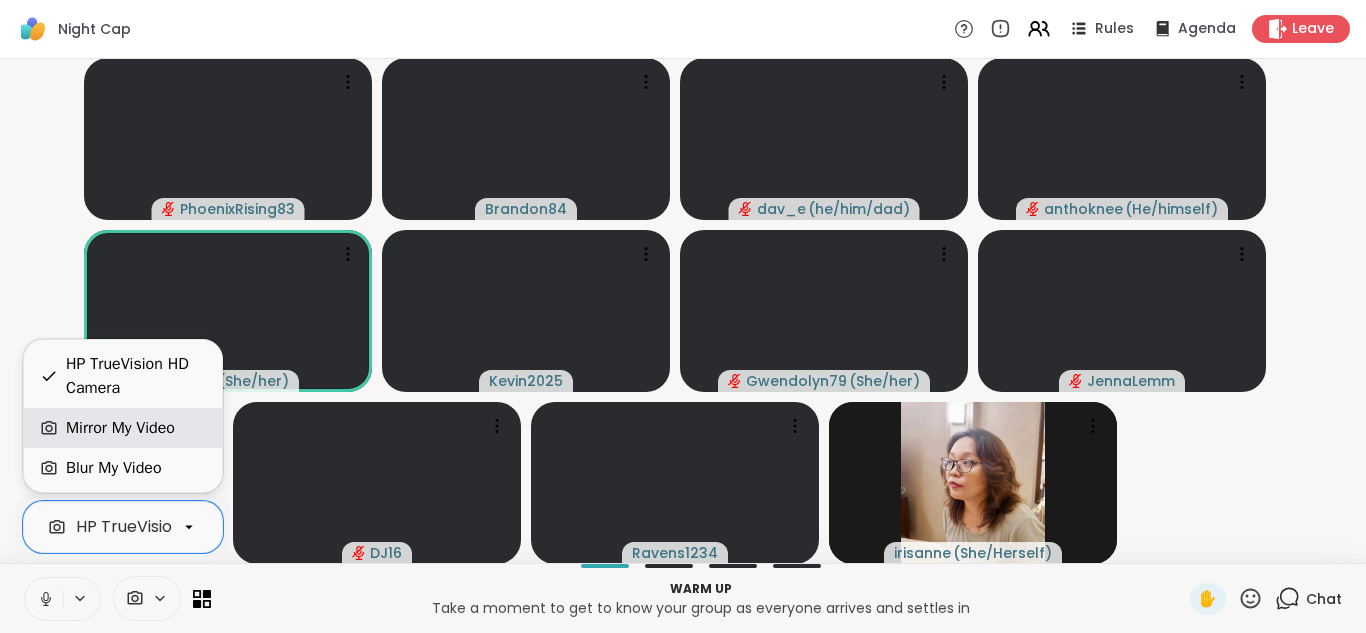 scroll, scrollTop: 0, scrollLeft: 77, axis: horizontal 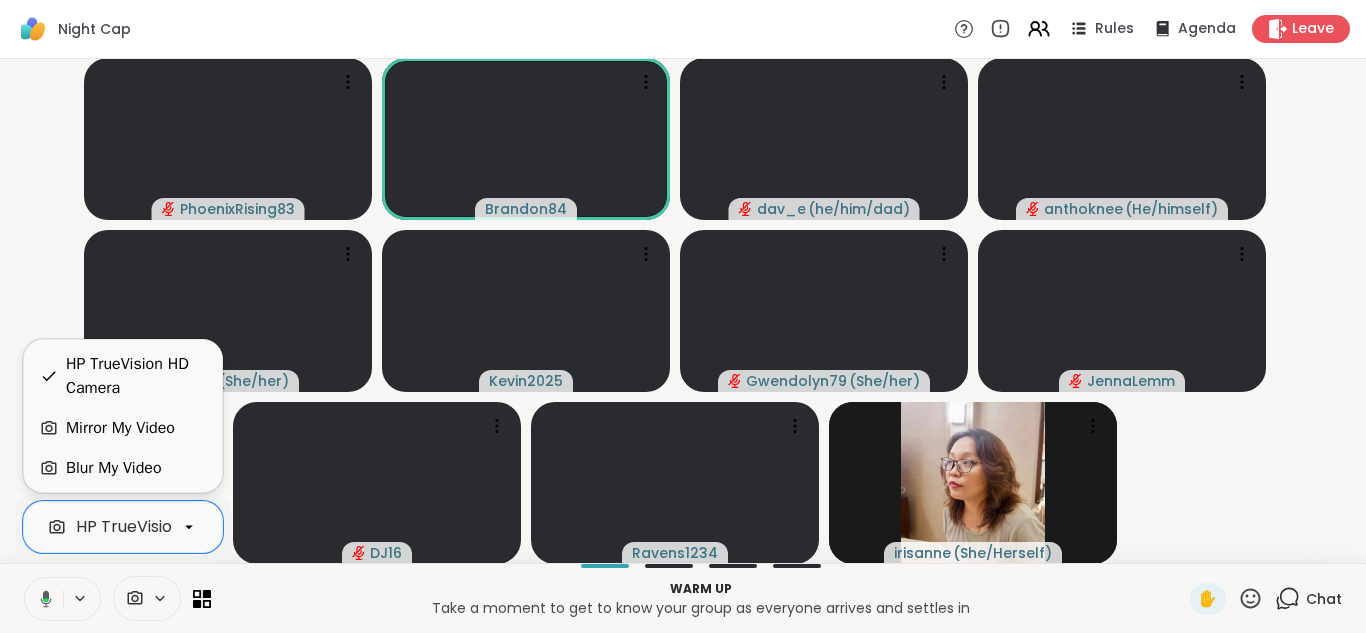 click on "Mirror My Video" at bounding box center (120, 428) 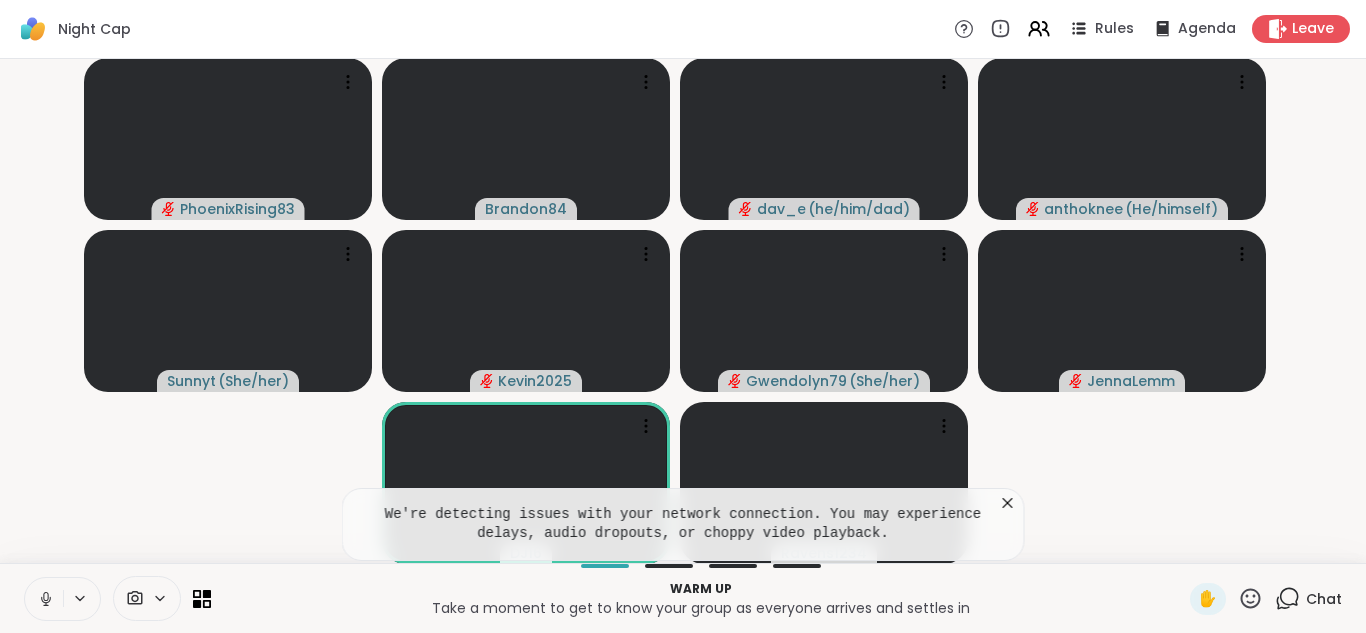 click 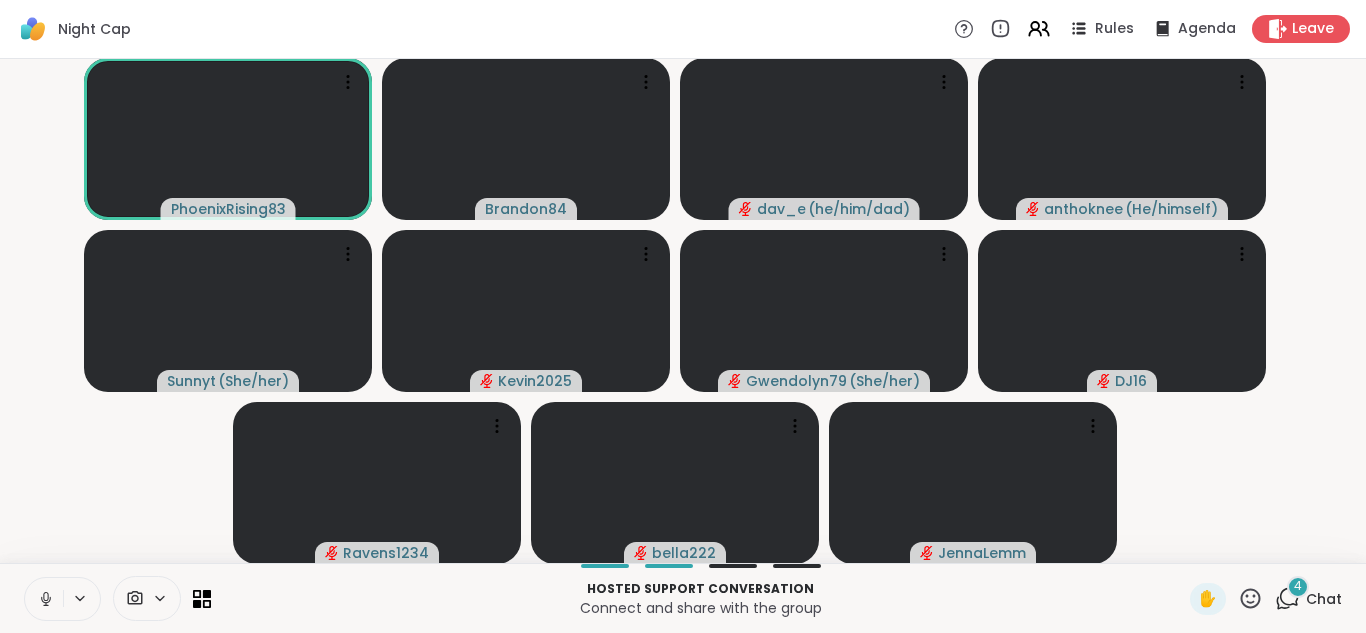 click at bounding box center (133, 598) 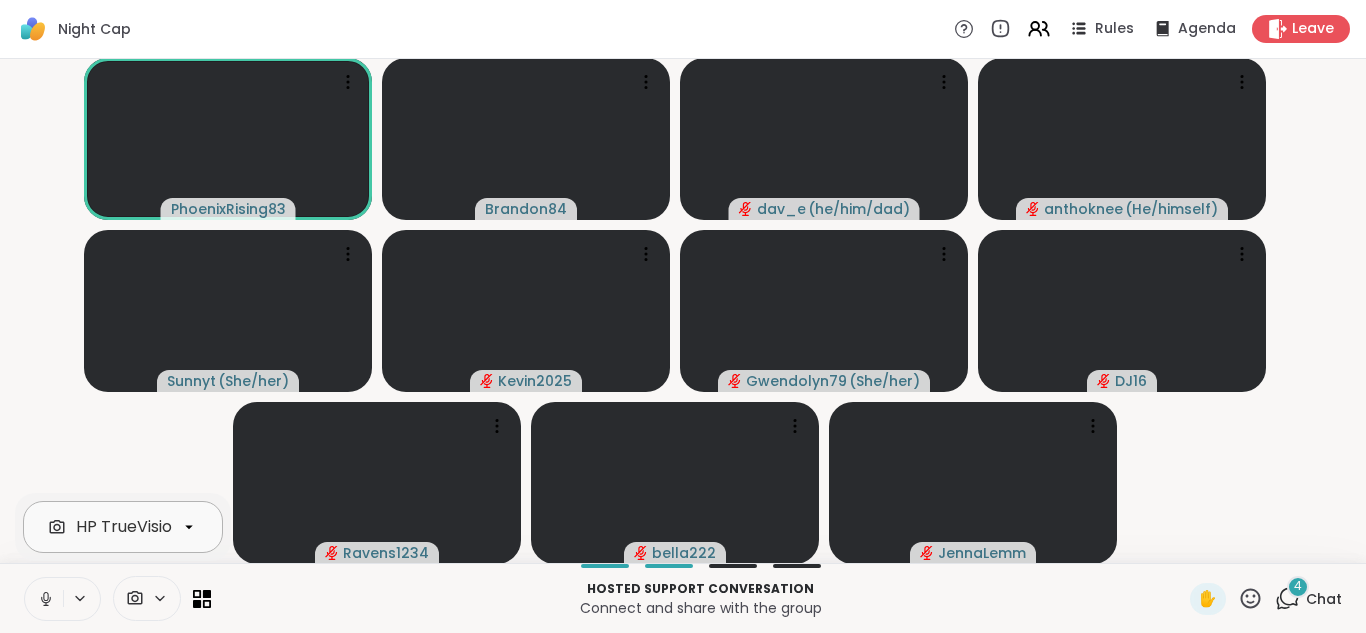 click 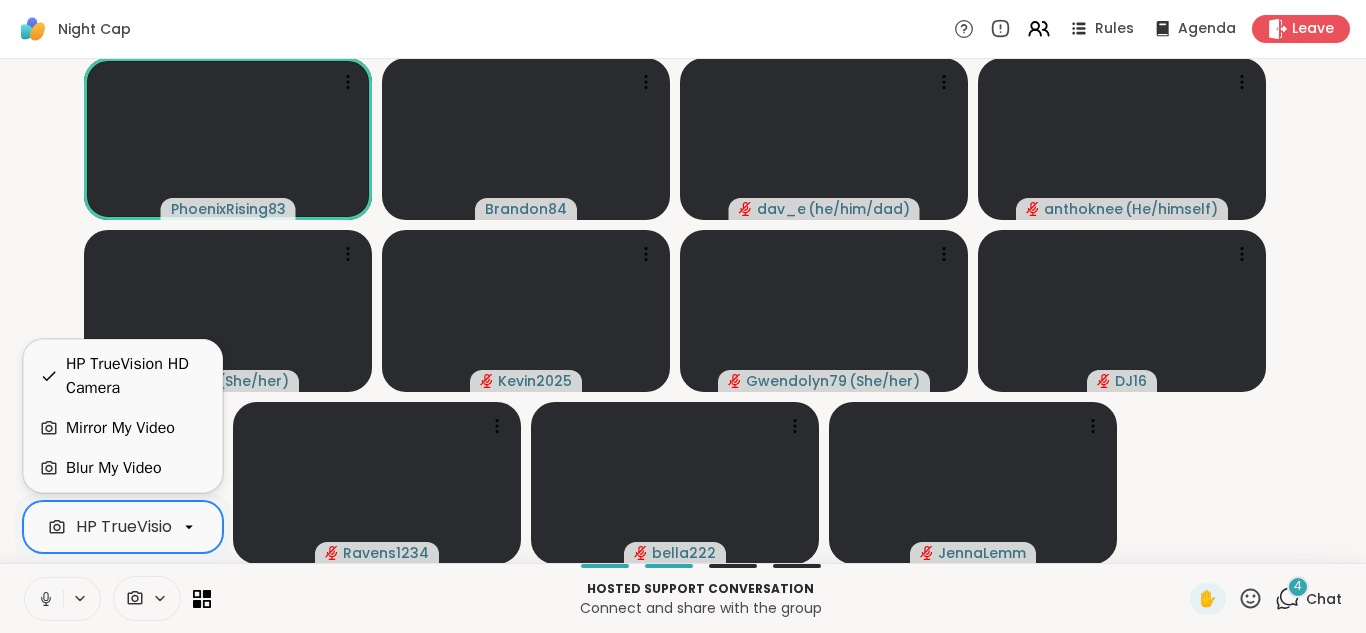 scroll, scrollTop: 0, scrollLeft: 77, axis: horizontal 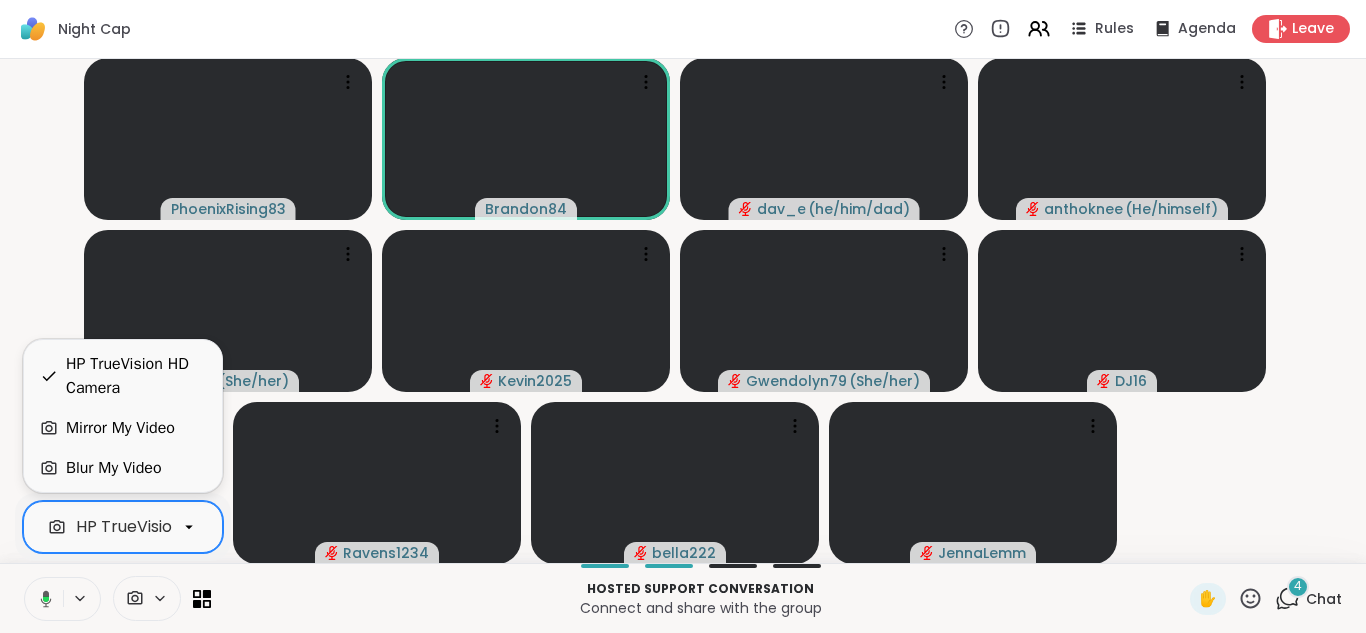 click at bounding box center (42, 599) 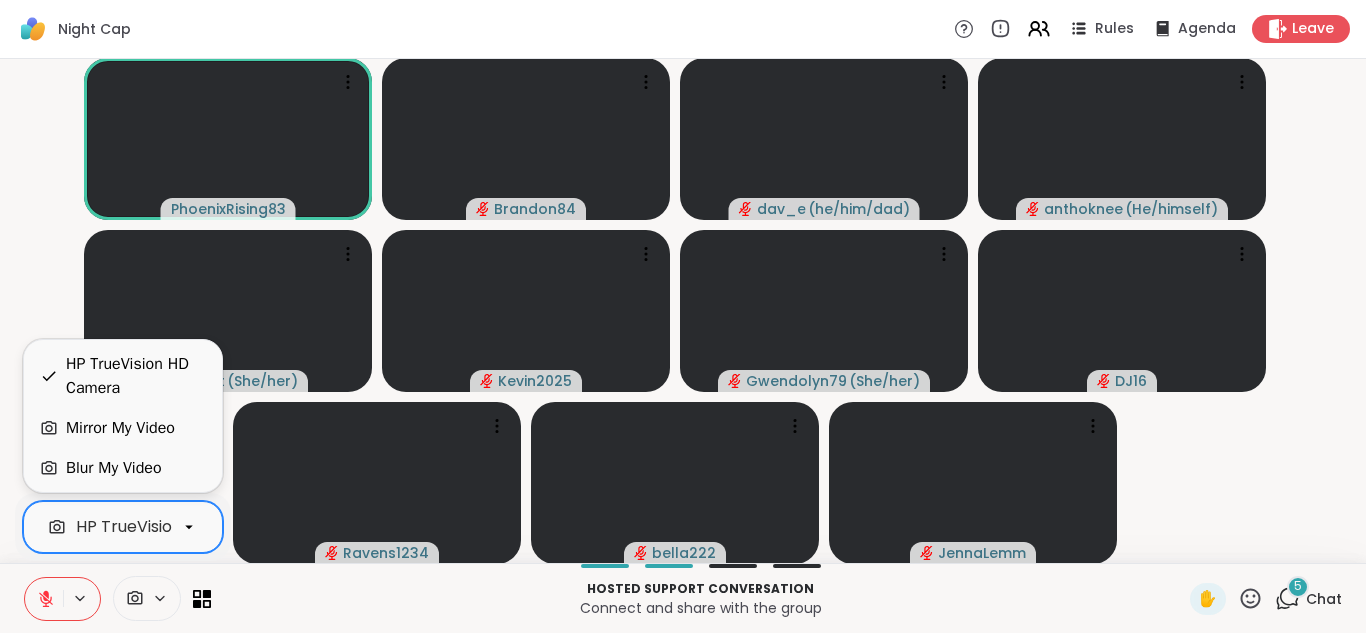 scroll, scrollTop: 0, scrollLeft: 77, axis: horizontal 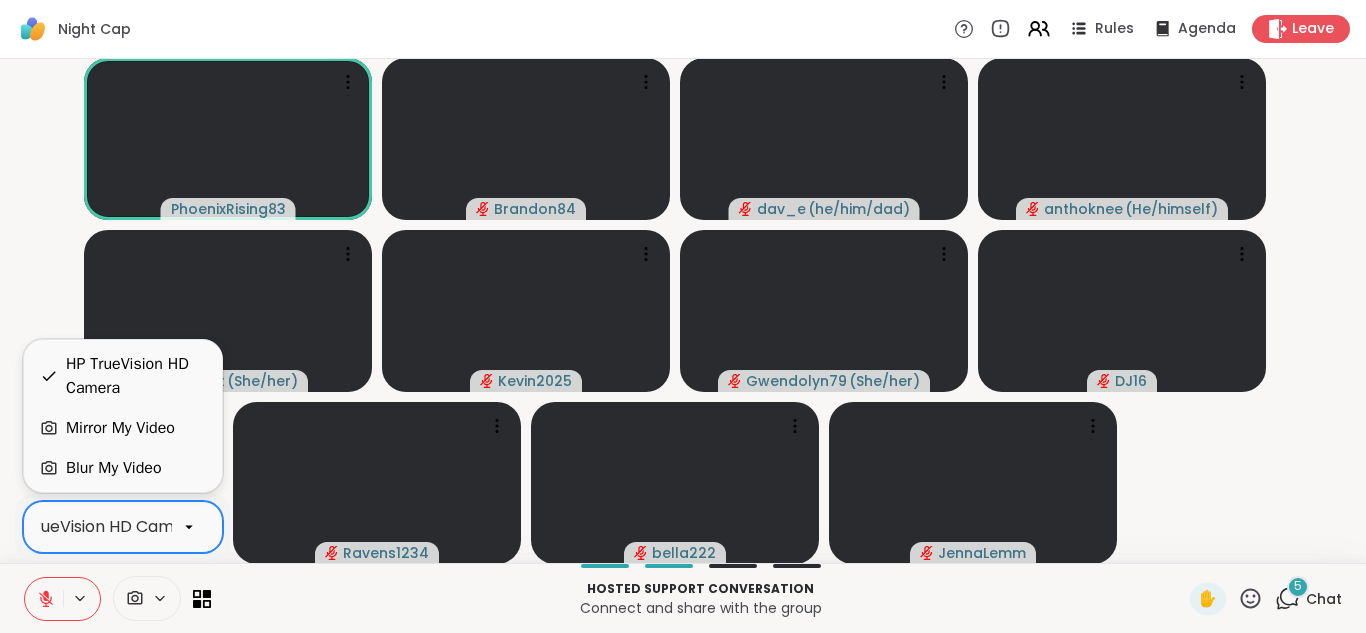 click on "Blur My Video" at bounding box center [123, 468] 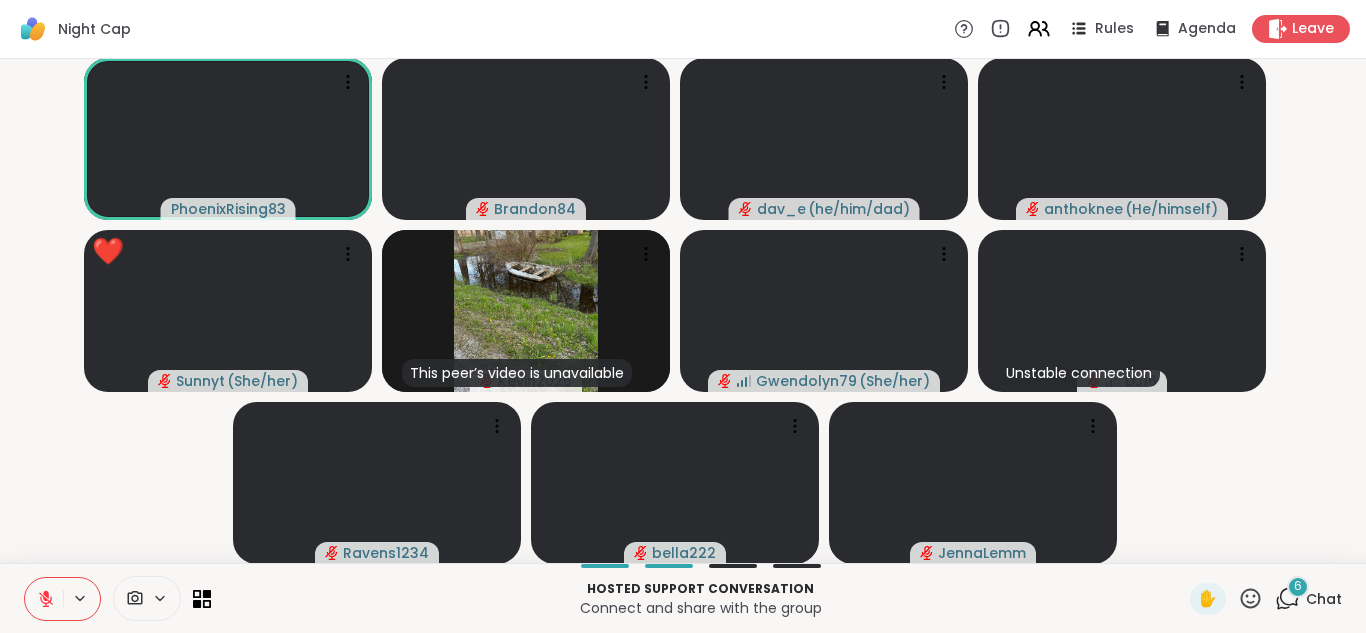 click 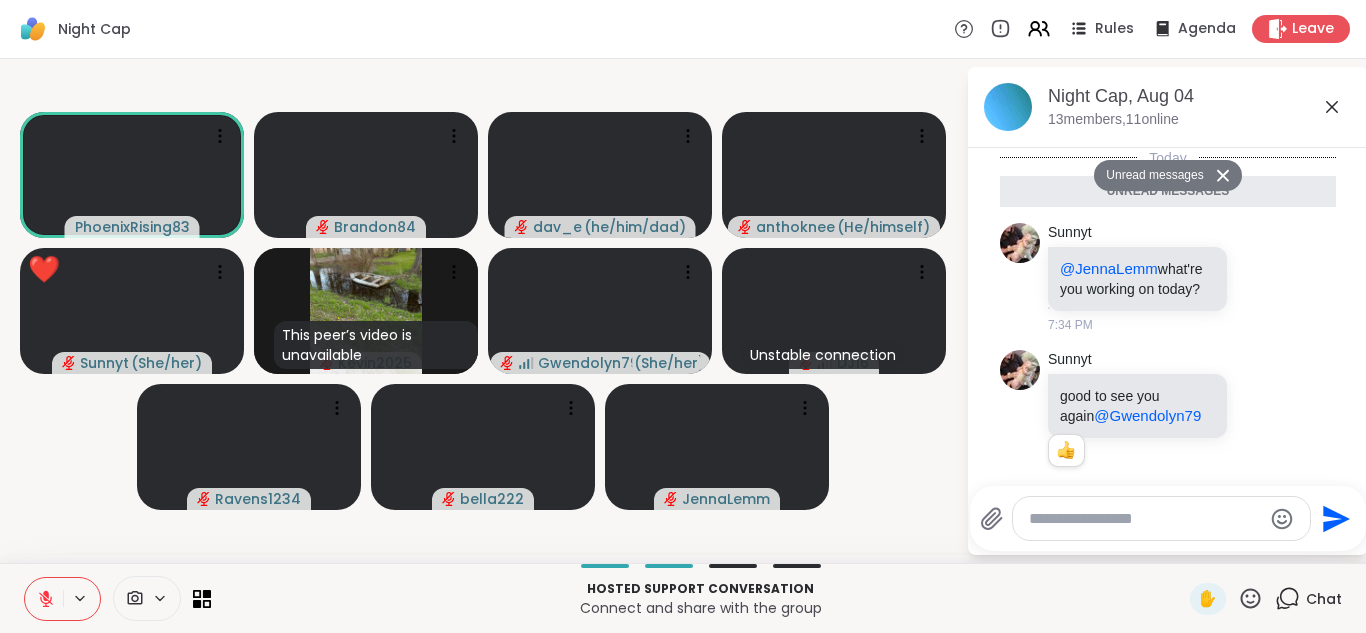 scroll, scrollTop: 1019, scrollLeft: 0, axis: vertical 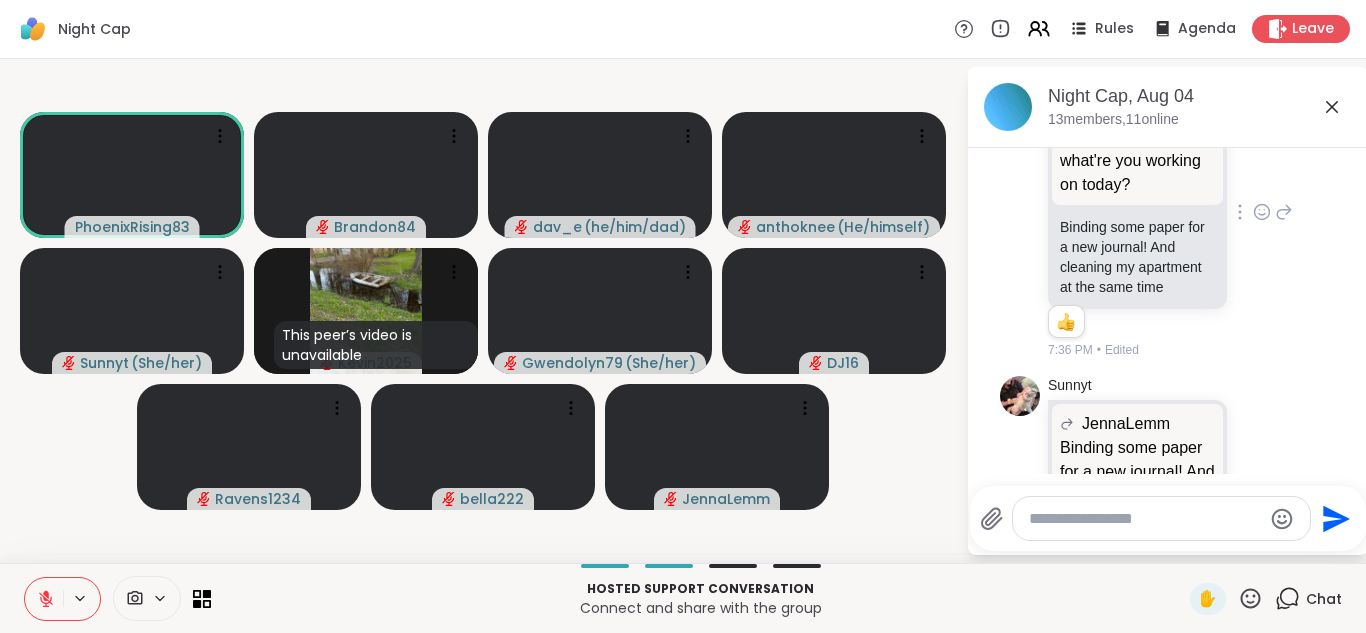 click 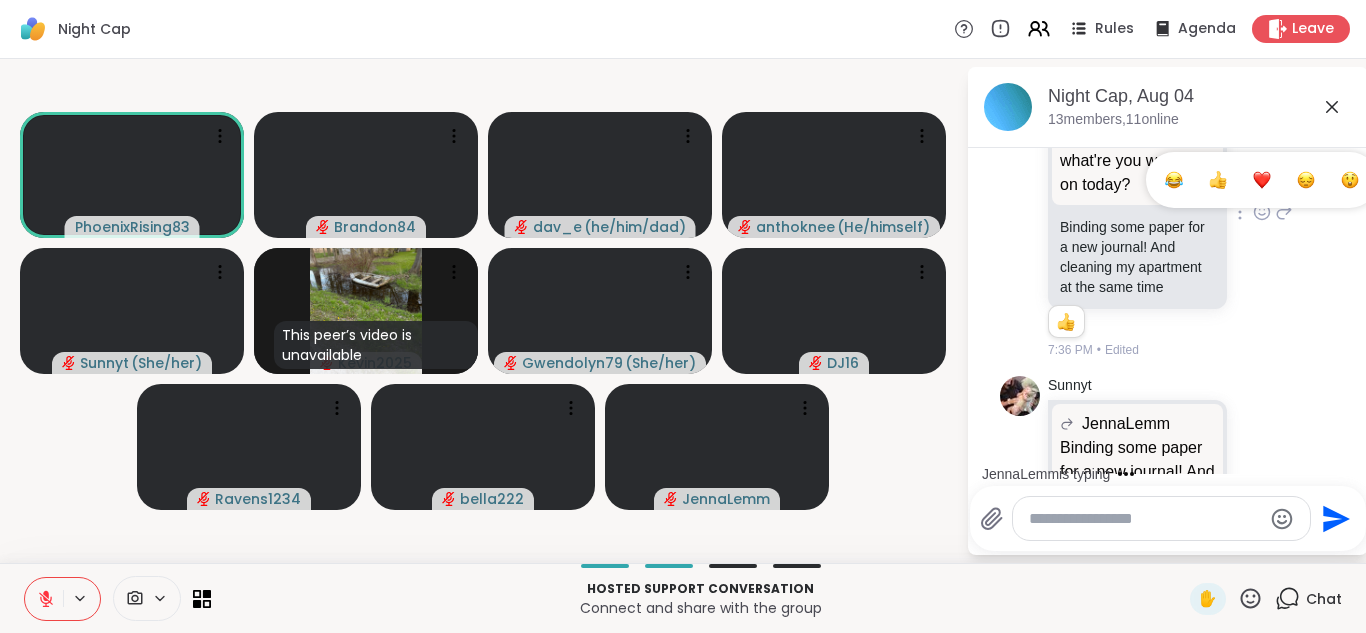 click at bounding box center [1174, 180] 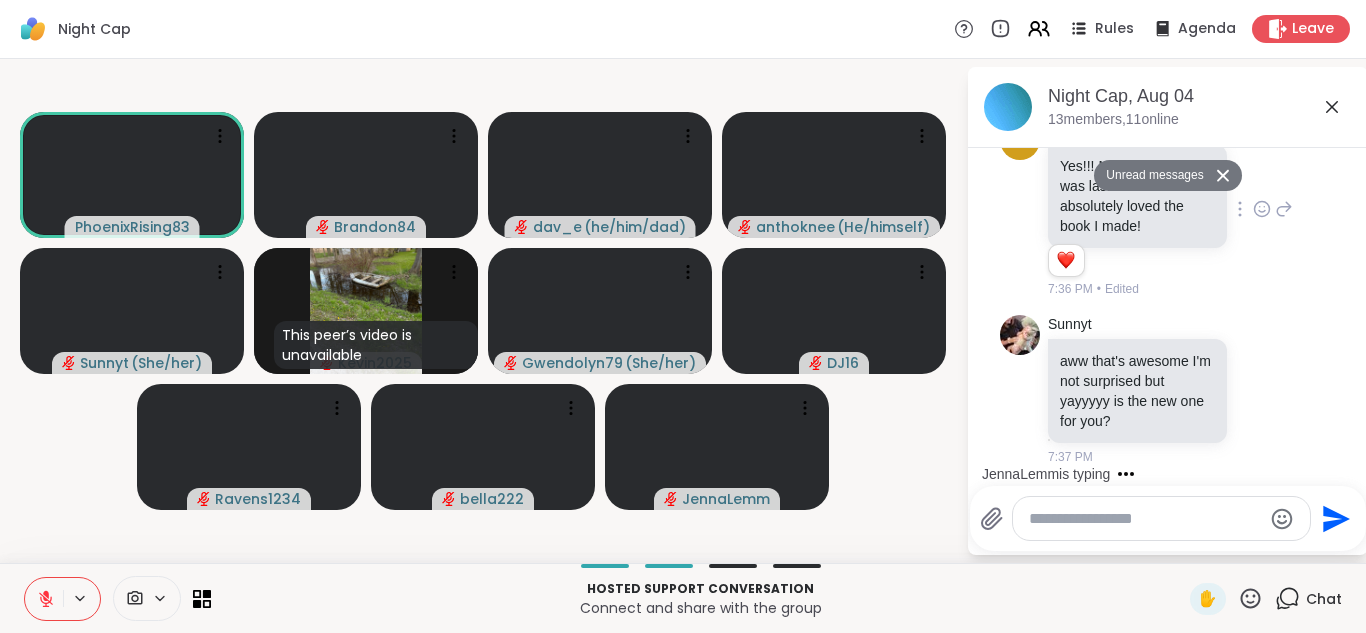 scroll, scrollTop: 1019, scrollLeft: 0, axis: vertical 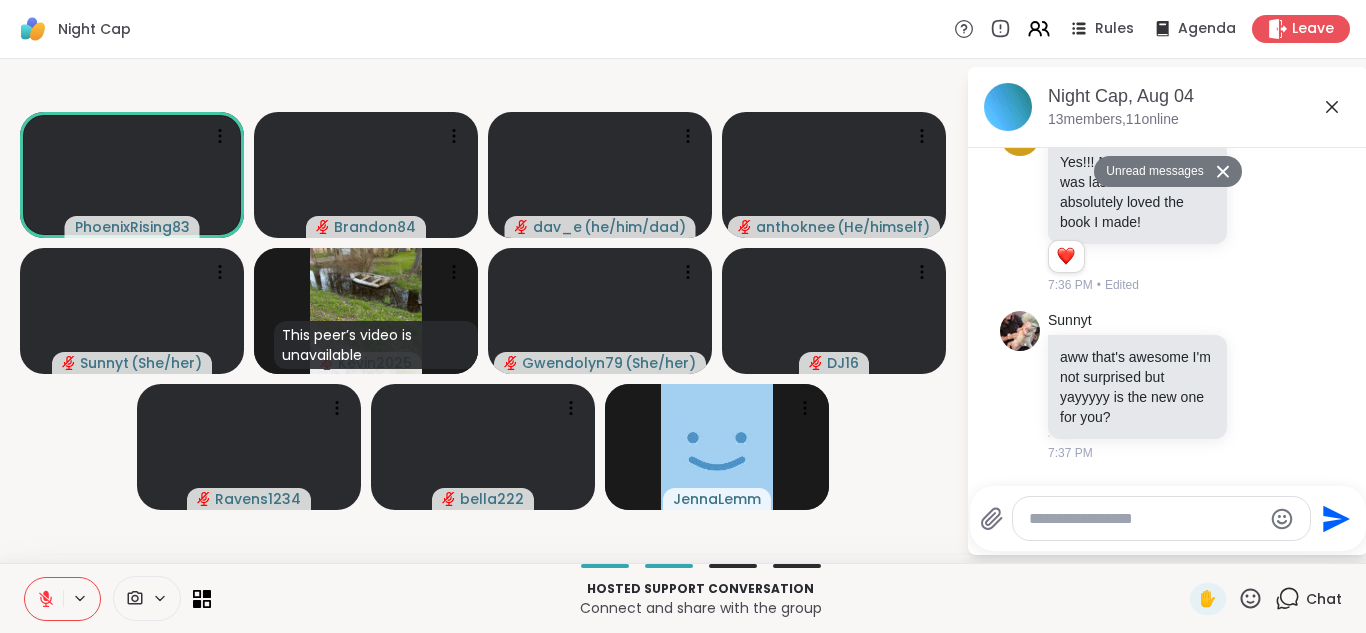 click 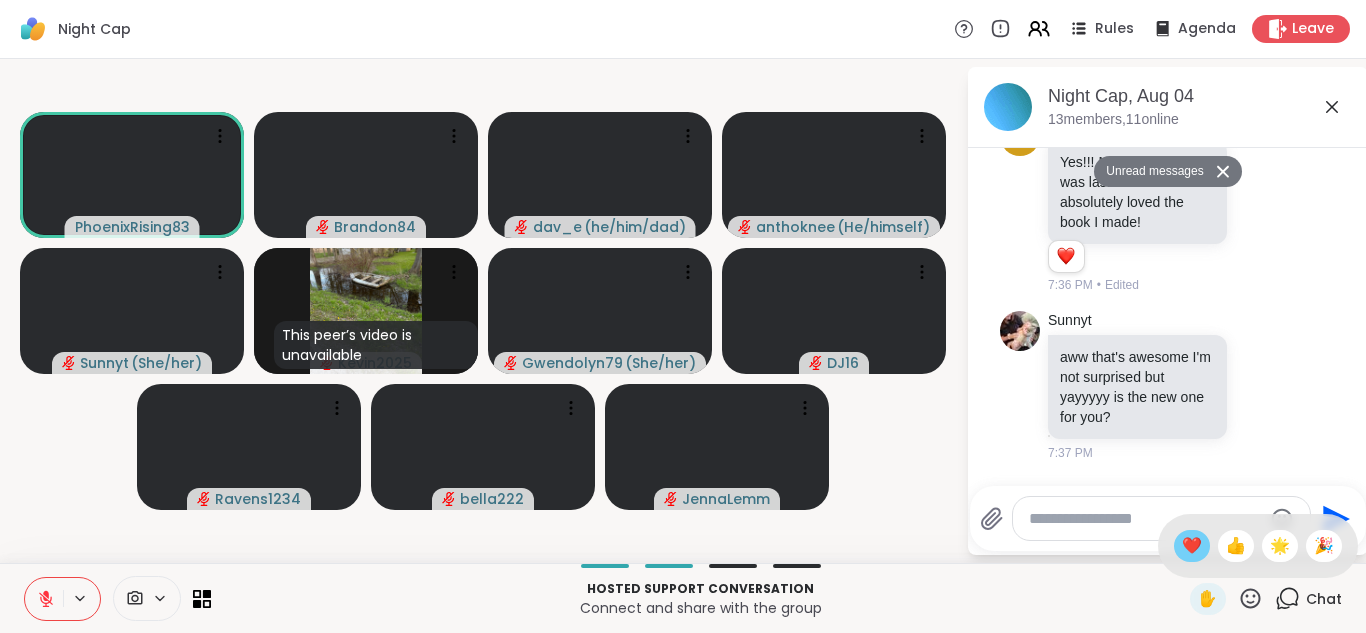 click on "❤️" at bounding box center [1192, 546] 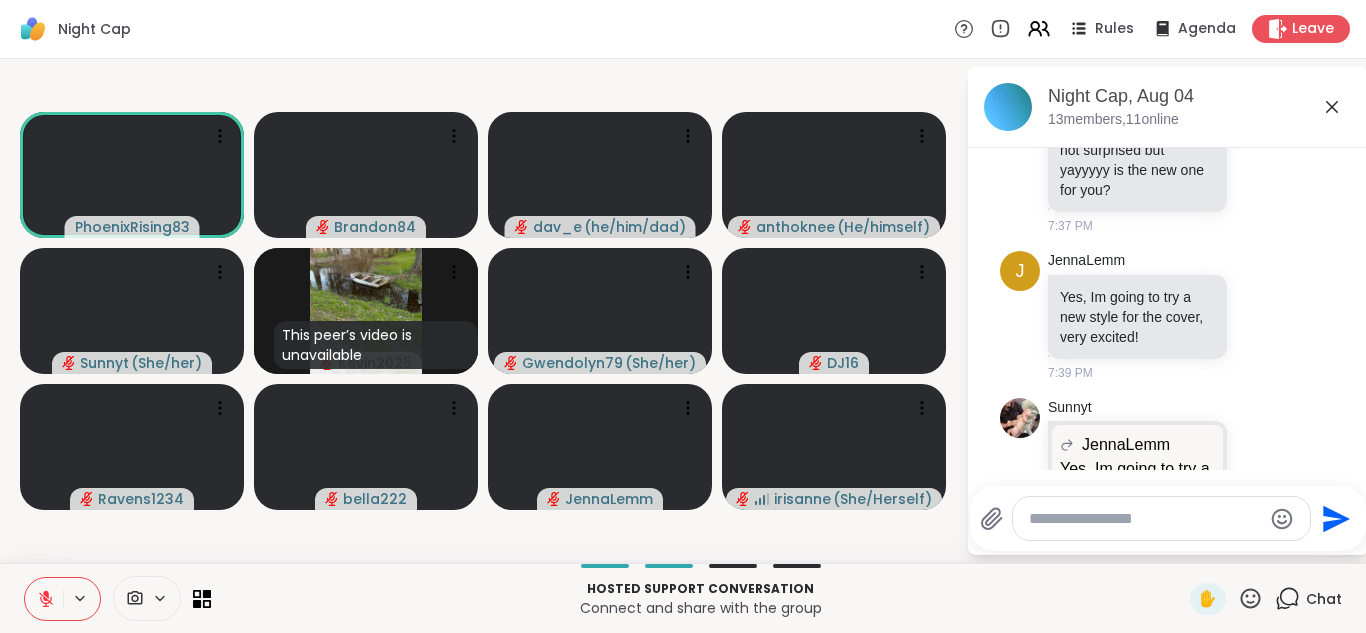 scroll, scrollTop: 1341, scrollLeft: 0, axis: vertical 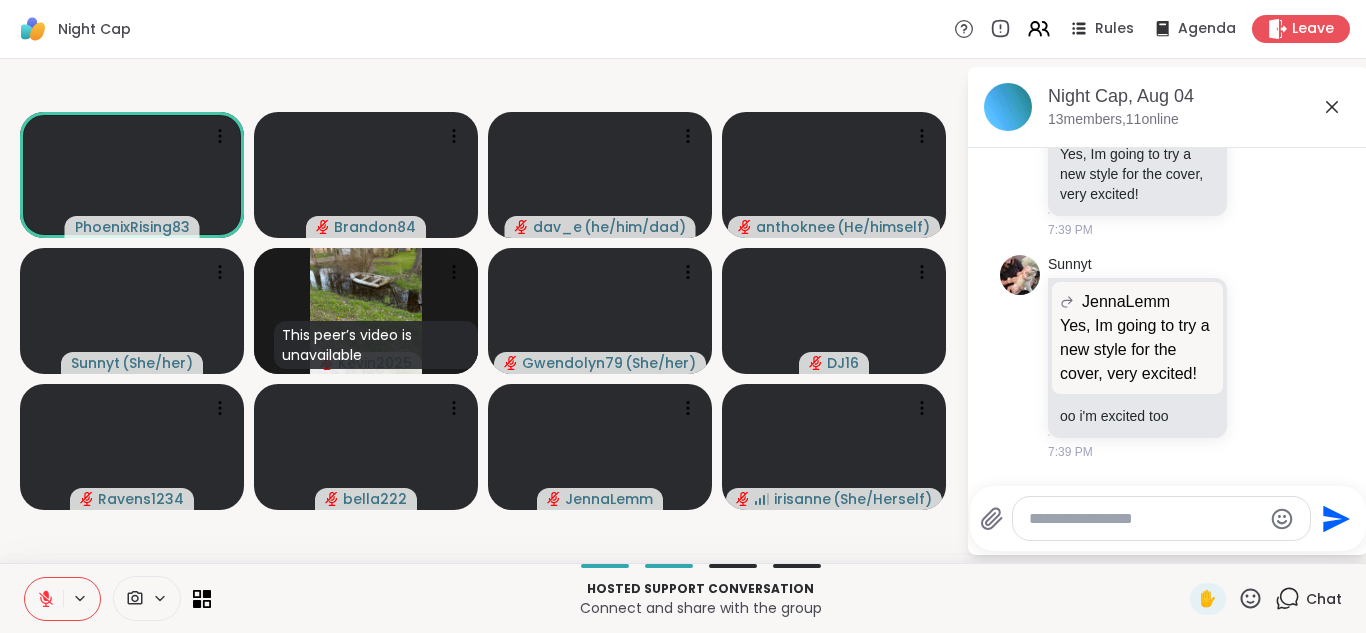 click at bounding box center (1145, 519) 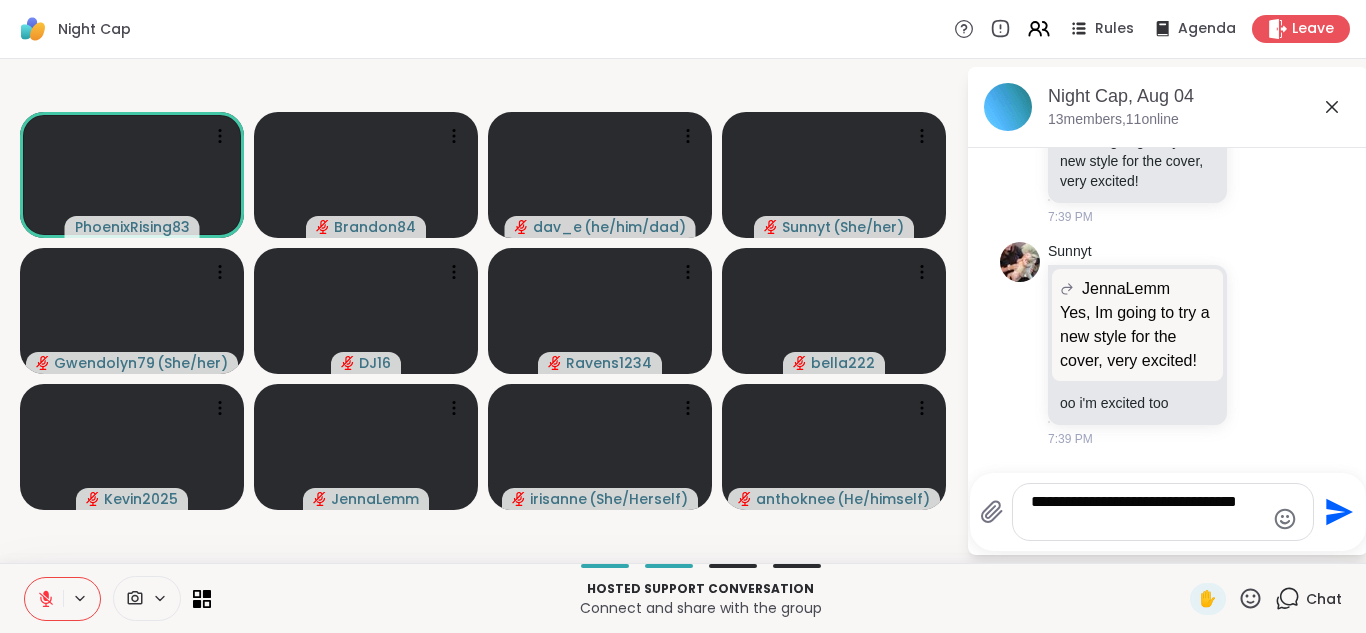 type on "**********" 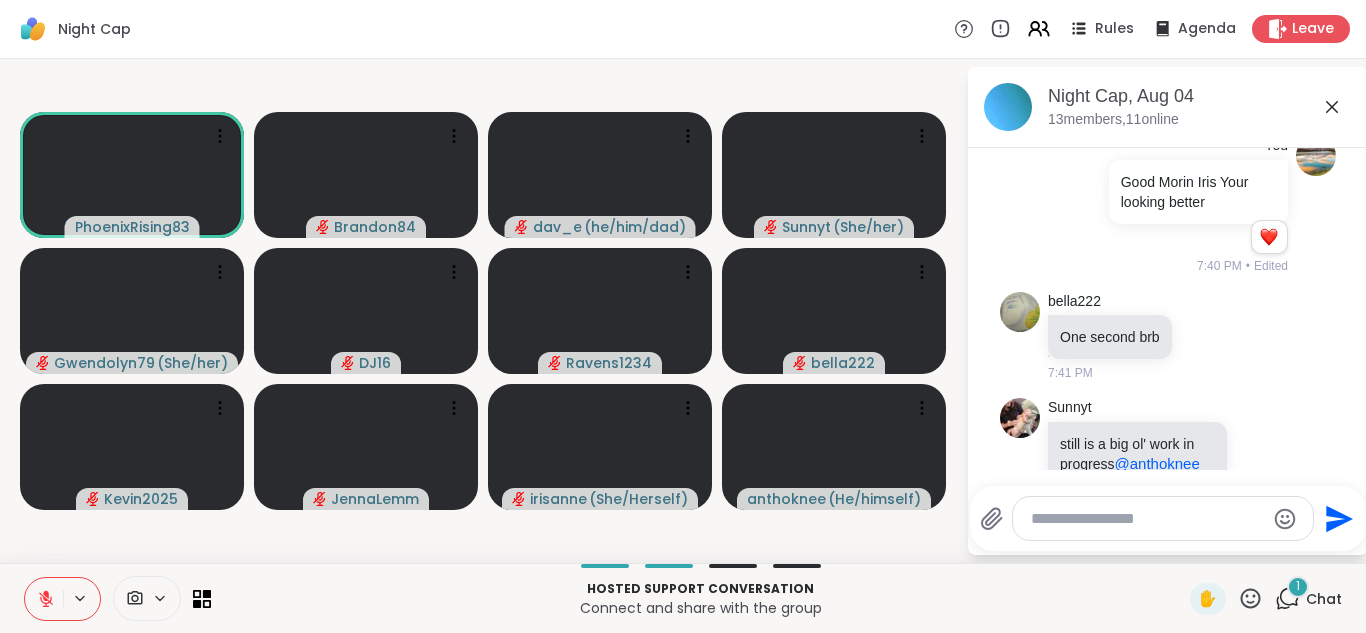 scroll, scrollTop: 1749, scrollLeft: 0, axis: vertical 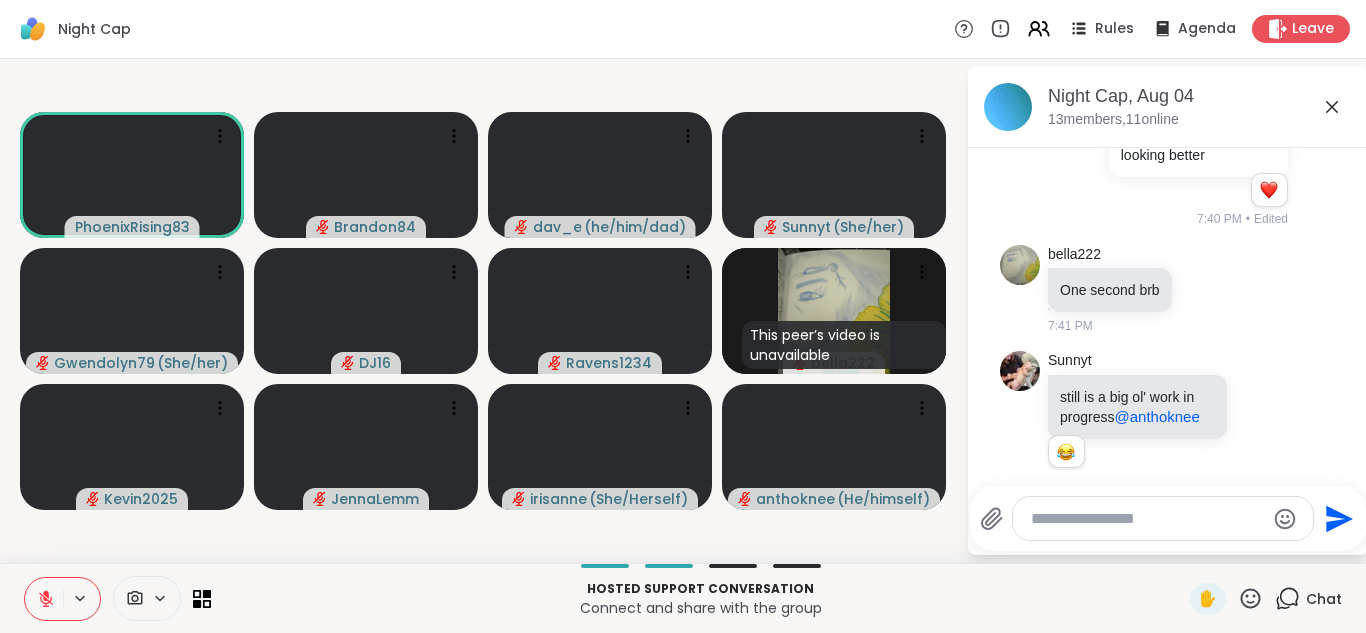 click 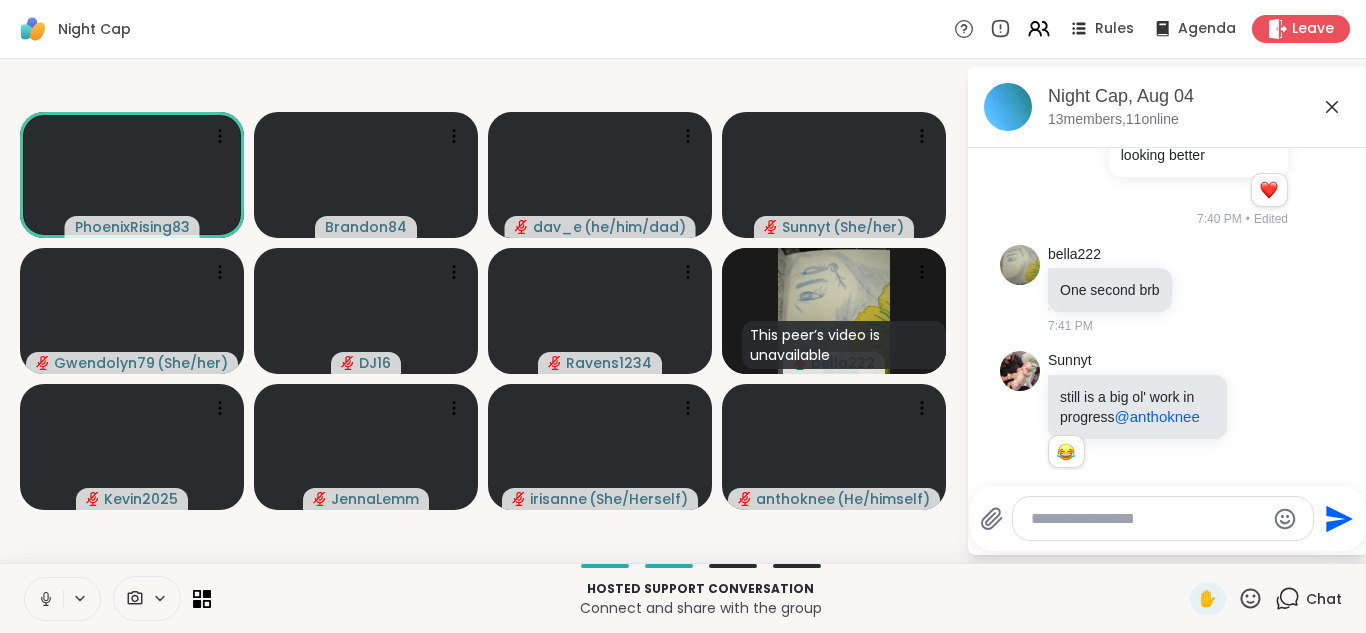 click 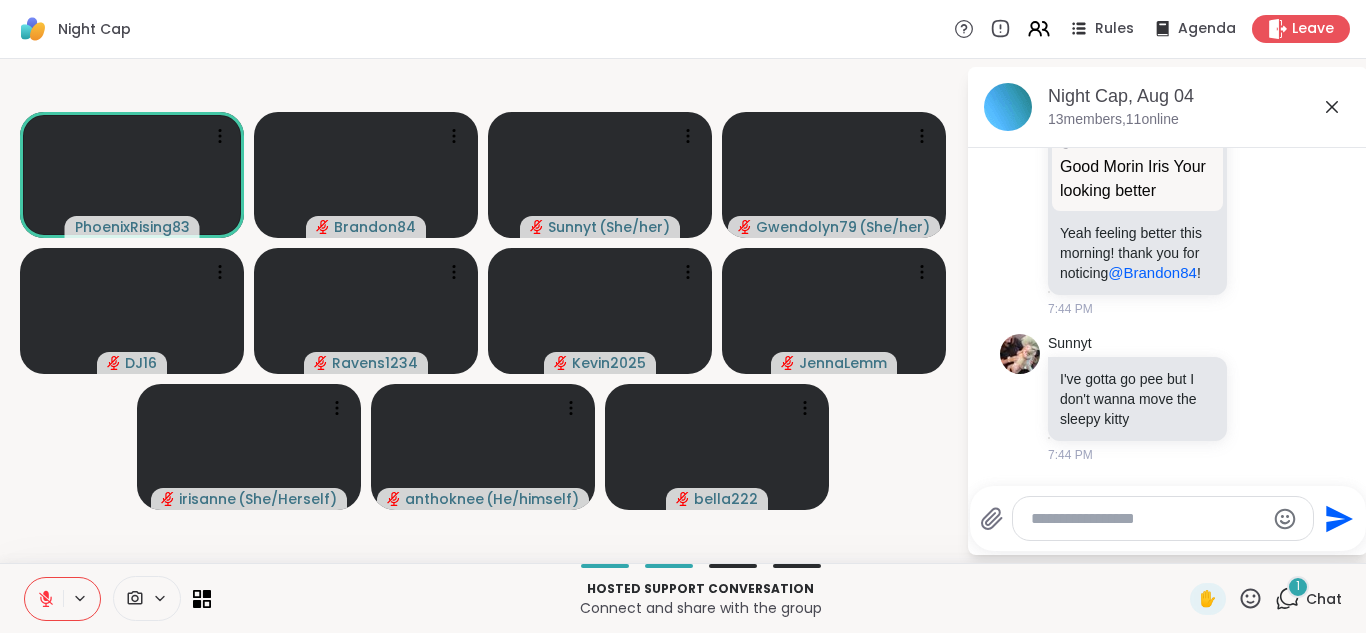 scroll, scrollTop: 2235, scrollLeft: 0, axis: vertical 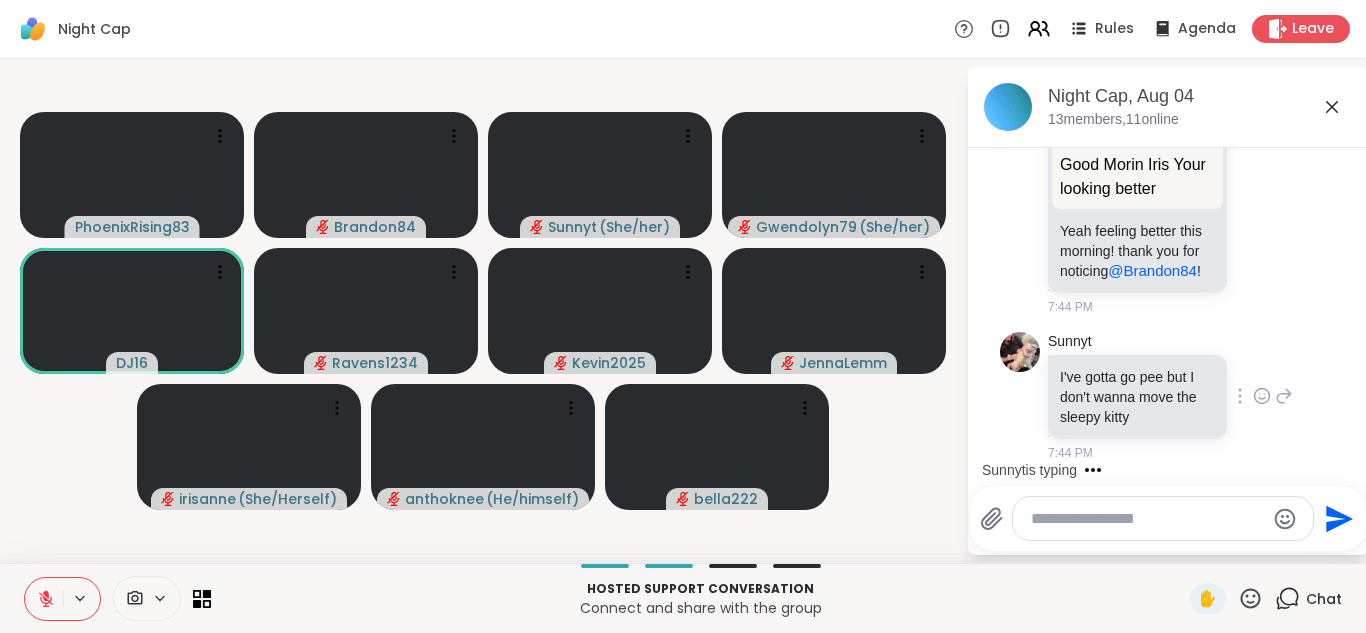click 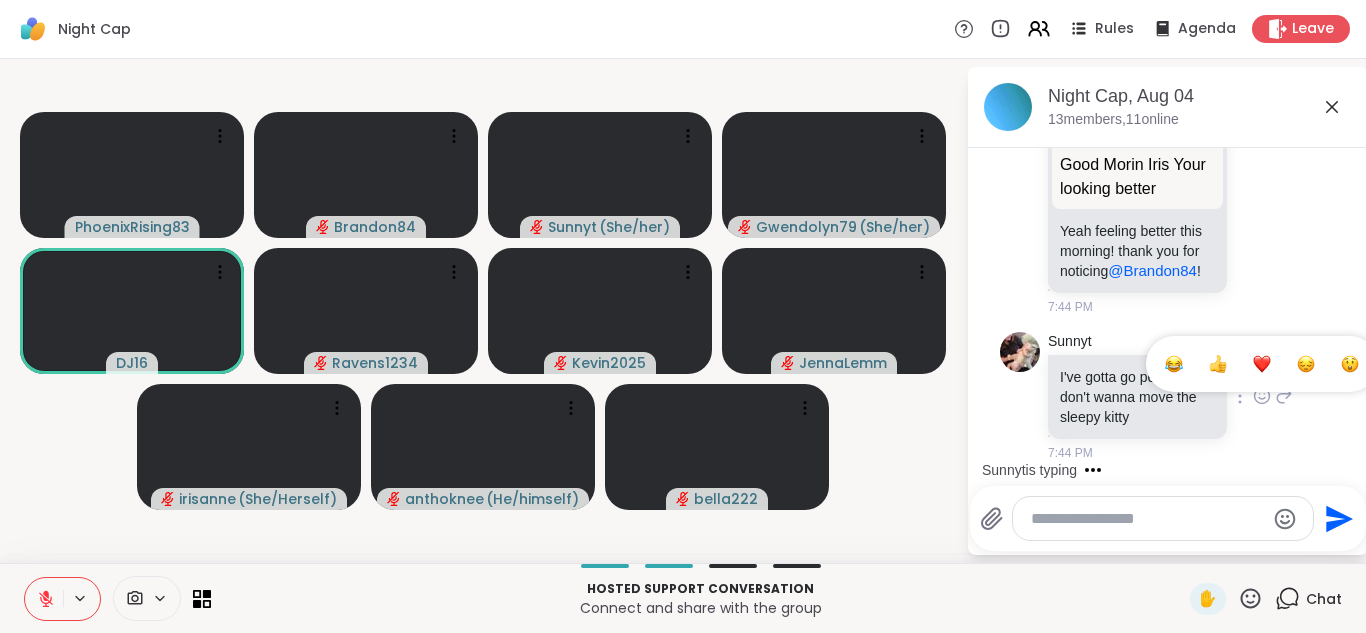 click at bounding box center [1262, 364] 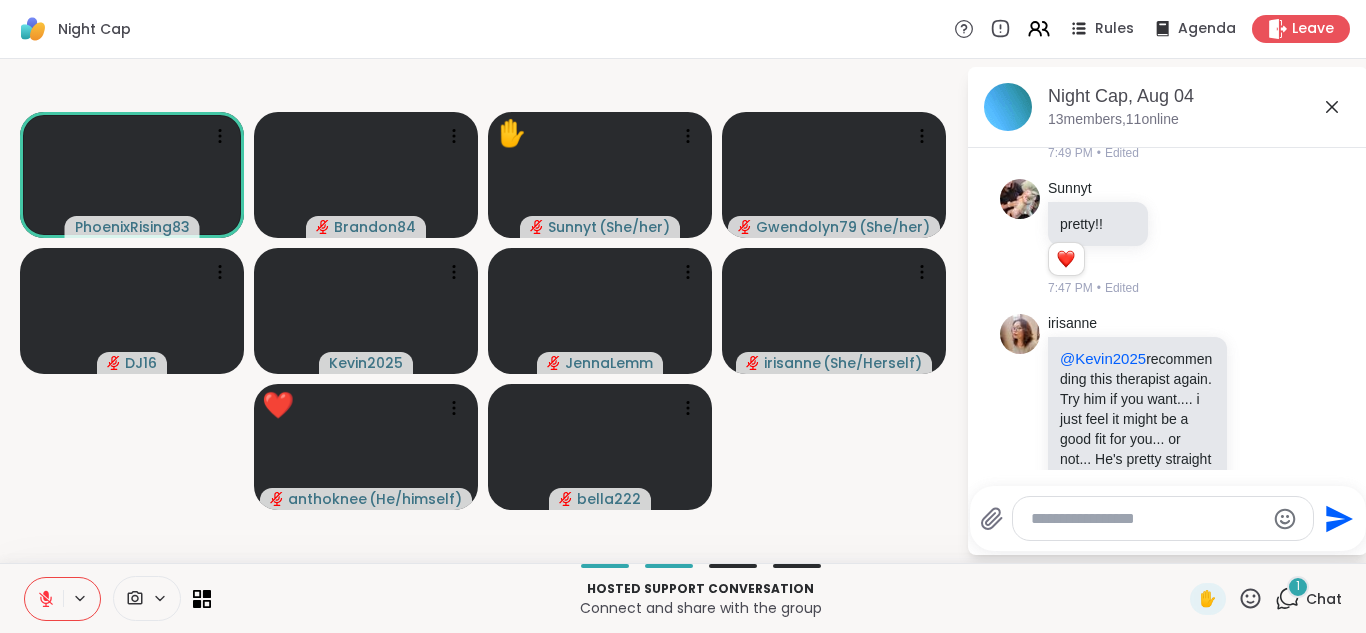 scroll, scrollTop: 3498, scrollLeft: 0, axis: vertical 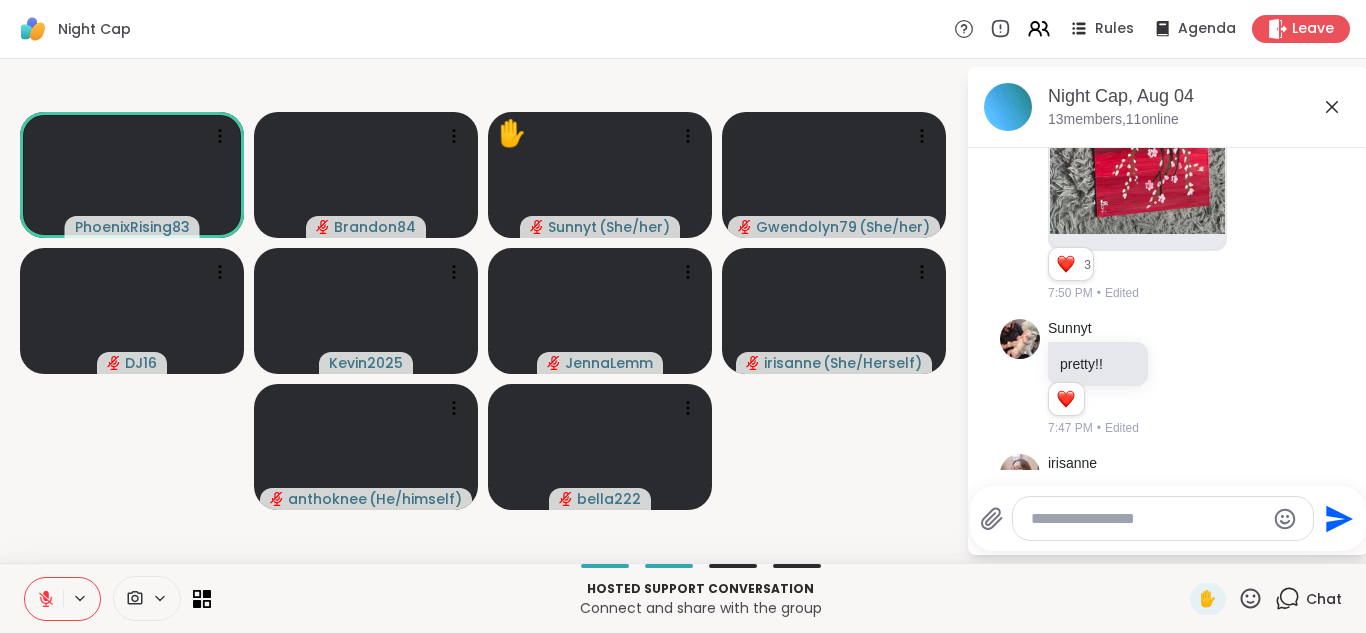 click 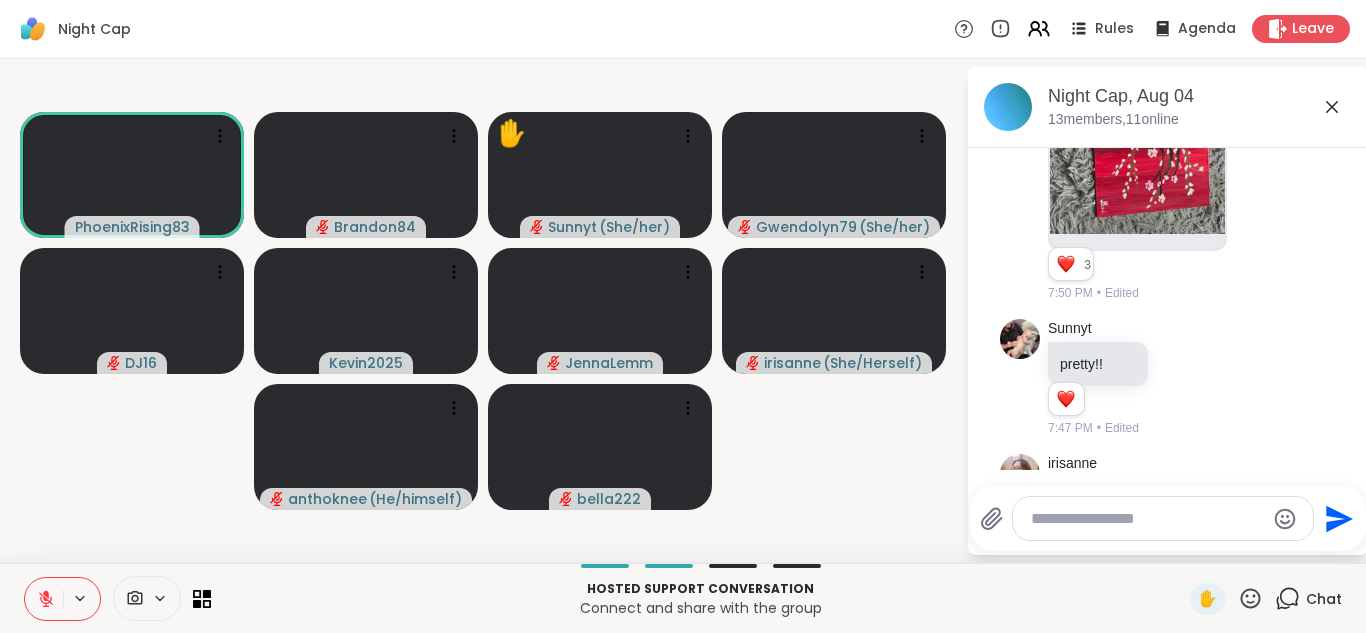click at bounding box center [1262, -16] 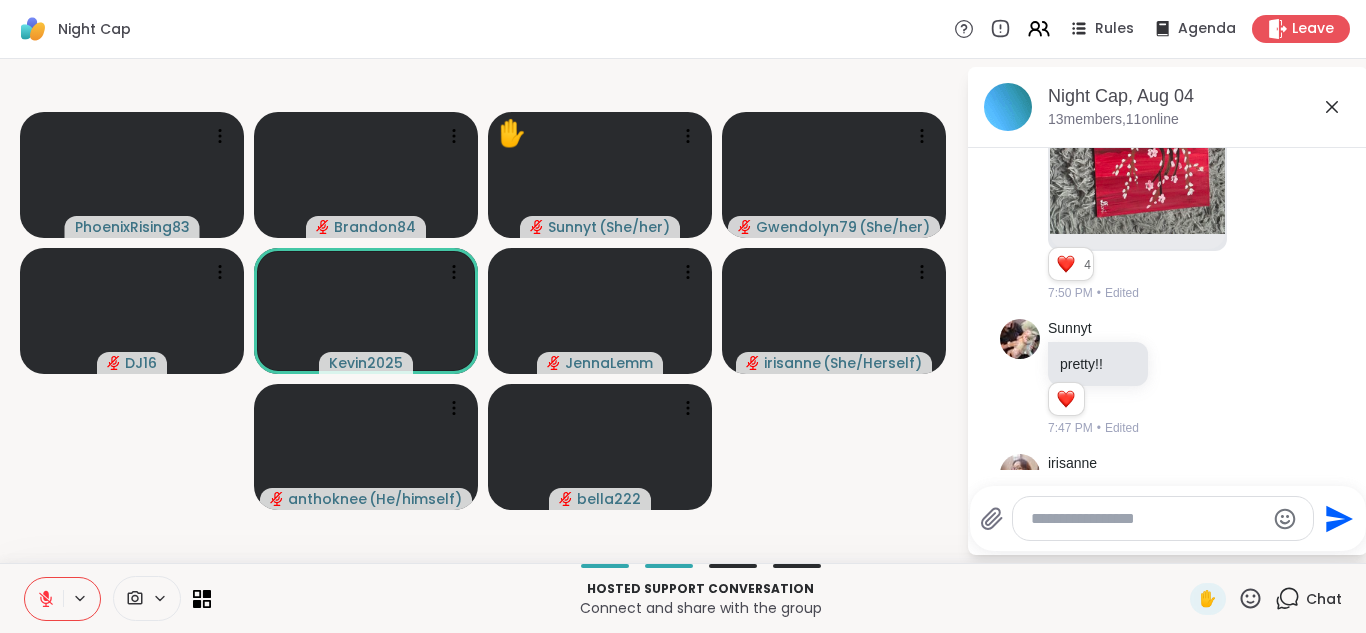 click on "D DJ16   4 4 4 [TIME] • Edited" at bounding box center [1168, 17] 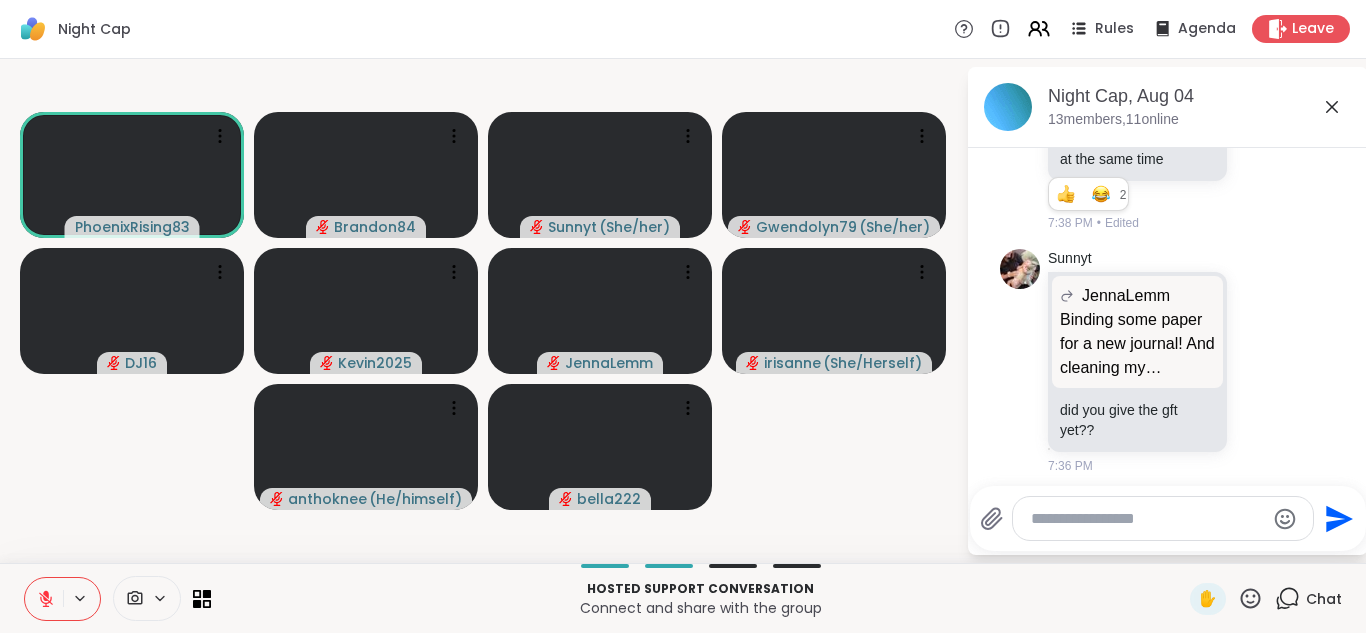 scroll, scrollTop: 0, scrollLeft: 0, axis: both 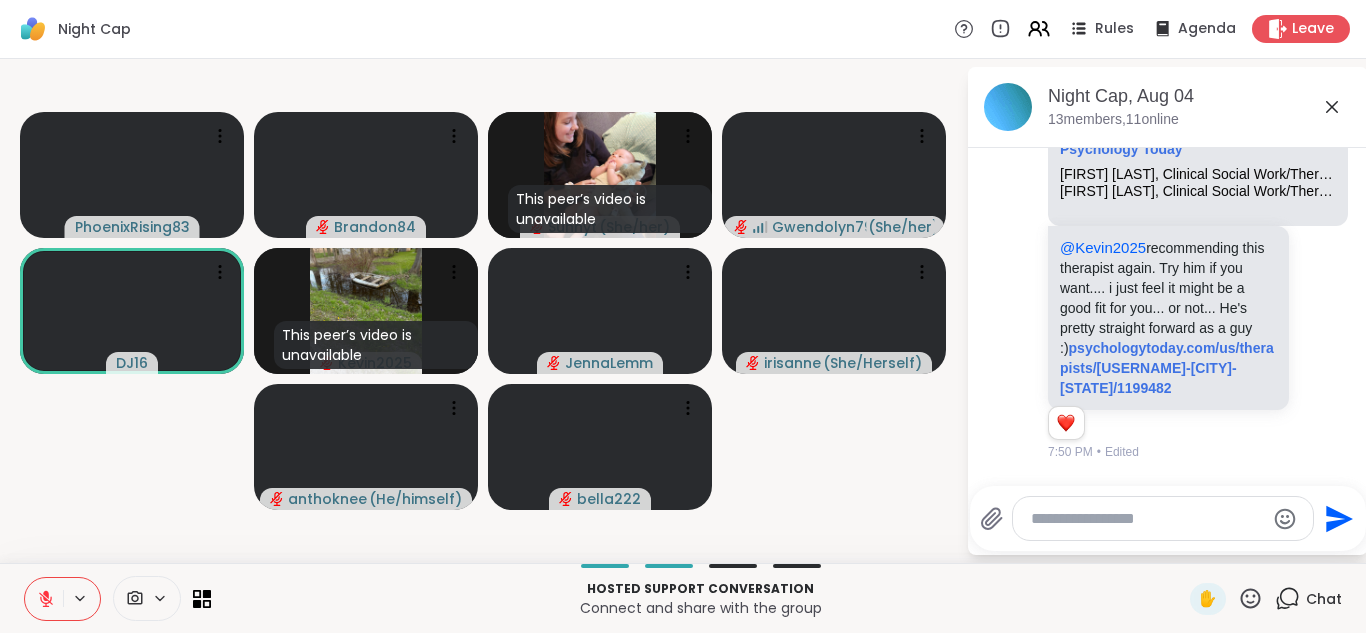 click at bounding box center (1147, 519) 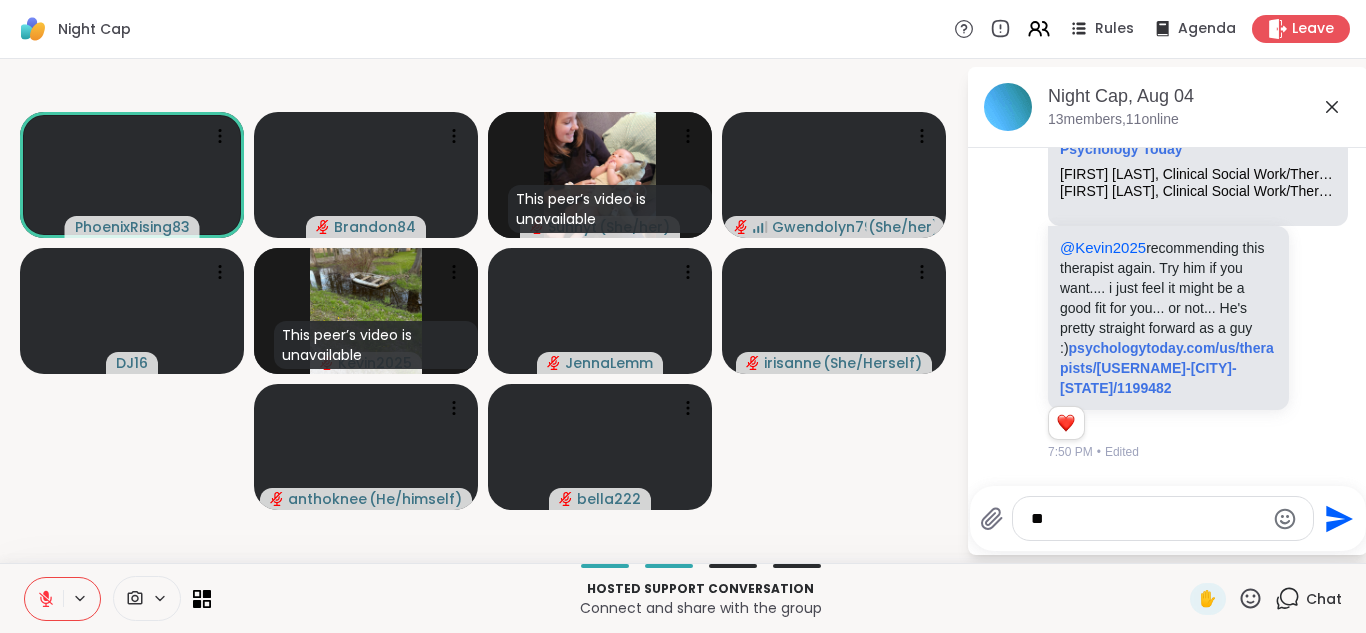 type on "*" 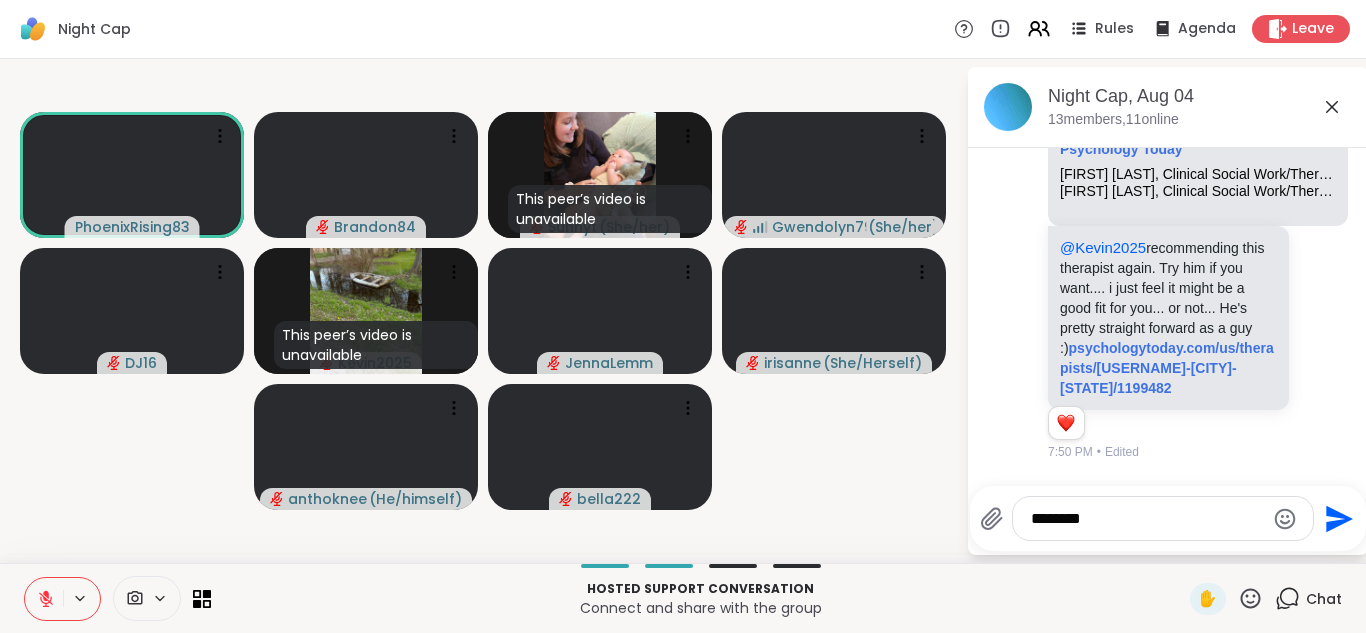 type on "********" 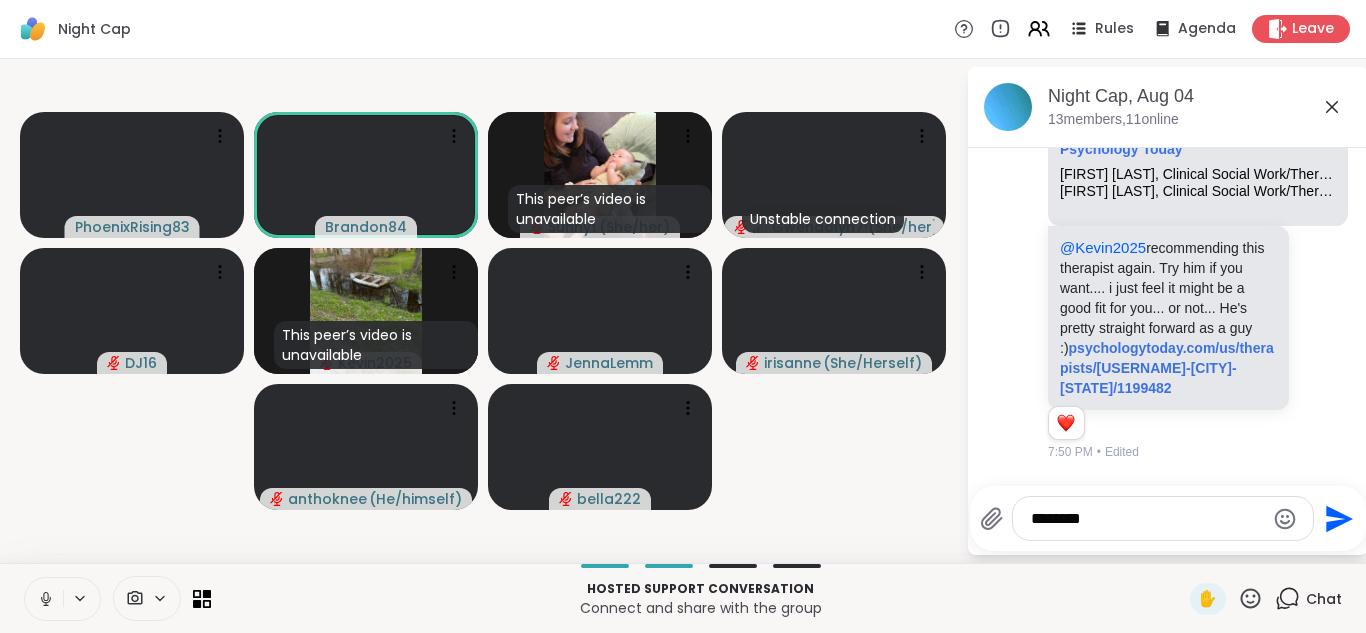 type 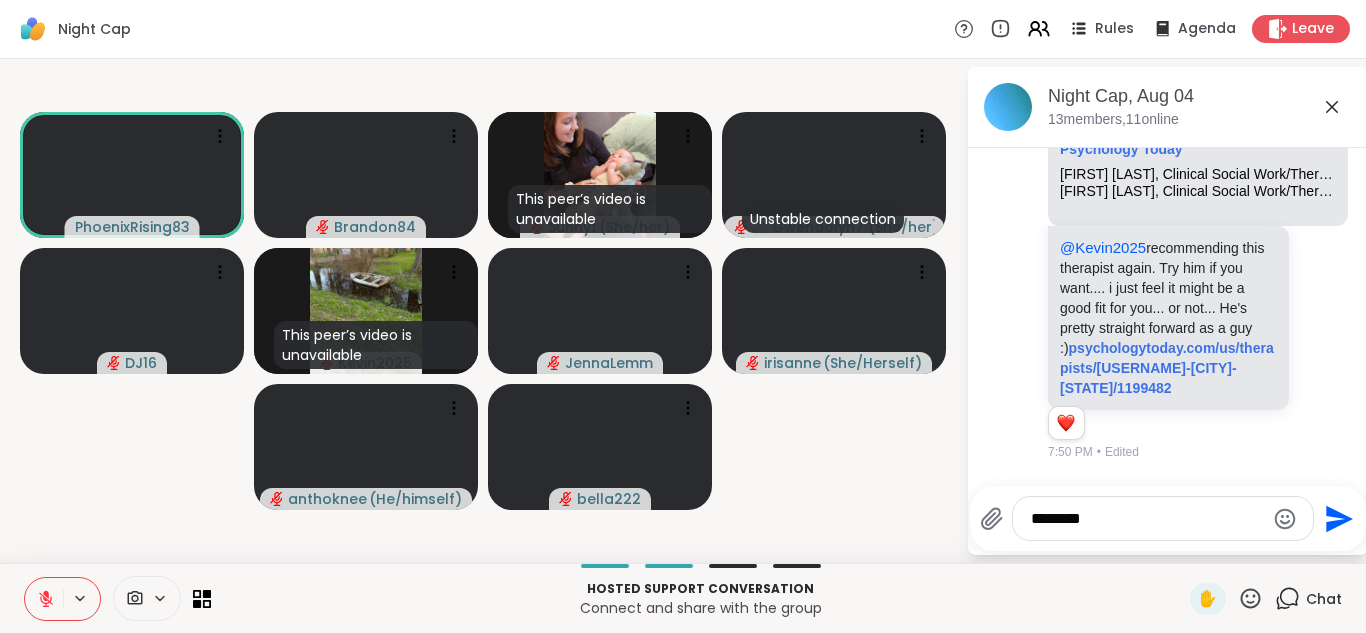 click at bounding box center (44, 599) 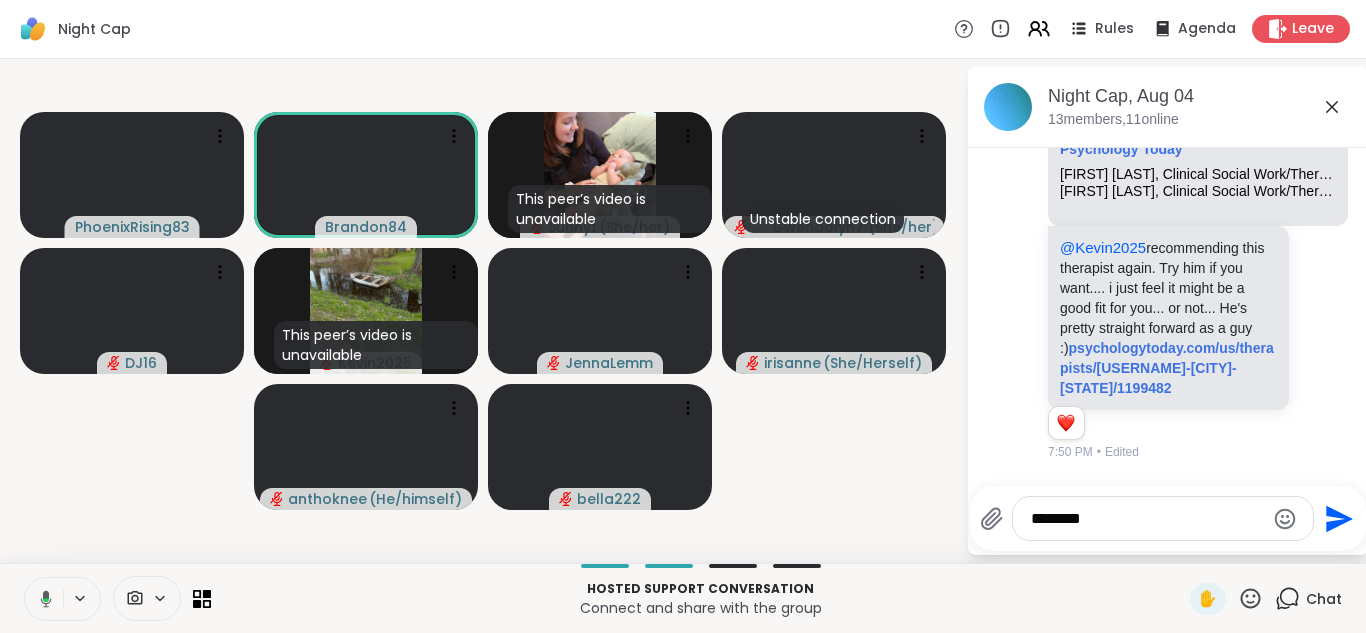 click at bounding box center [42, 599] 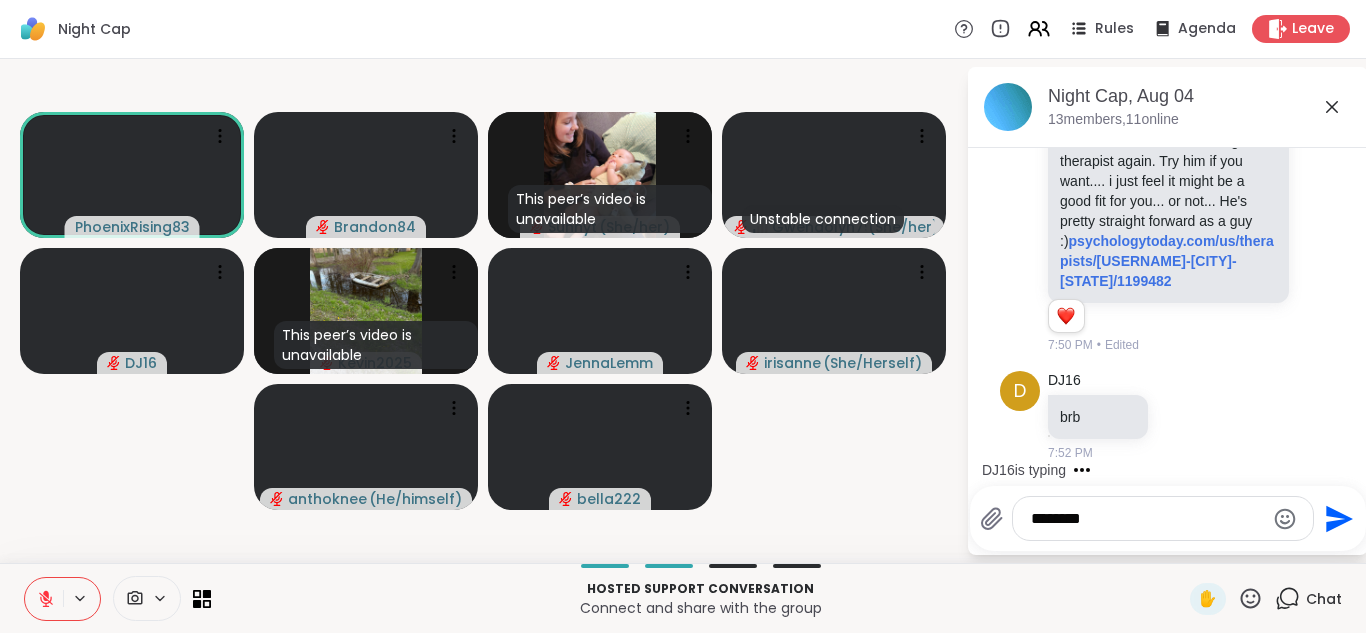 scroll, scrollTop: 3919, scrollLeft: 0, axis: vertical 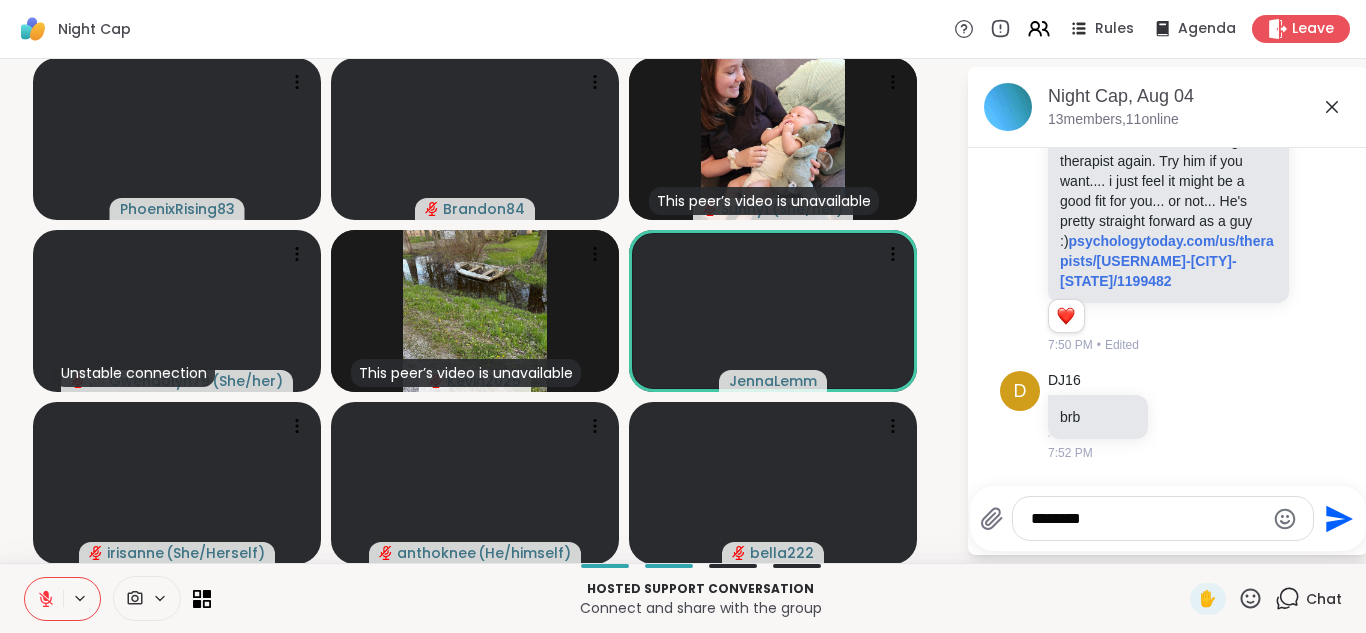click at bounding box center (44, 599) 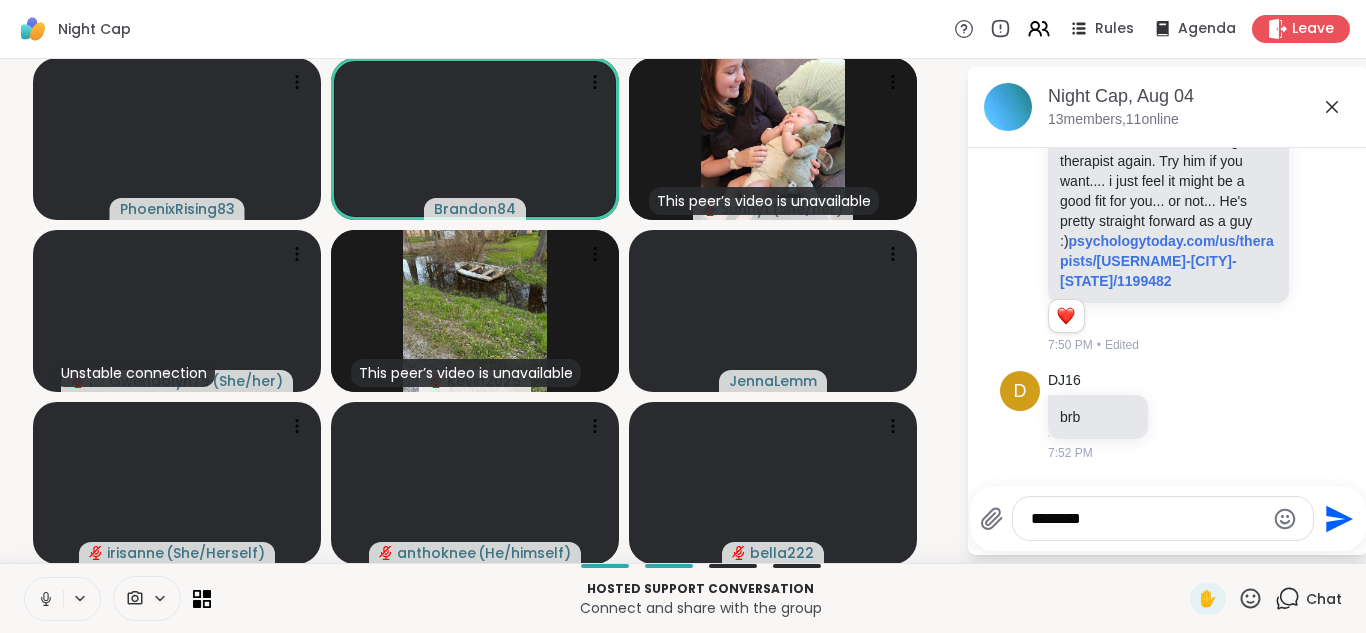 click at bounding box center [44, 599] 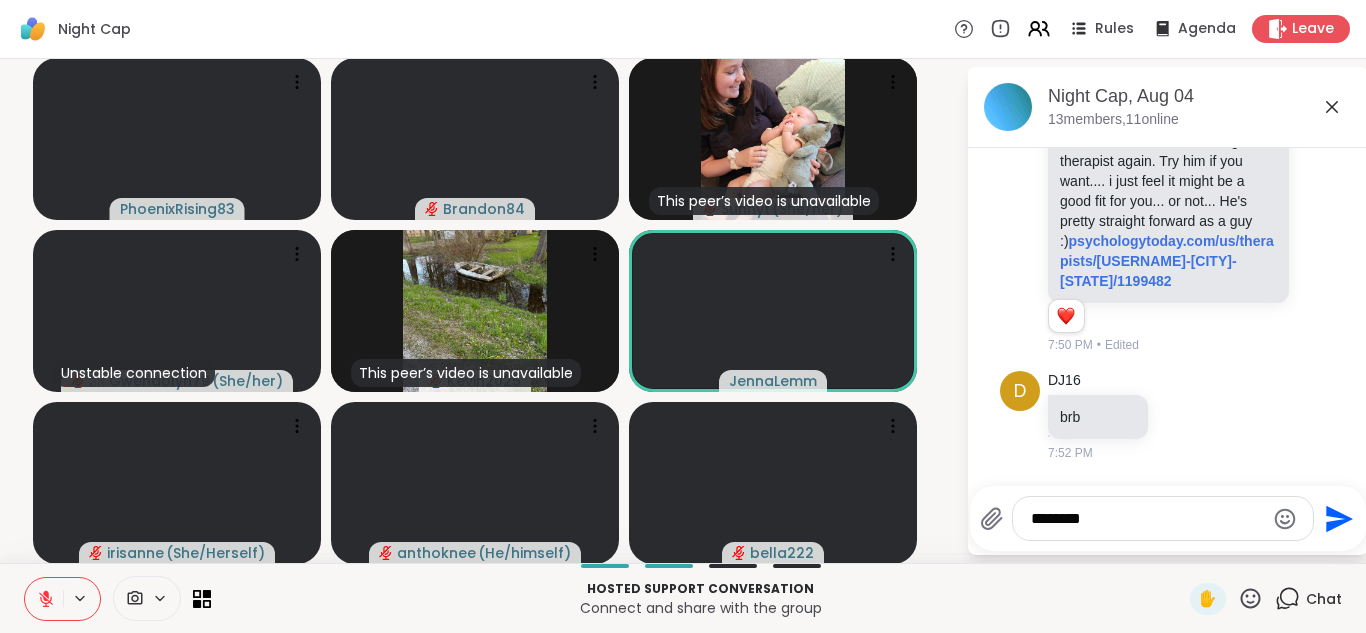 click at bounding box center [44, 599] 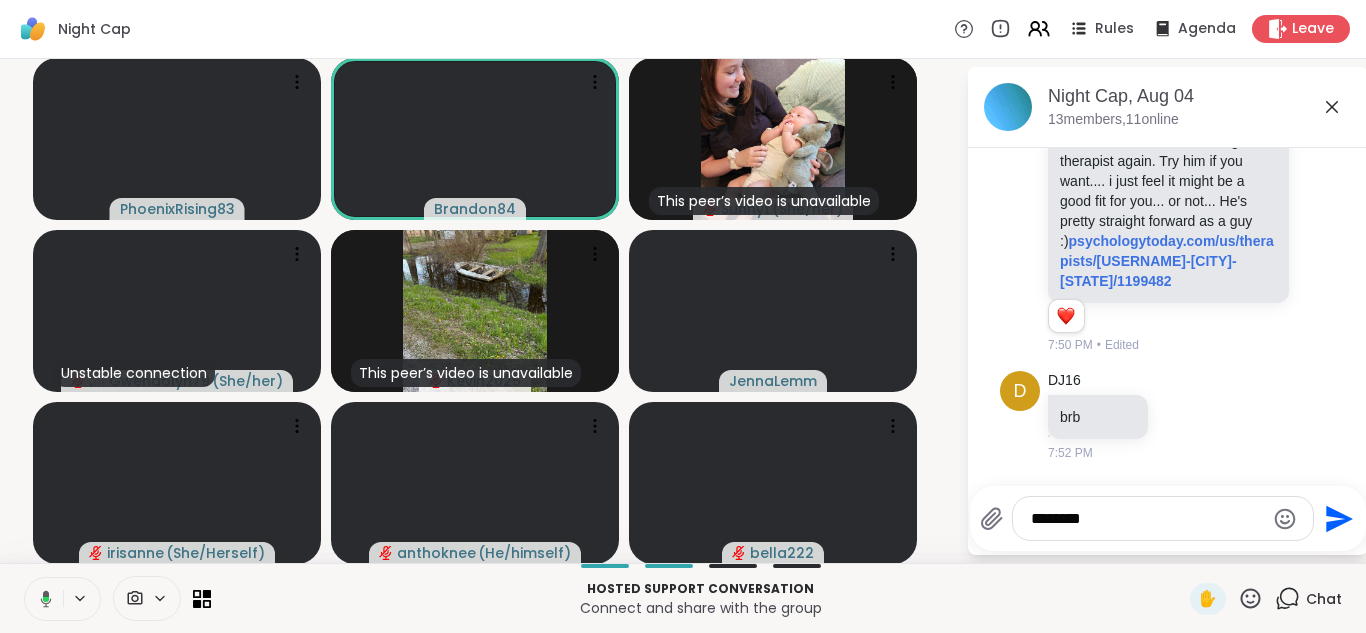 click at bounding box center (42, 599) 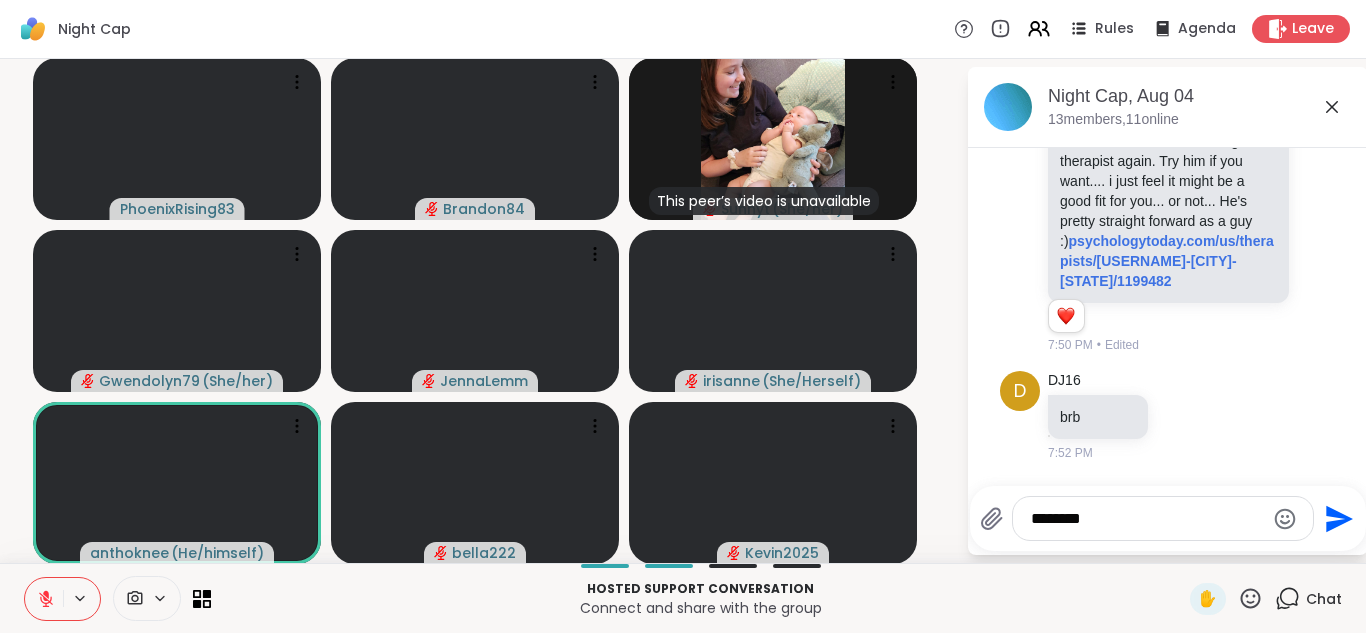 click on "********" at bounding box center (1147, 519) 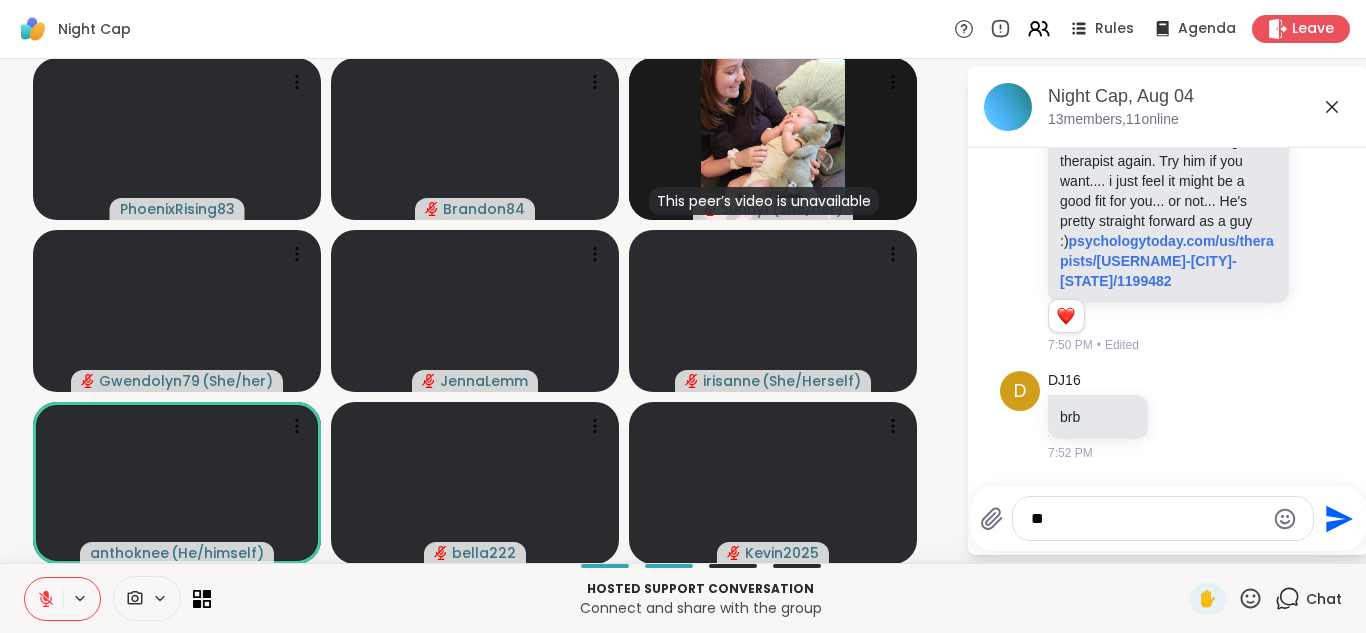 type on "*" 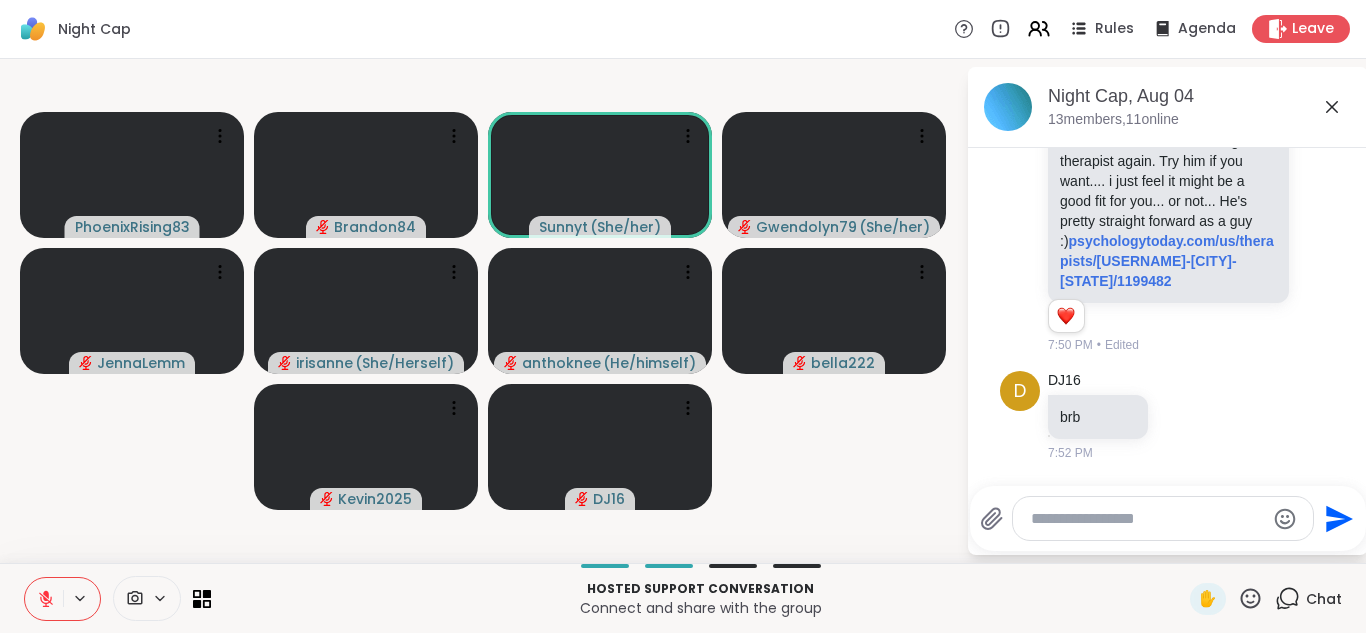 click 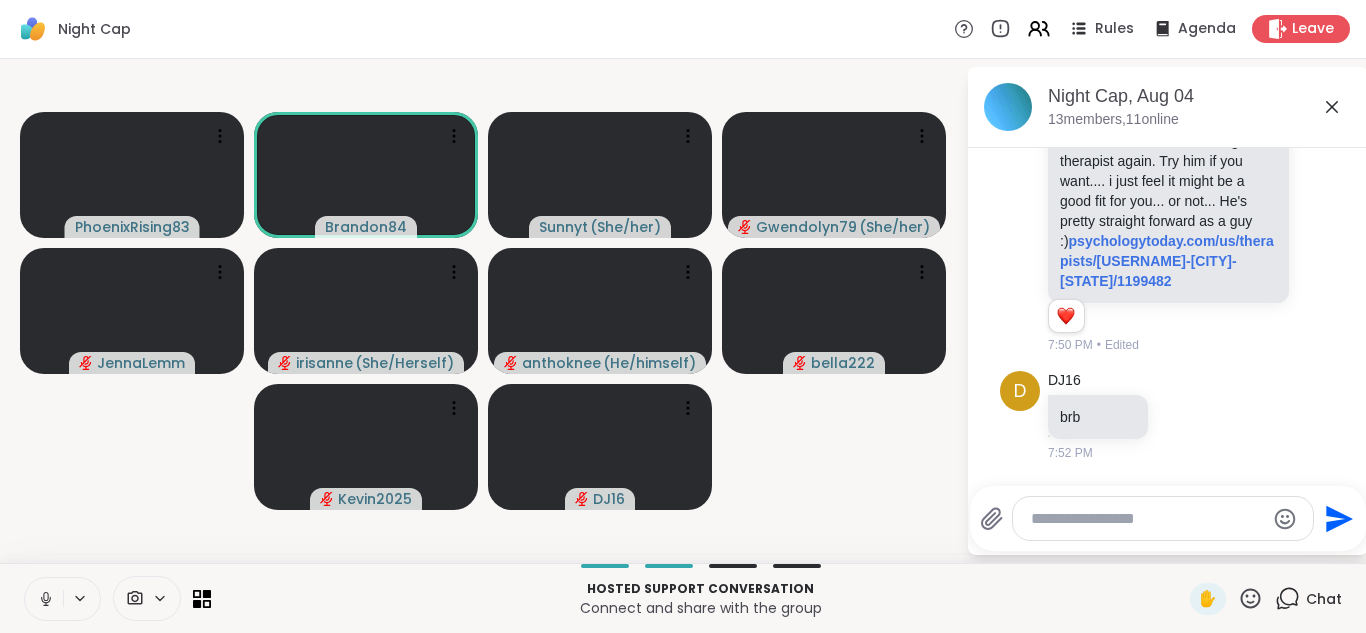 click at bounding box center (44, 599) 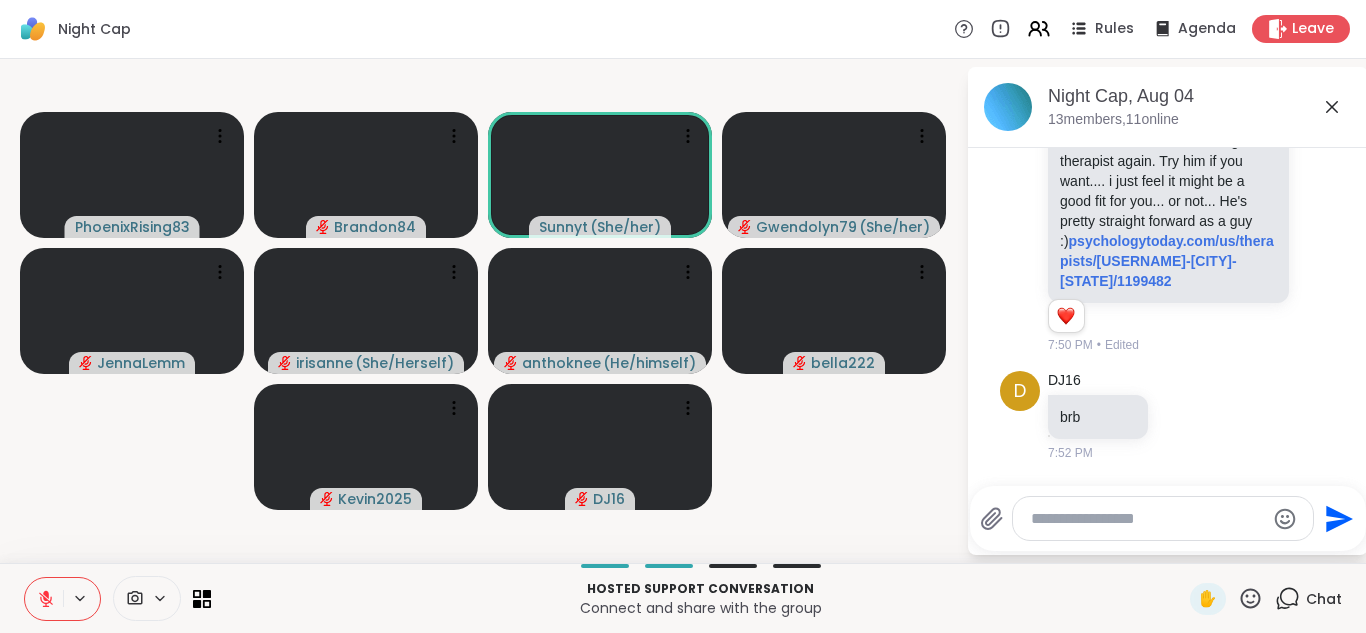 click at bounding box center [44, 599] 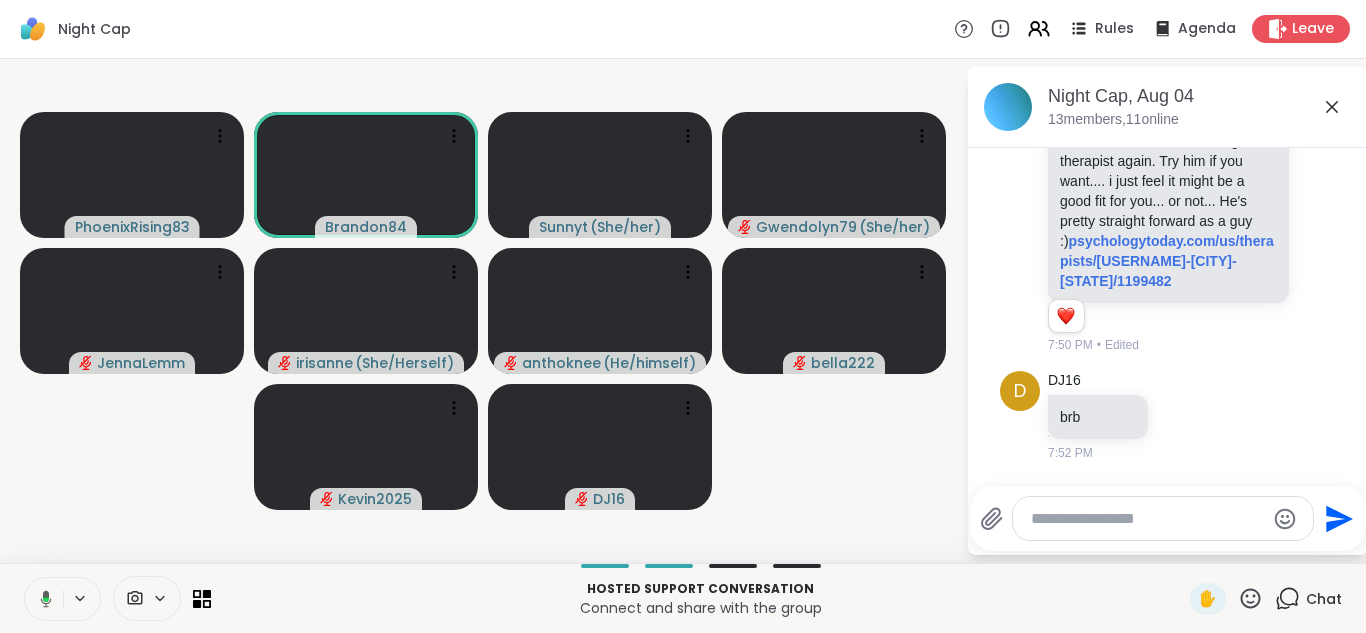 click at bounding box center [42, 599] 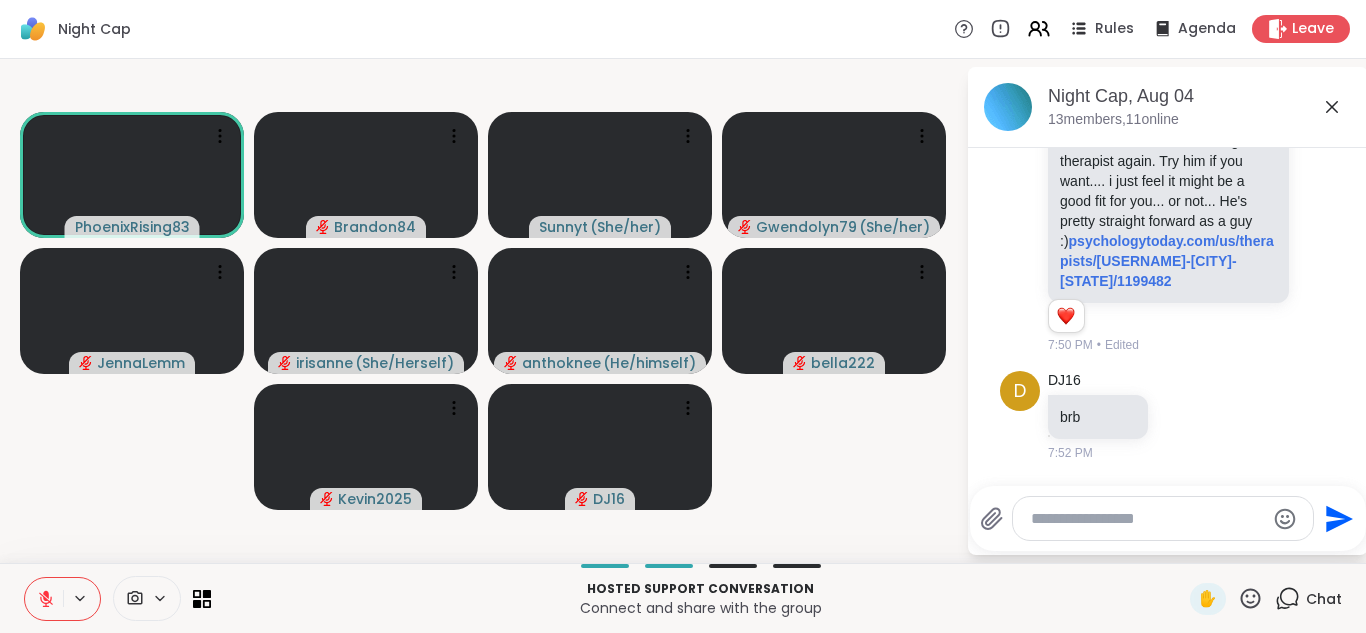 click at bounding box center [44, 599] 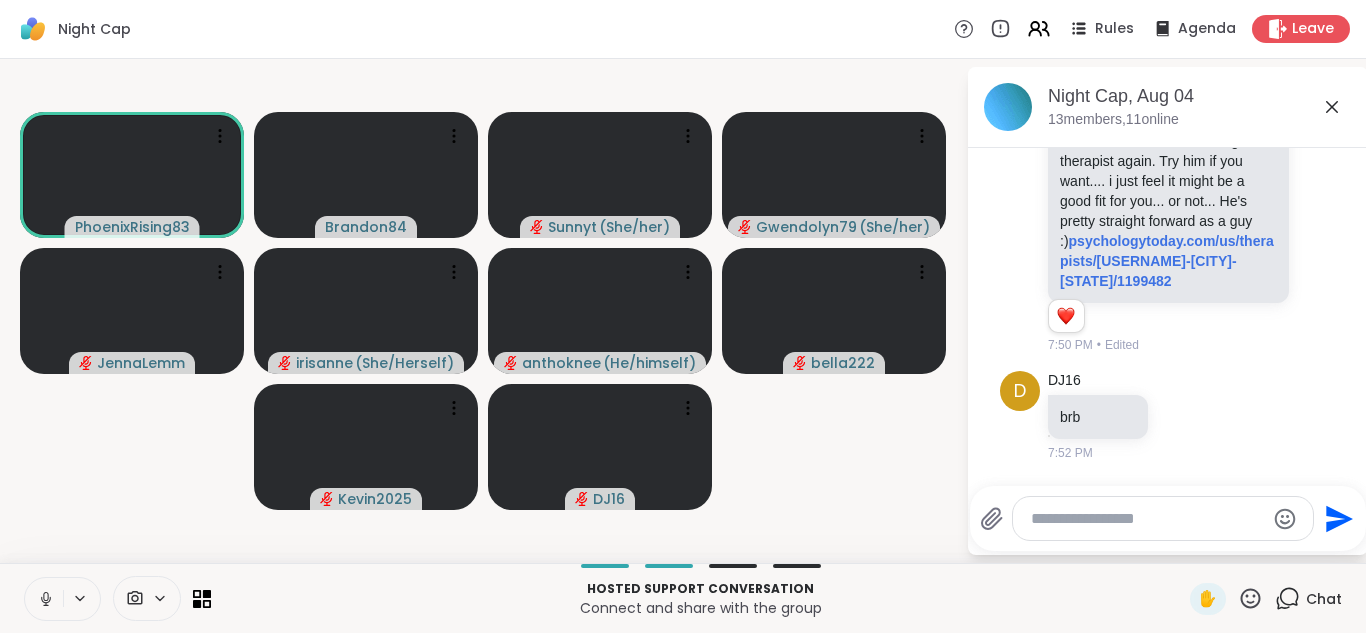 click at bounding box center (44, 599) 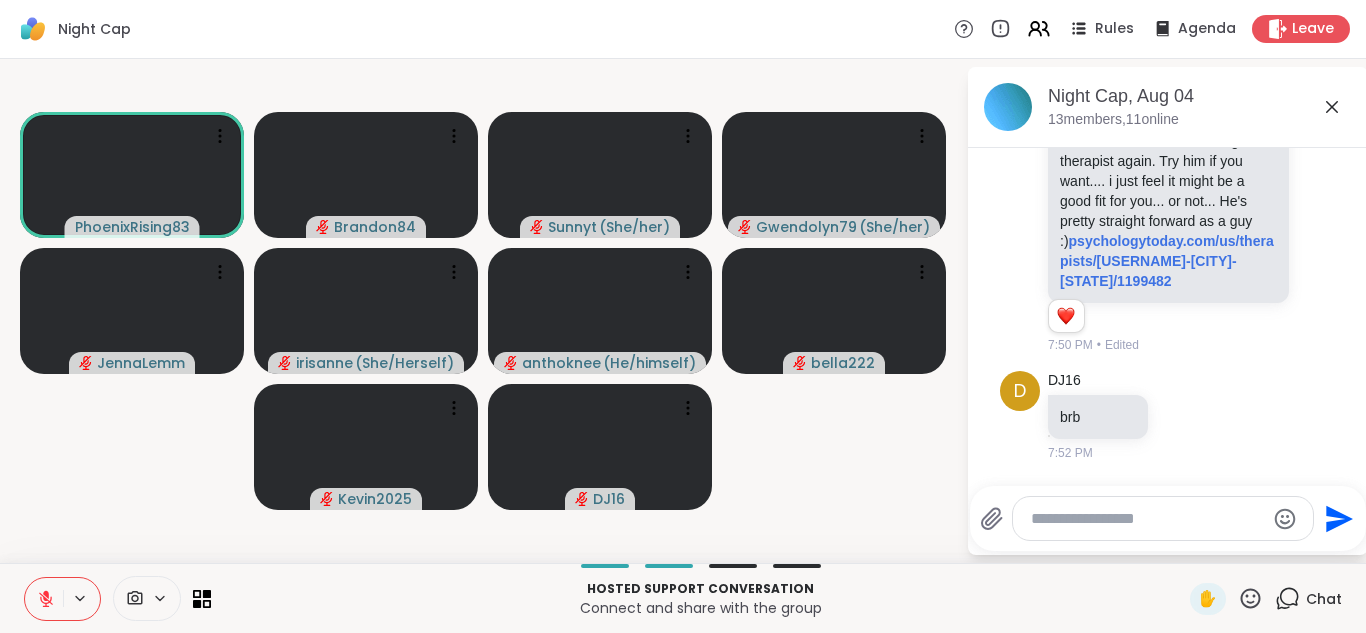 click at bounding box center [44, 599] 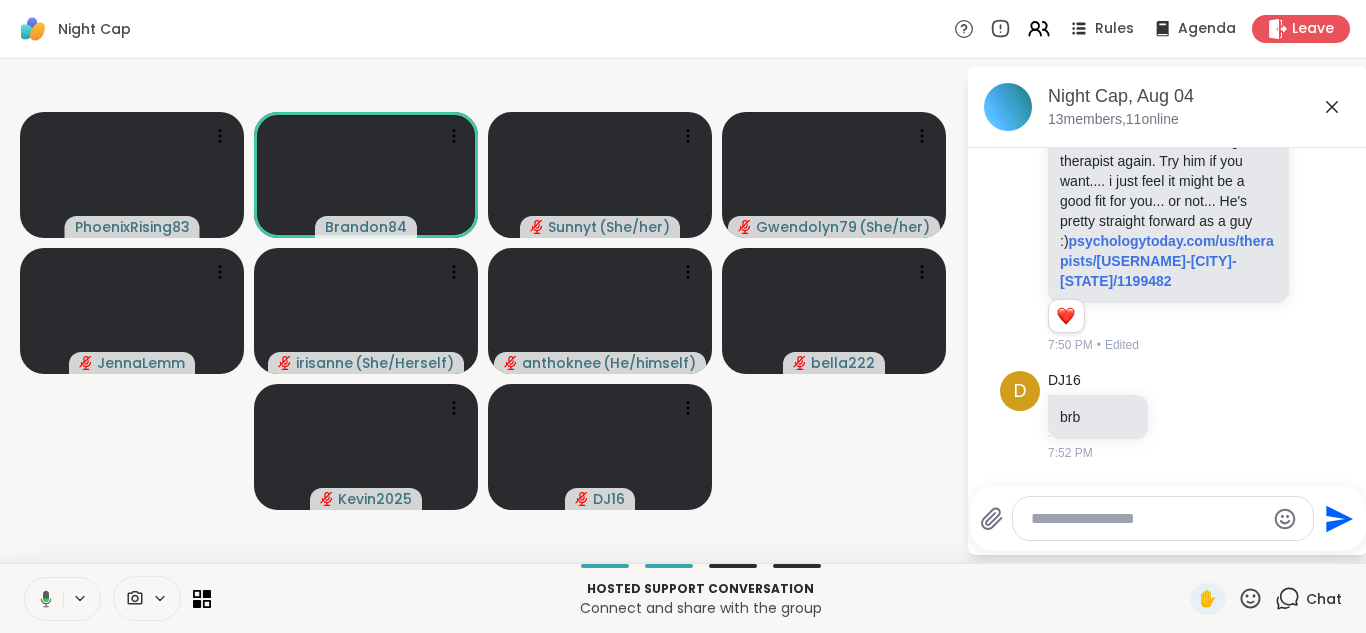 click at bounding box center (42, 599) 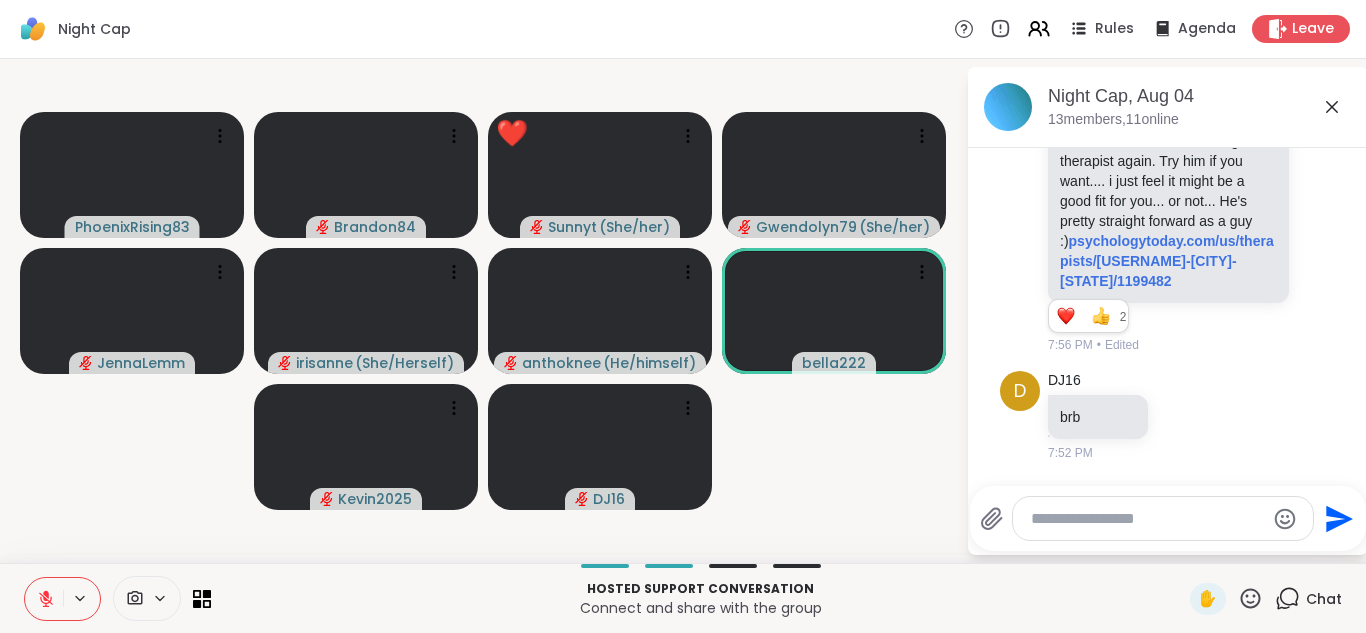 click at bounding box center (44, 599) 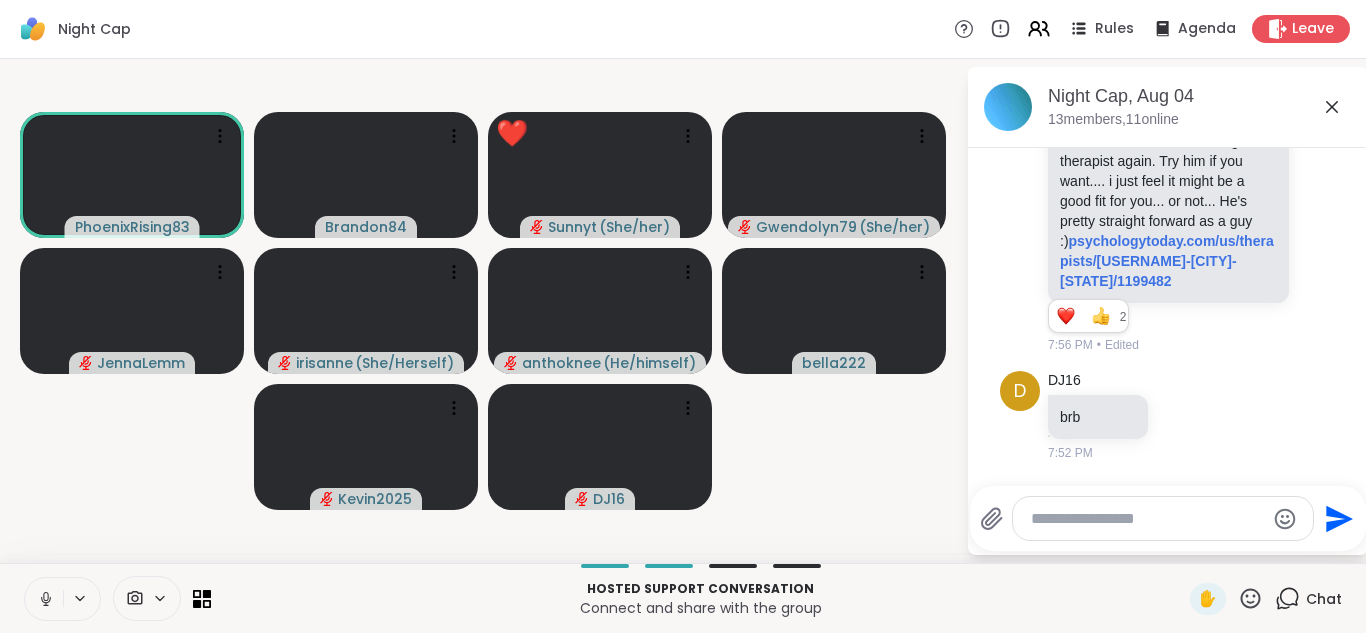 click at bounding box center [44, 599] 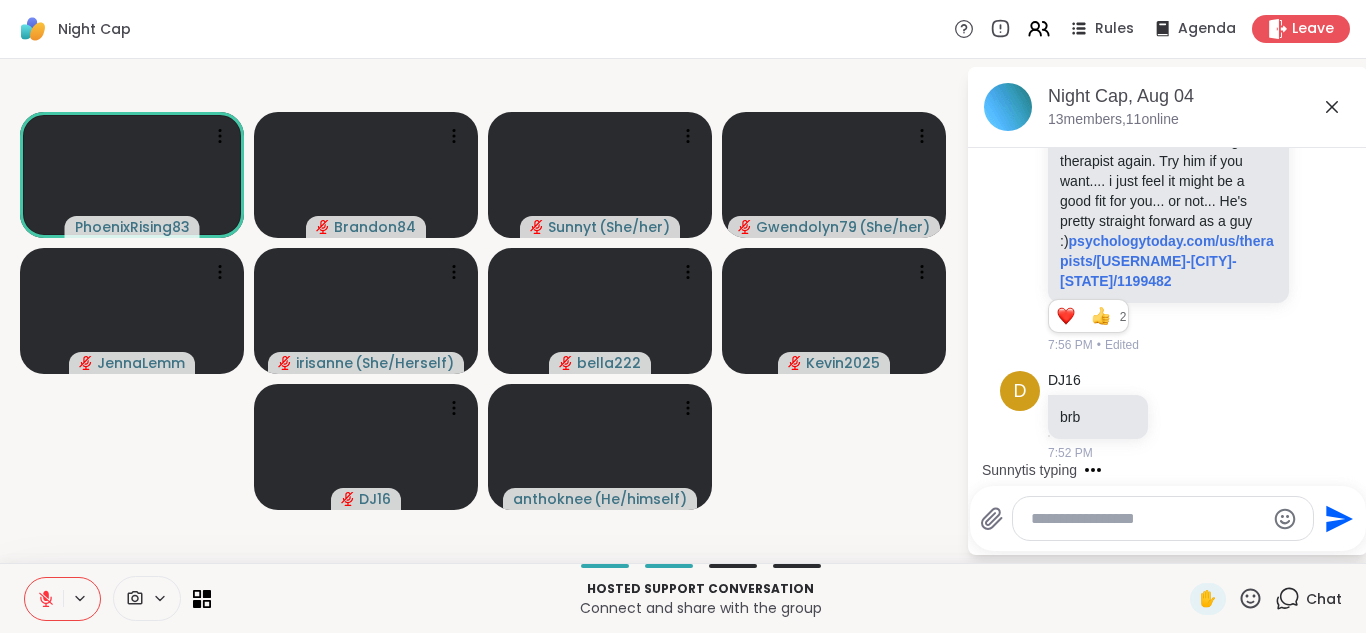 click at bounding box center (44, 599) 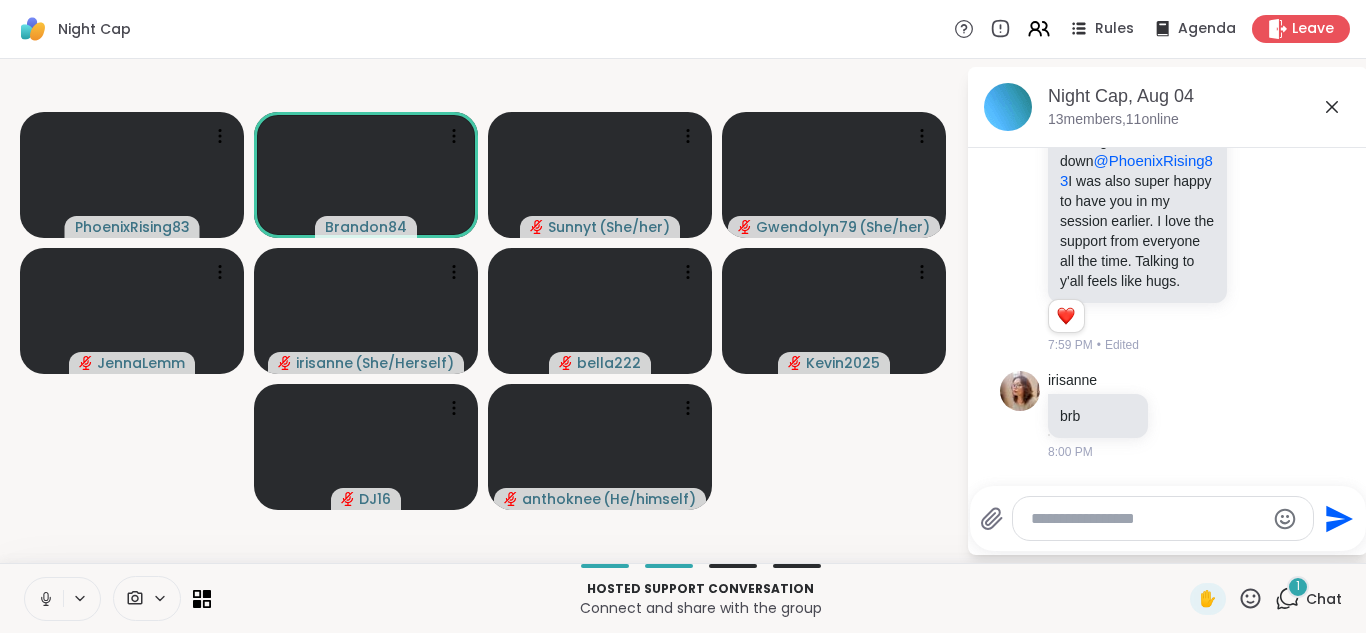 scroll, scrollTop: 4401, scrollLeft: 0, axis: vertical 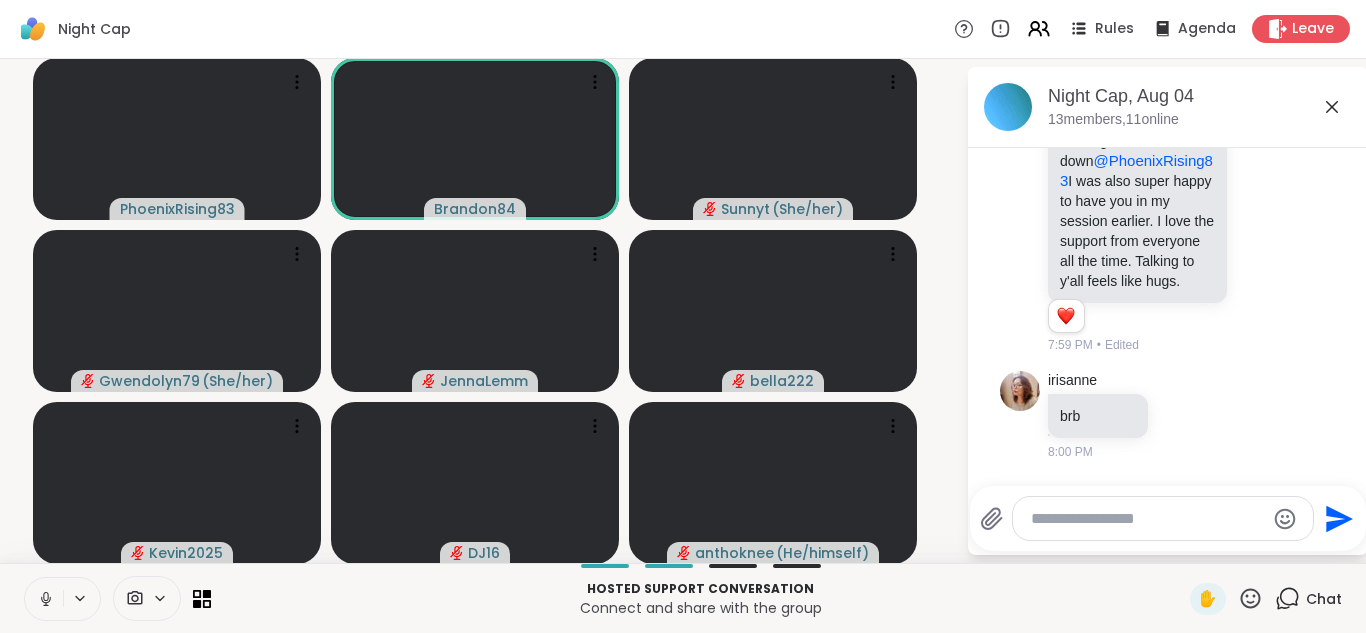 click at bounding box center [44, 599] 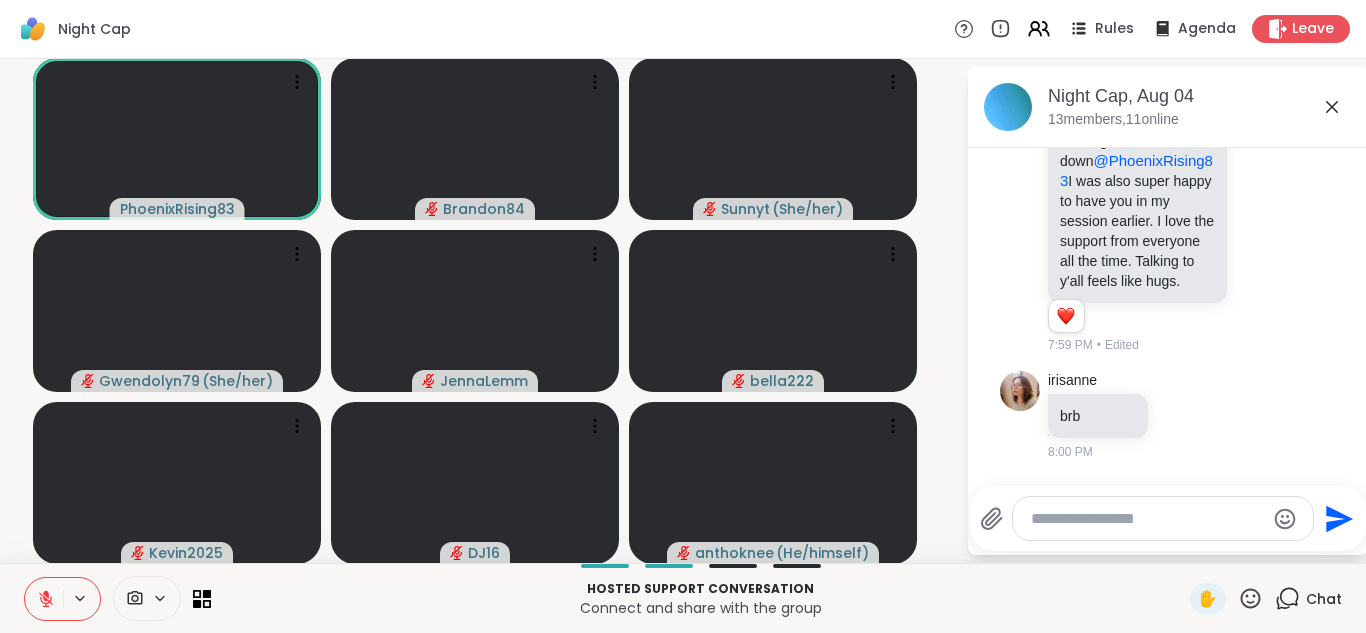 click at bounding box center (44, 599) 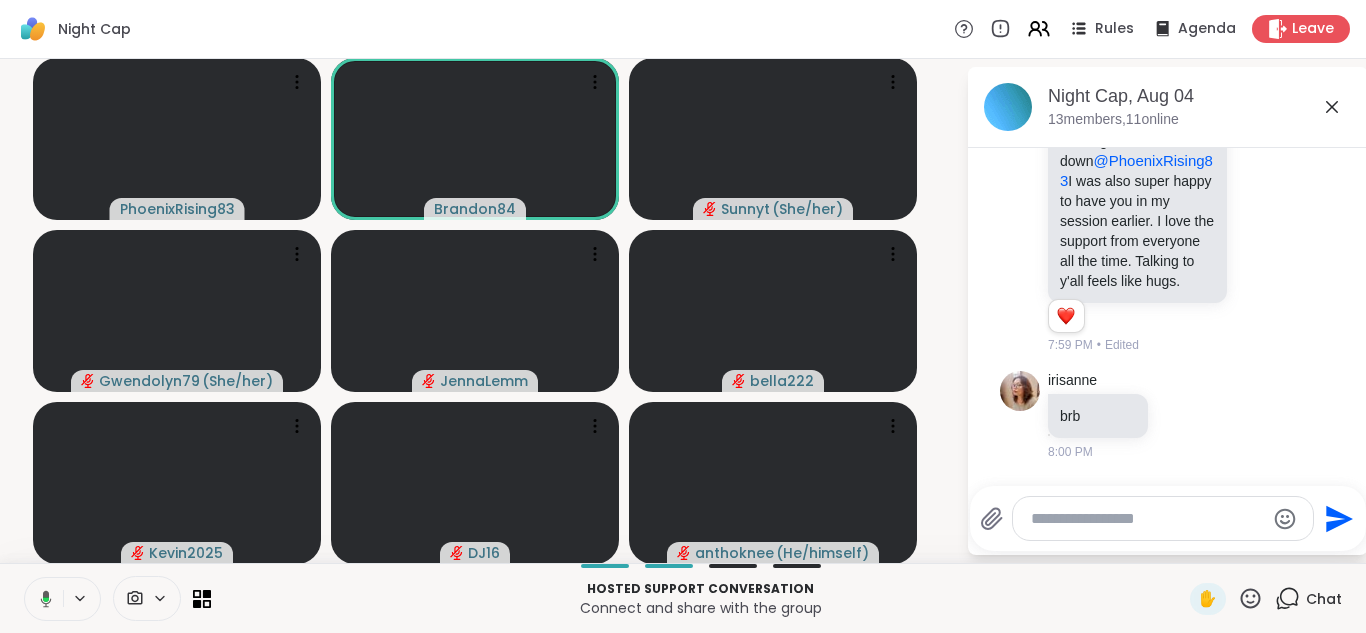 click at bounding box center [42, 599] 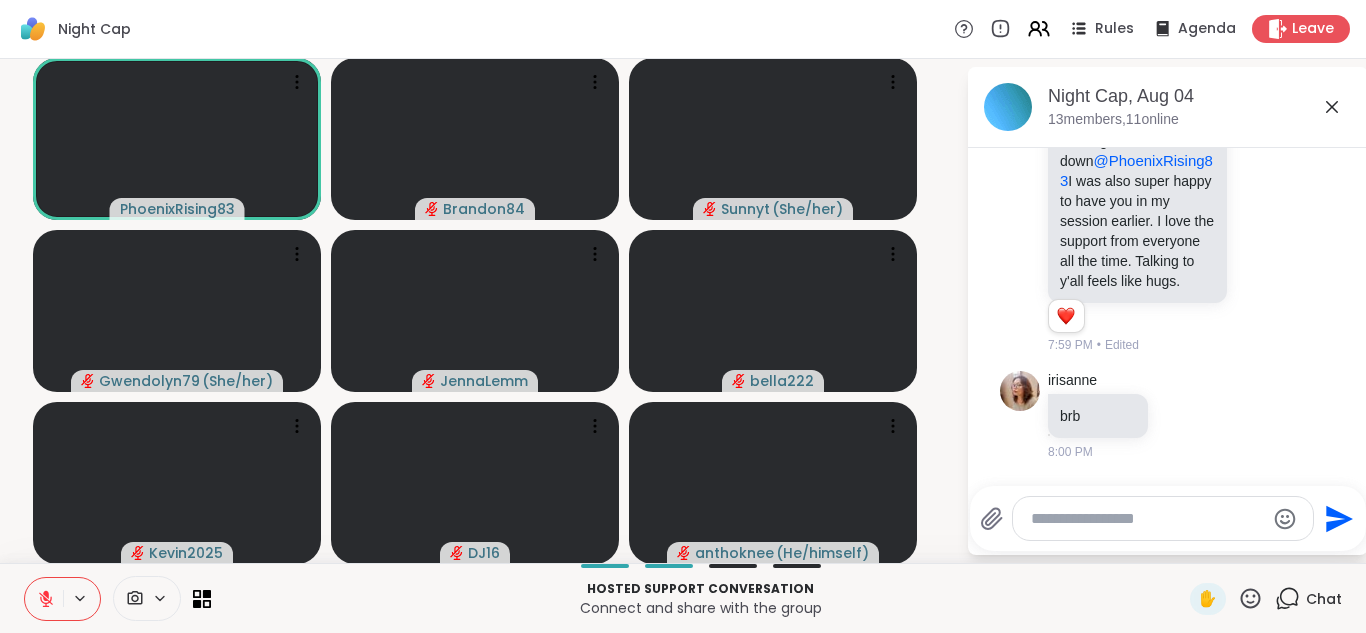 click at bounding box center (44, 599) 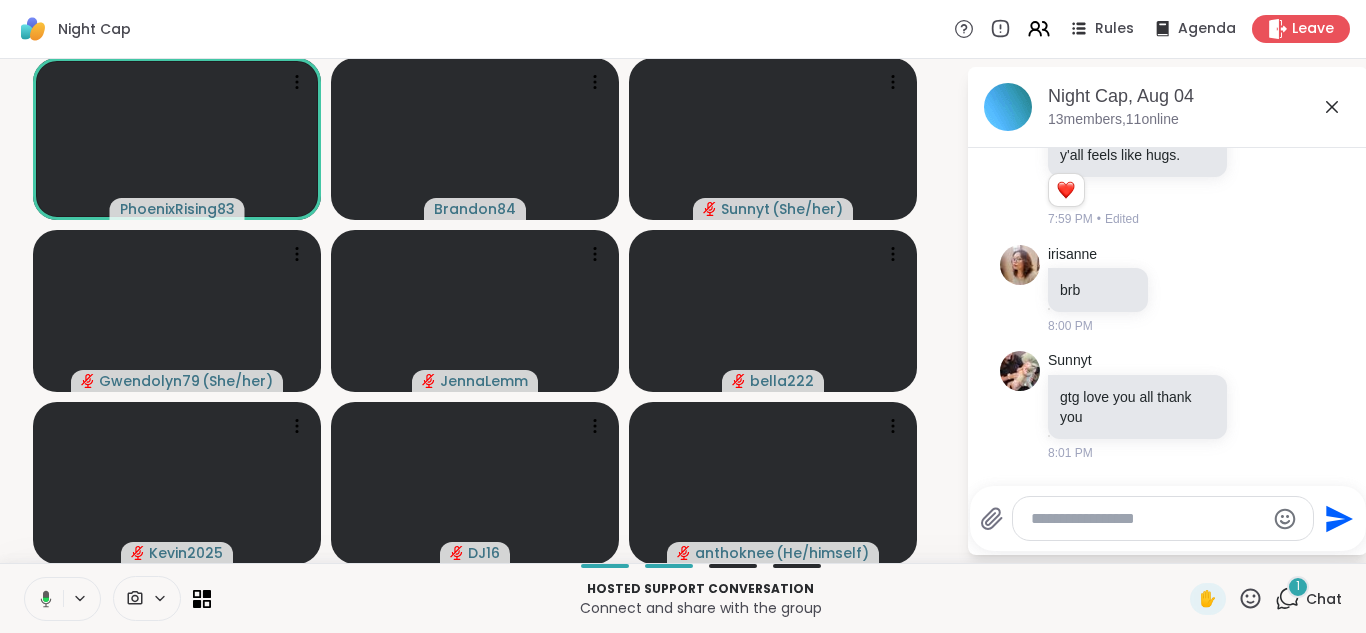 scroll, scrollTop: 4527, scrollLeft: 0, axis: vertical 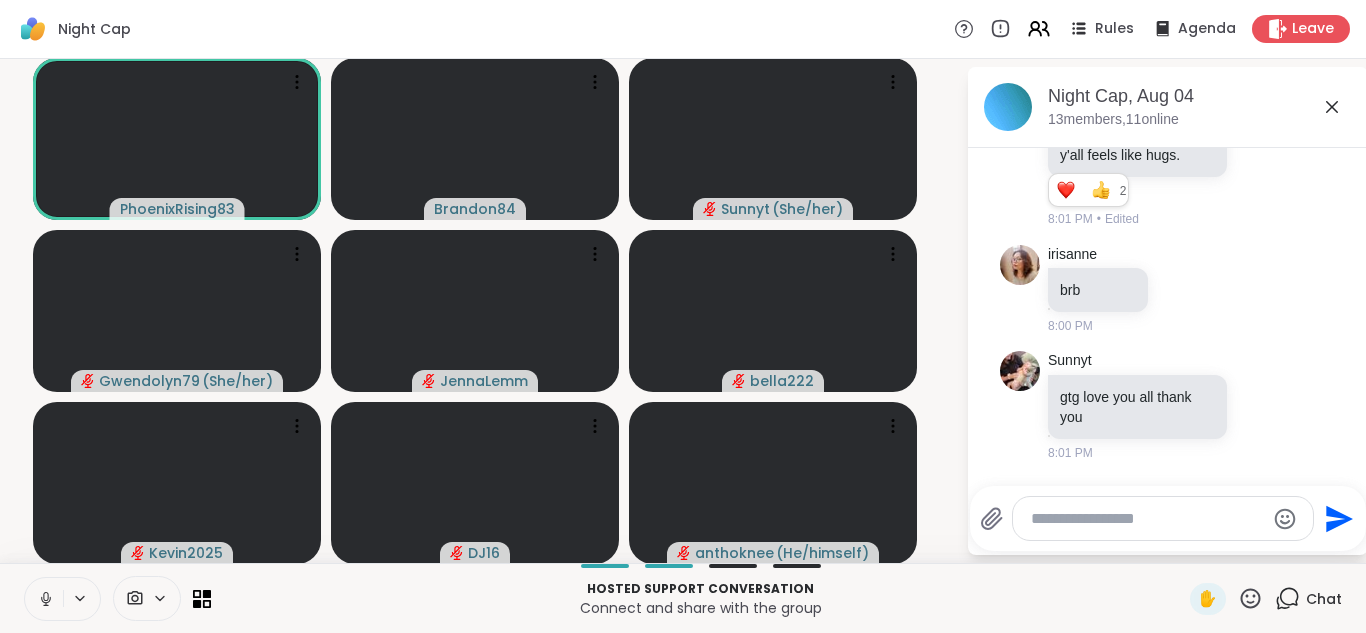 click at bounding box center [44, 599] 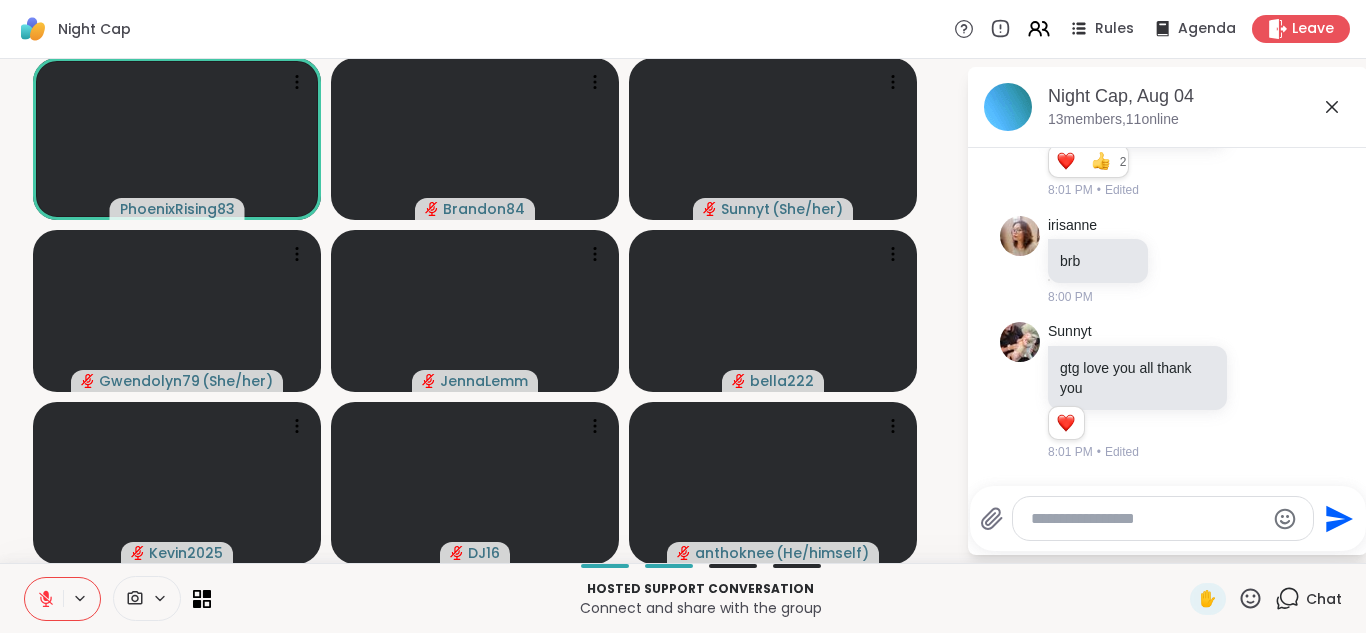 scroll, scrollTop: 4556, scrollLeft: 0, axis: vertical 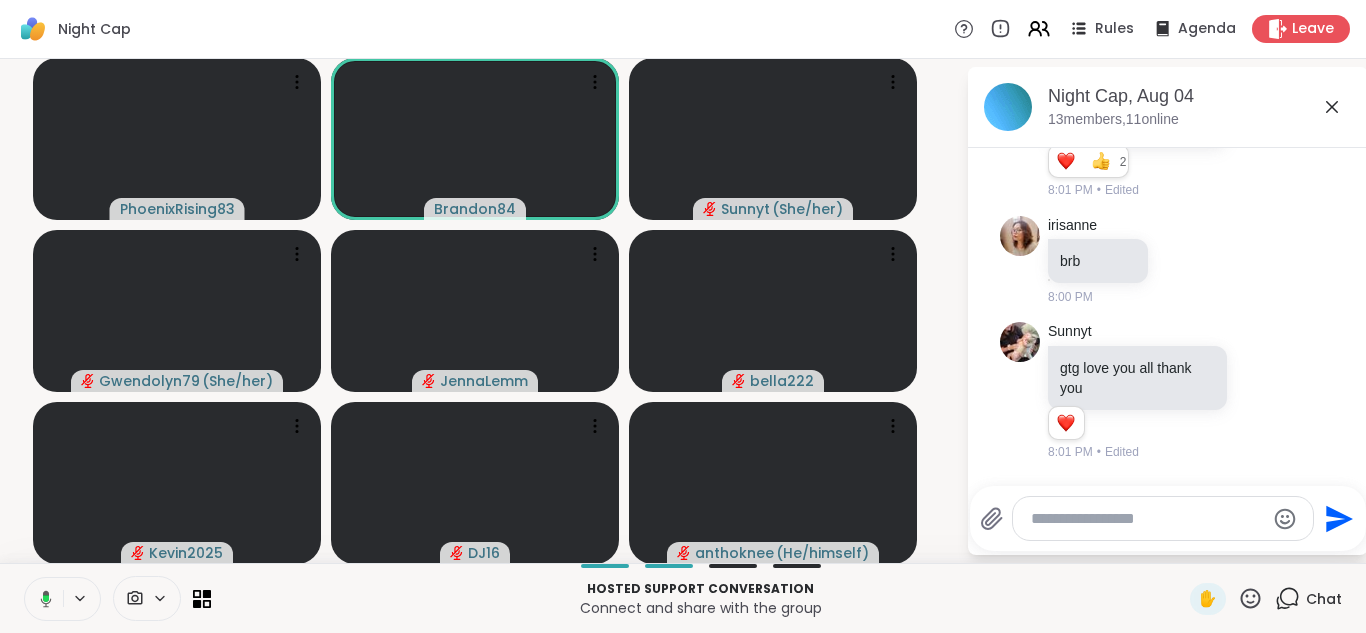 click at bounding box center [42, 599] 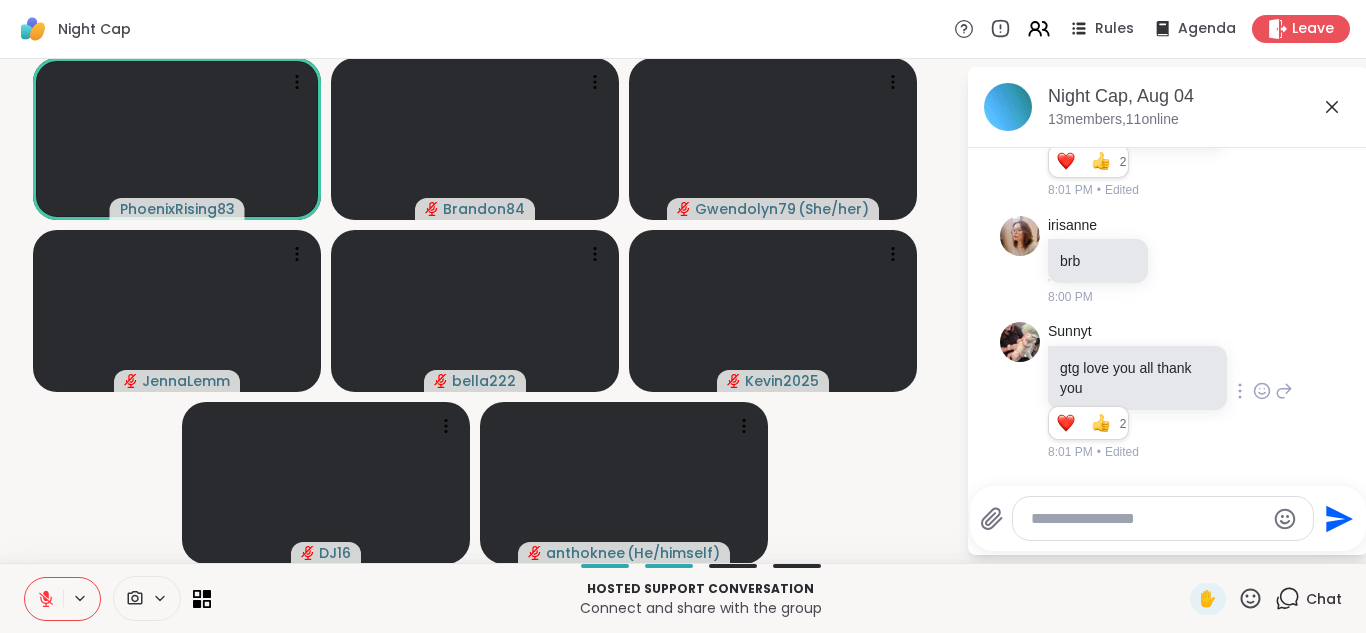 click 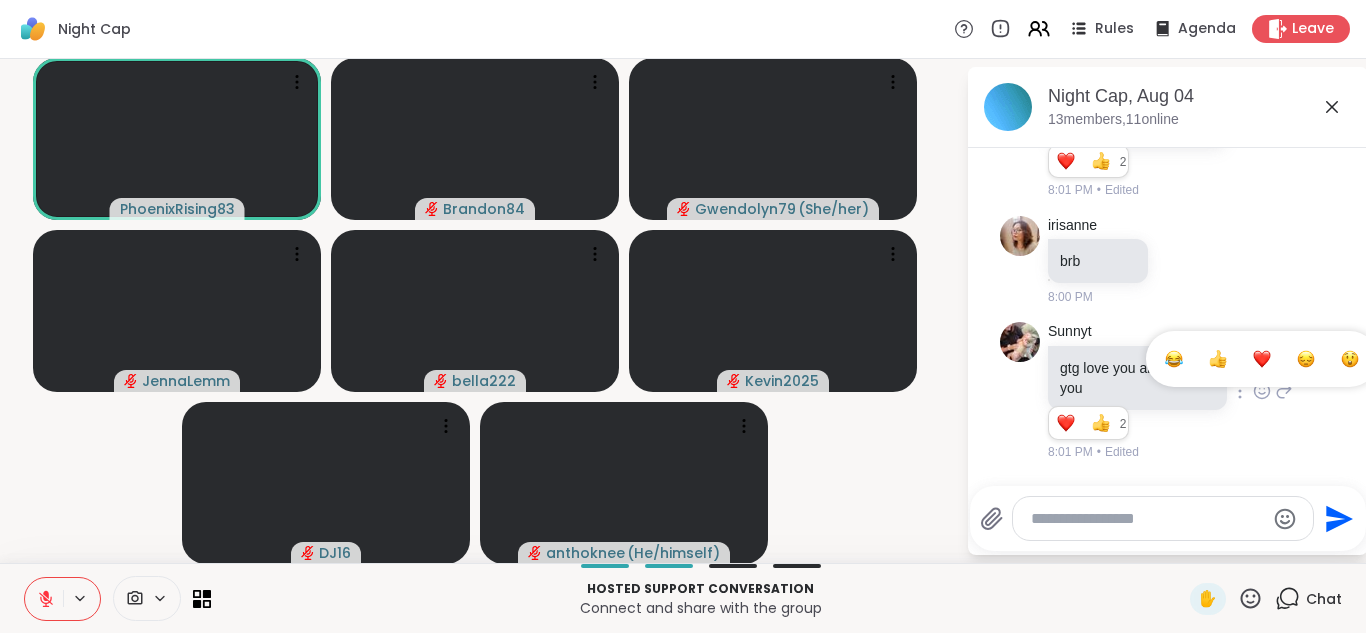 click at bounding box center (1262, 359) 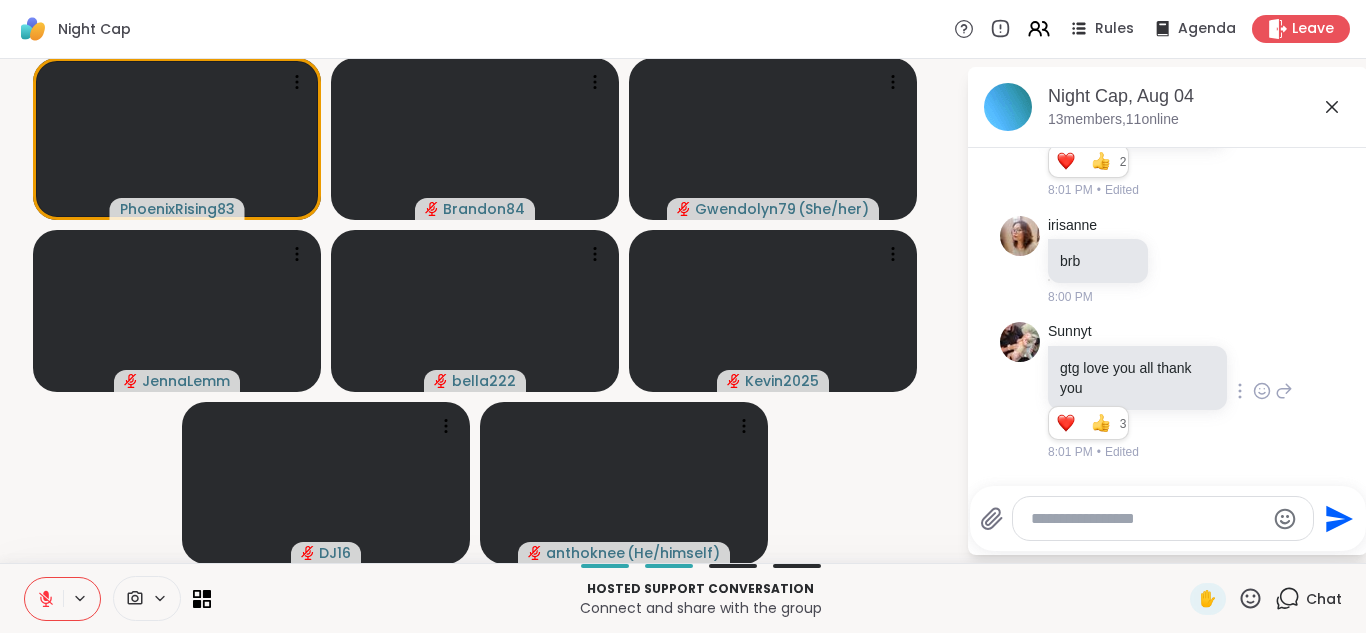 scroll, scrollTop: 1, scrollLeft: 0, axis: vertical 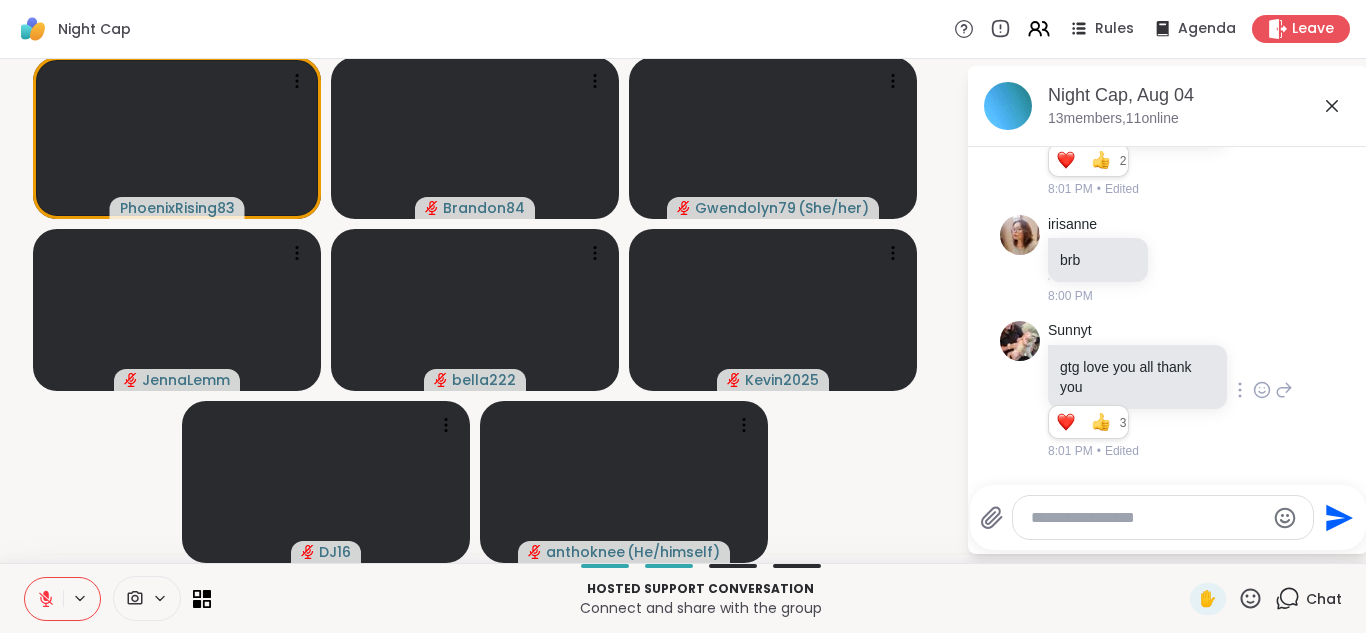 click 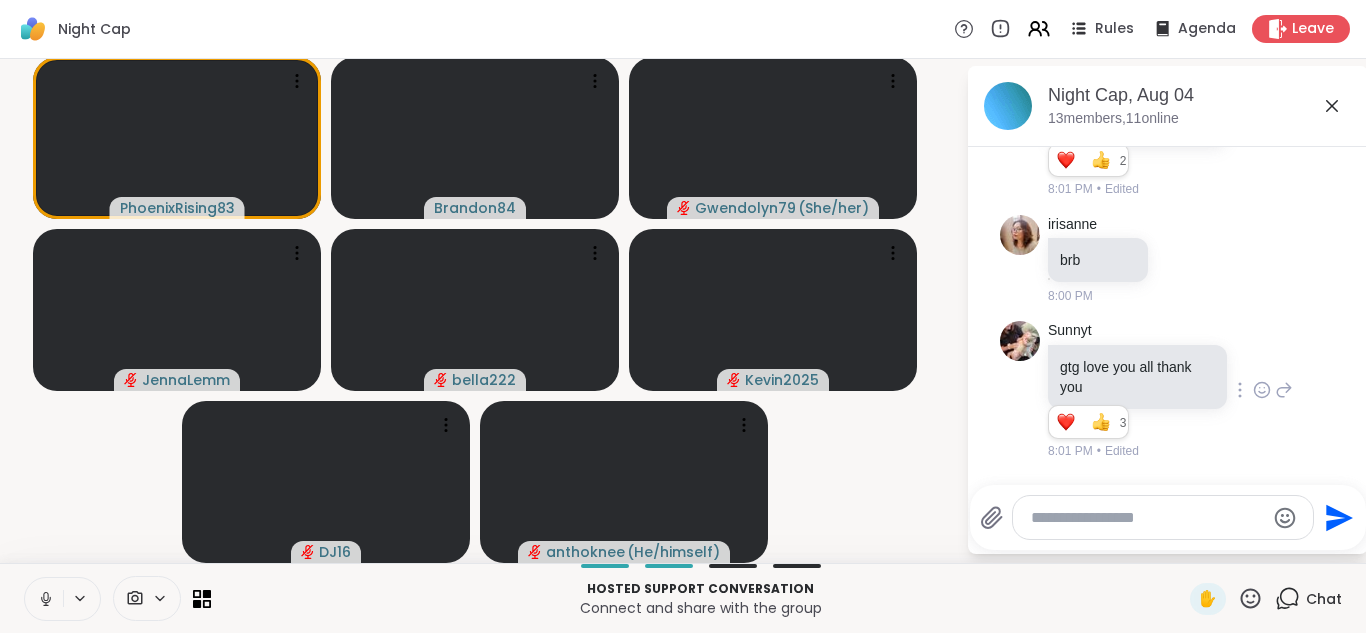 click at bounding box center [44, 599] 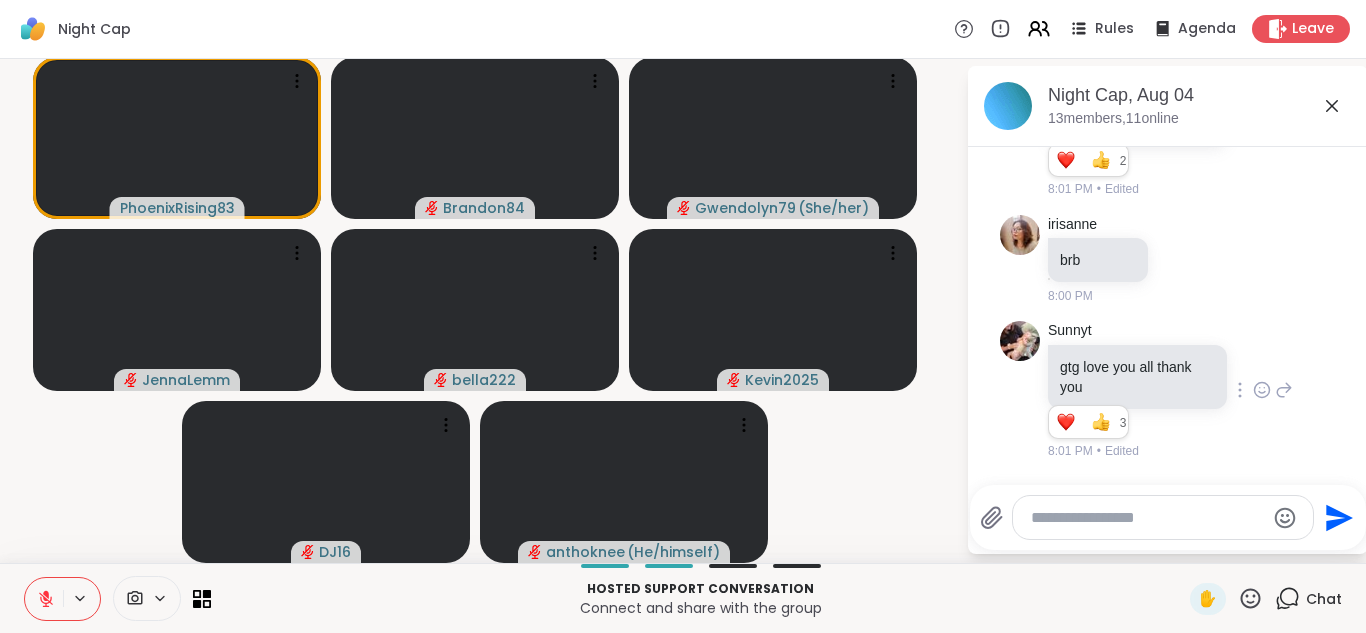 click at bounding box center [44, 599] 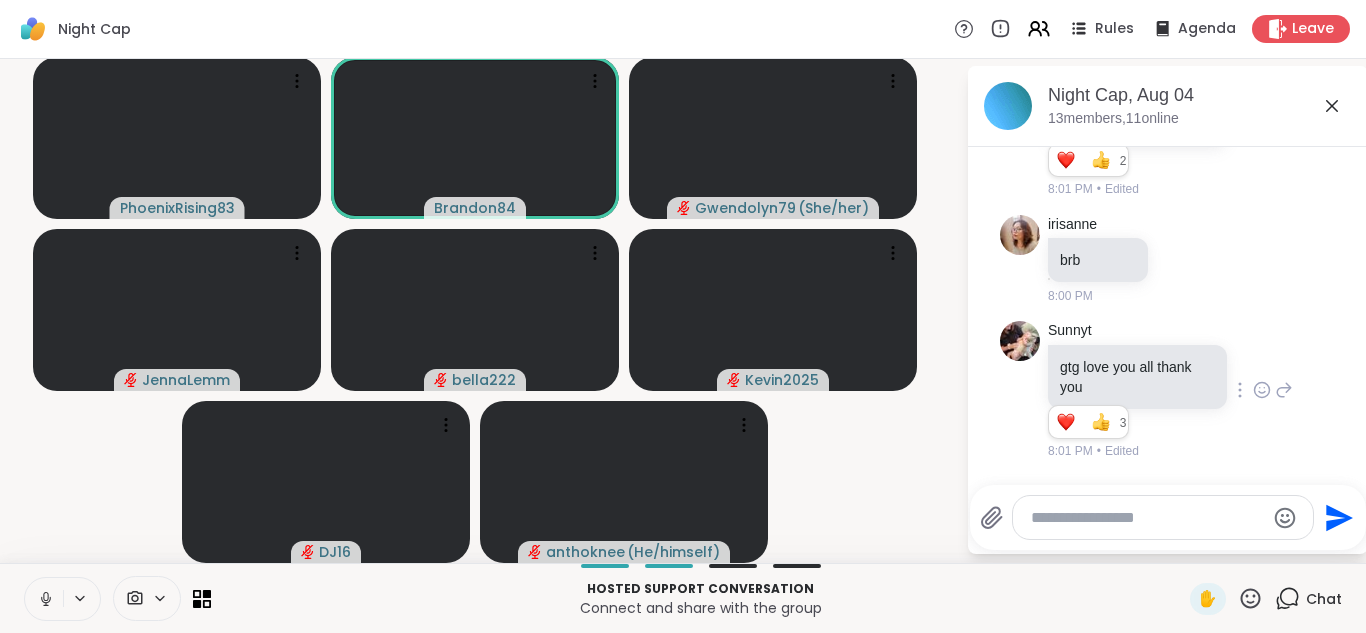 click at bounding box center [44, 599] 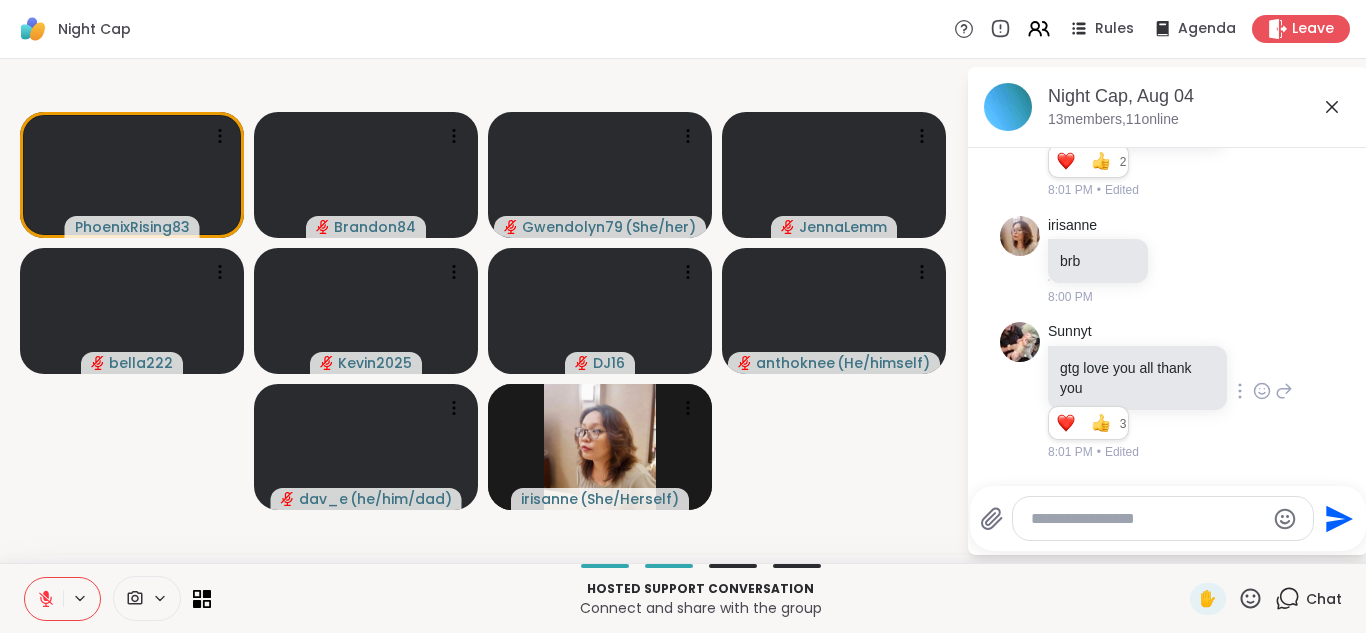scroll, scrollTop: 0, scrollLeft: 0, axis: both 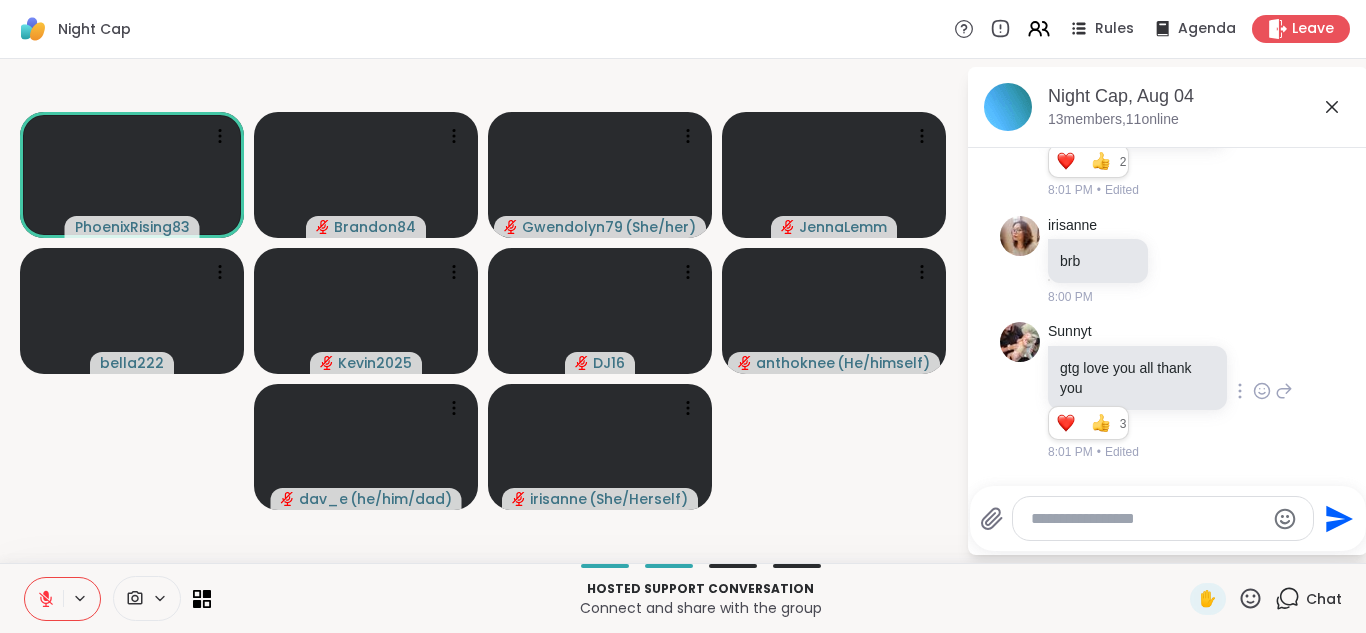 click 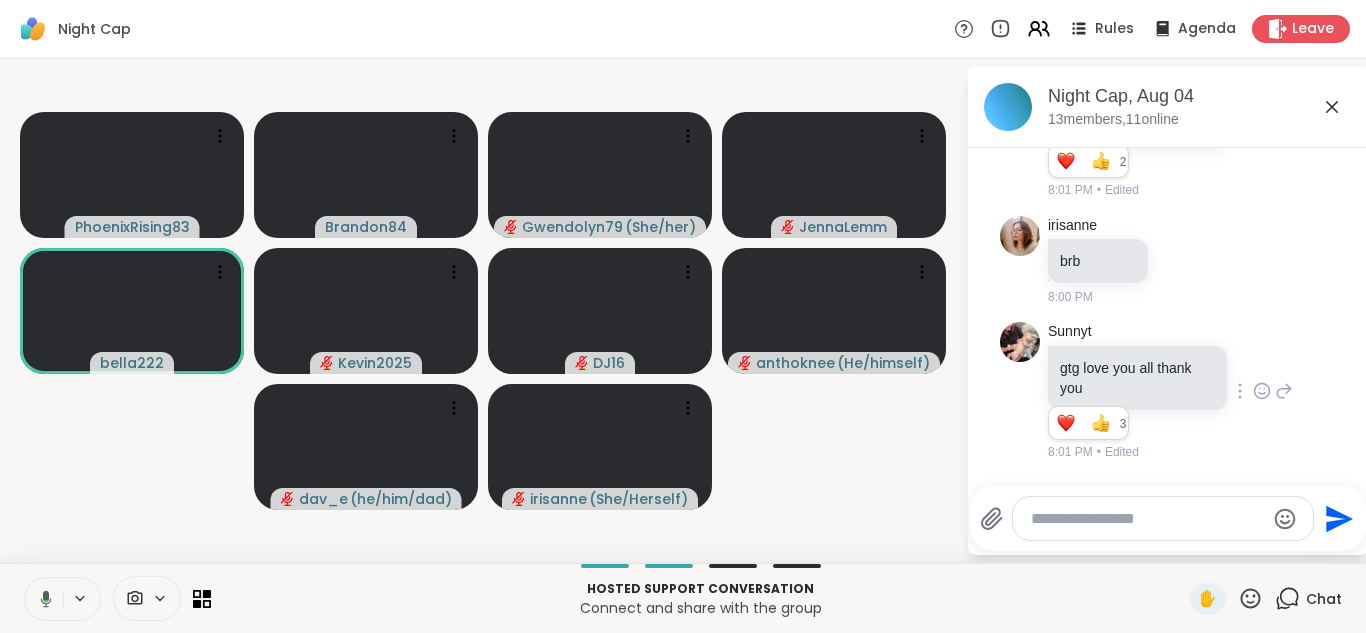 click at bounding box center (42, 599) 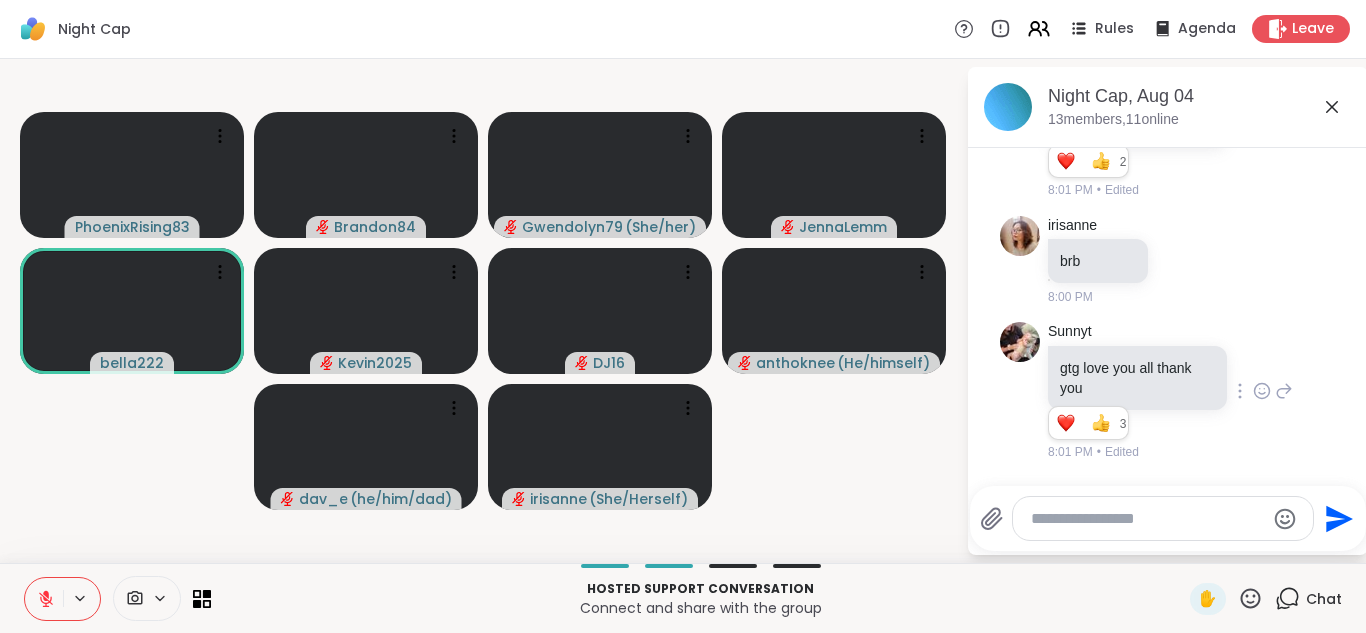 click at bounding box center (44, 599) 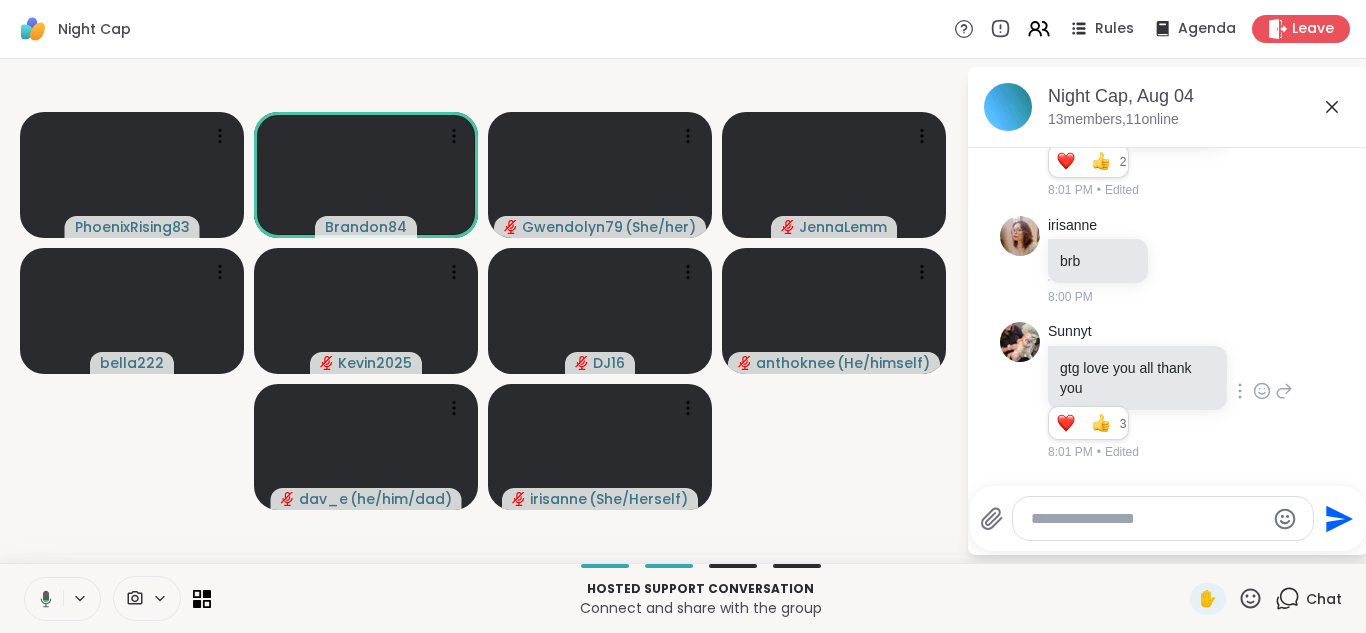 click at bounding box center [42, 599] 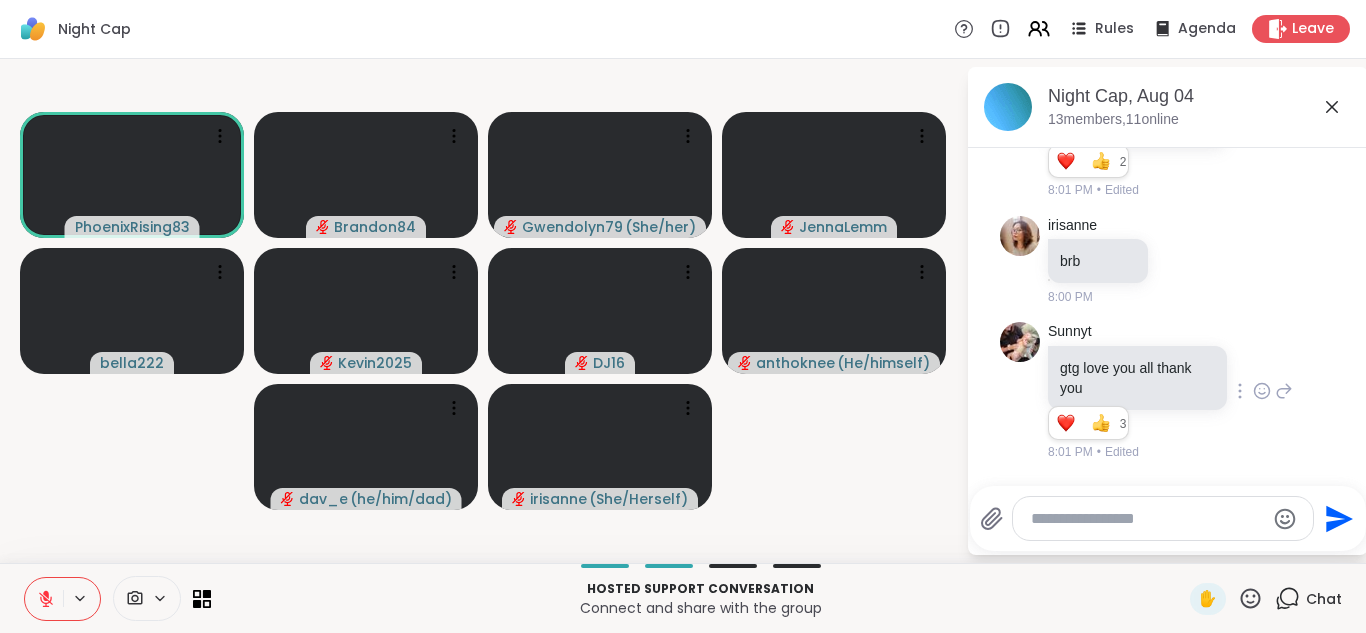 click at bounding box center [44, 599] 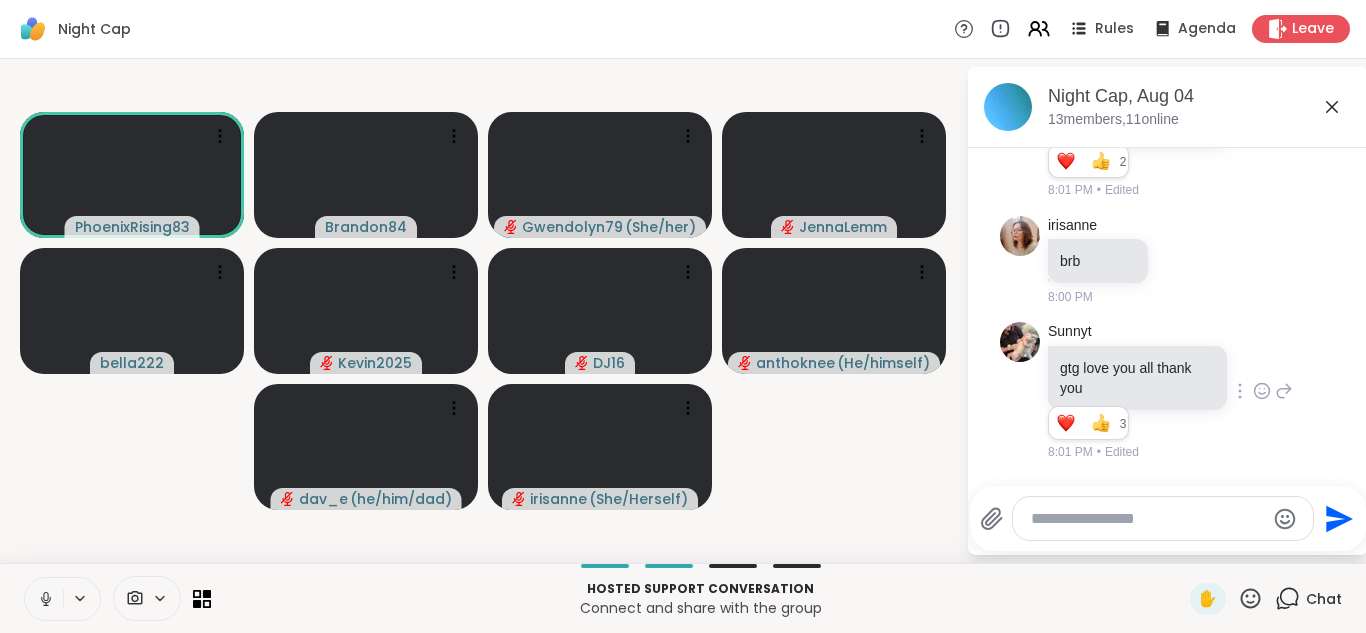 click at bounding box center (44, 599) 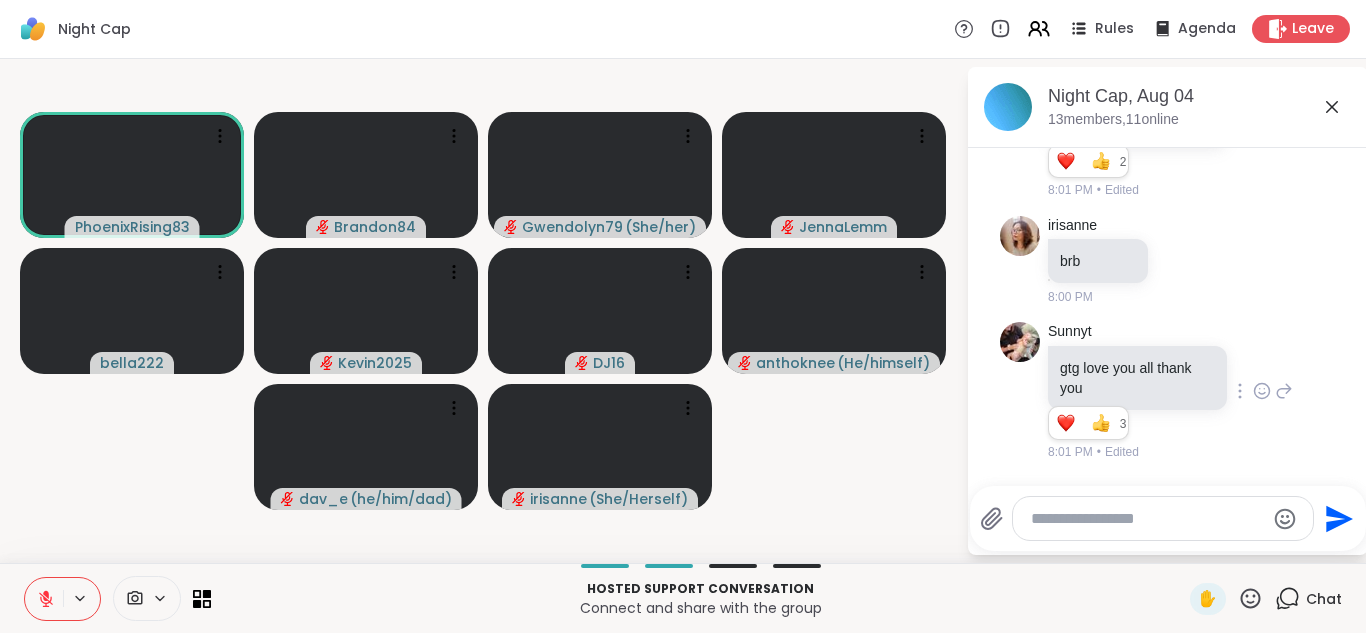 click at bounding box center [44, 599] 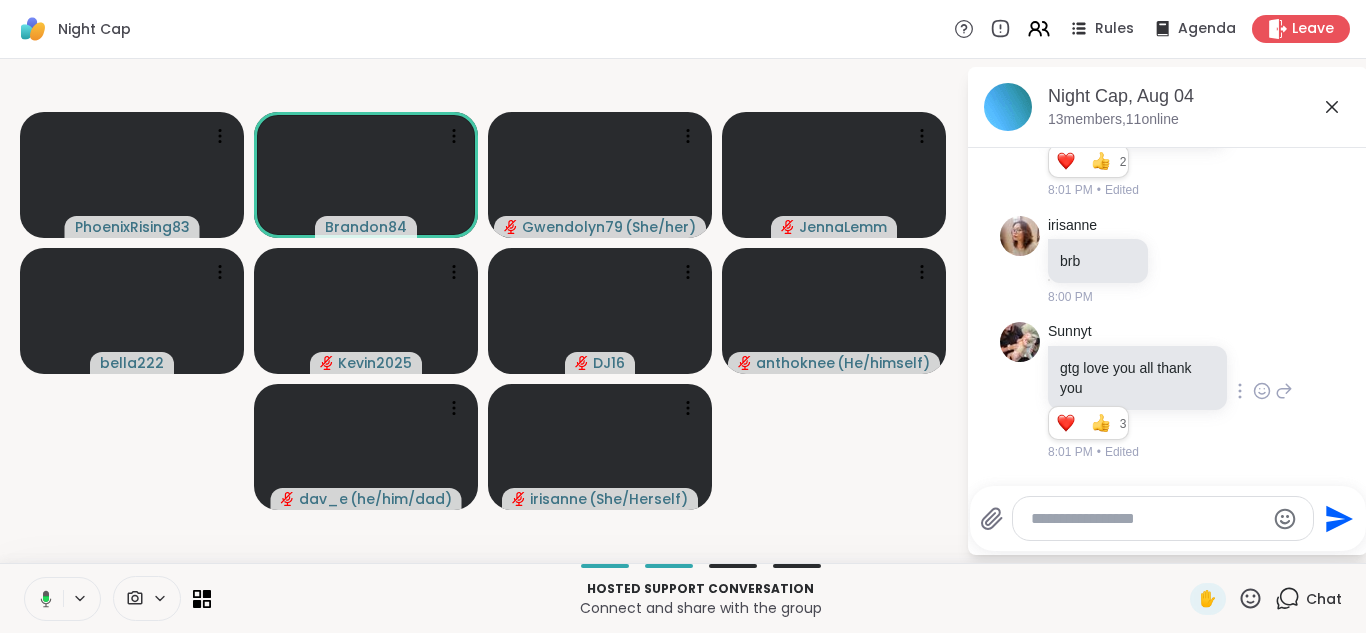 click at bounding box center [42, 599] 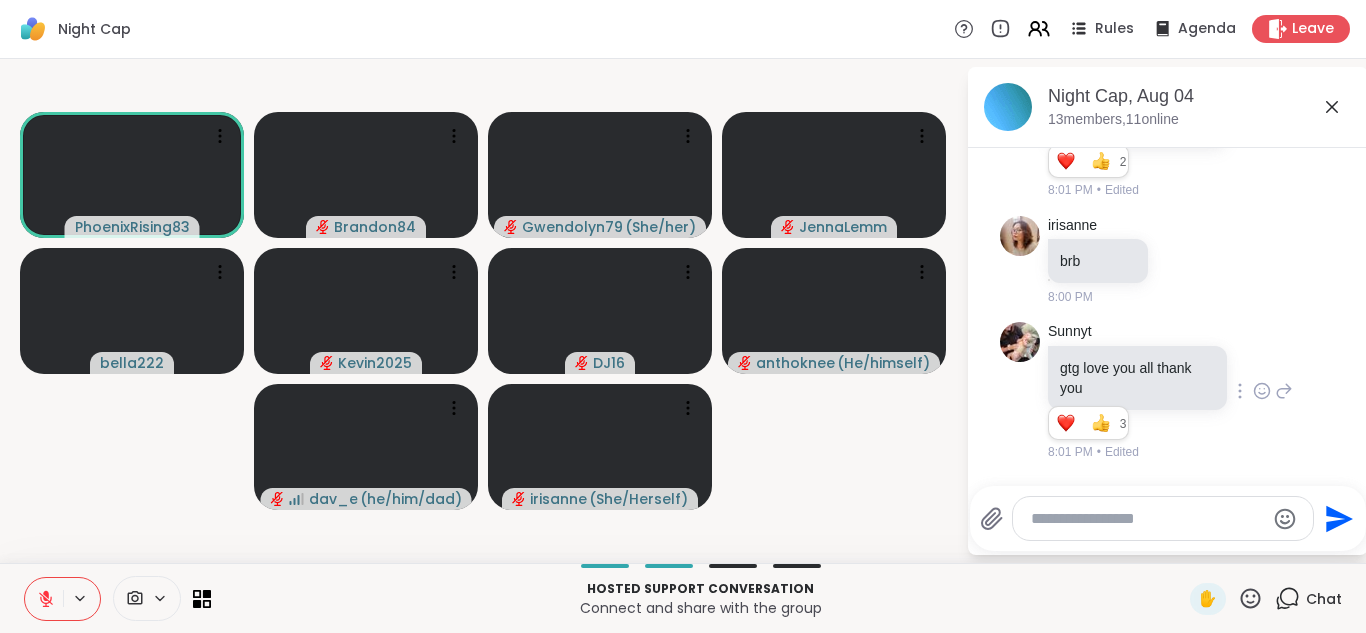 click at bounding box center (44, 599) 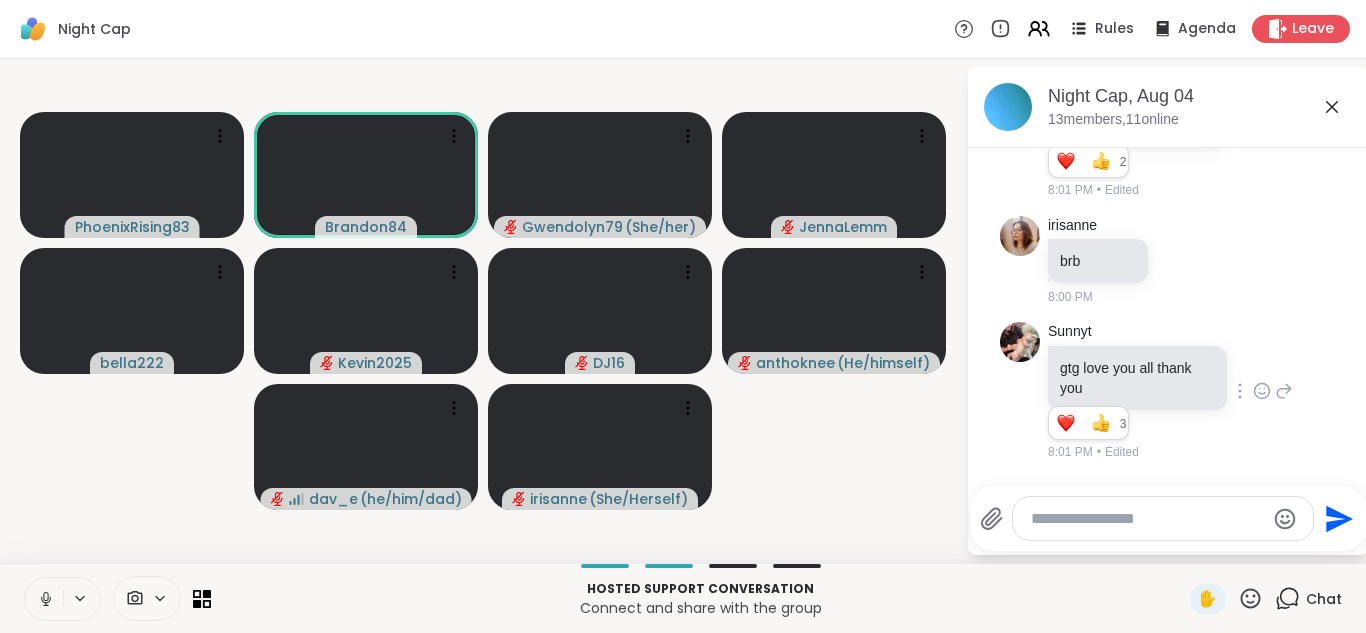 click at bounding box center [44, 599] 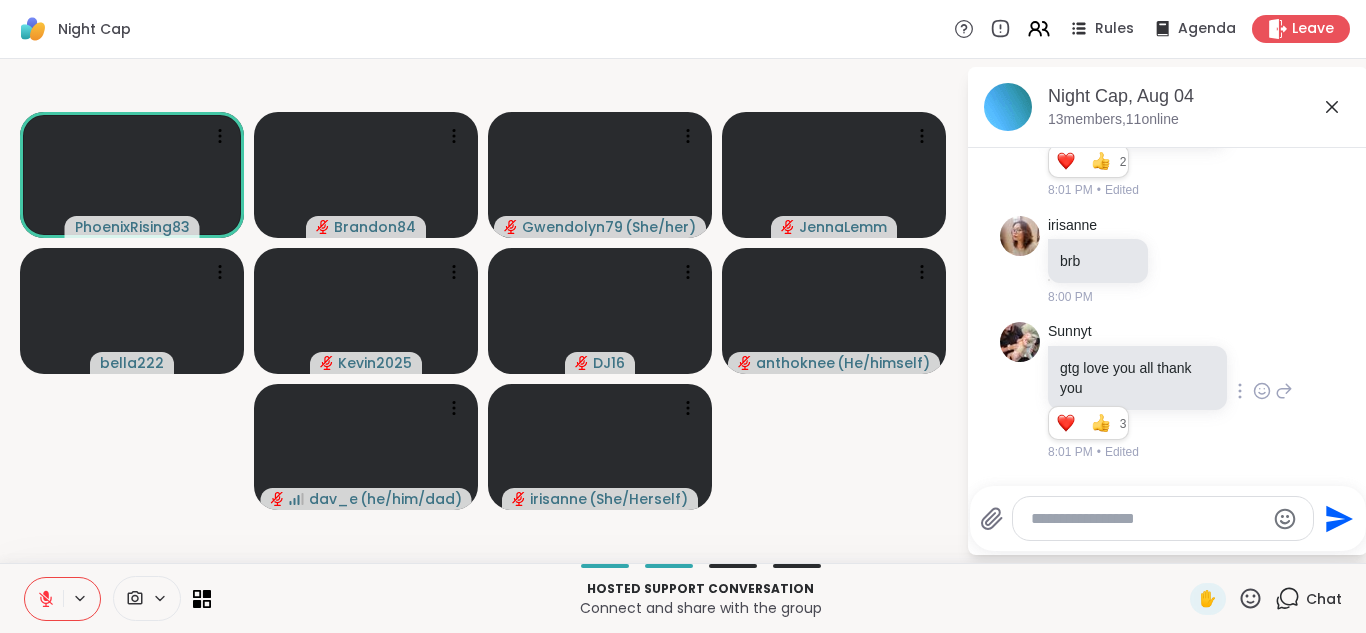 click at bounding box center [44, 599] 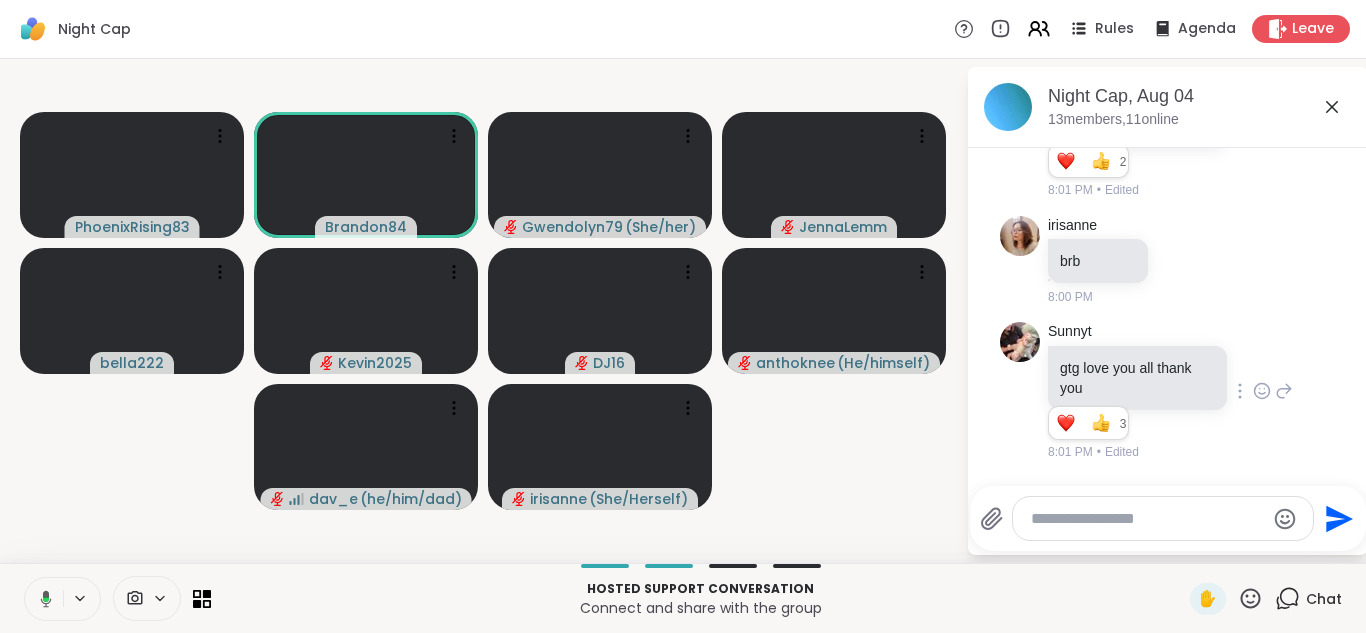 click at bounding box center (42, 599) 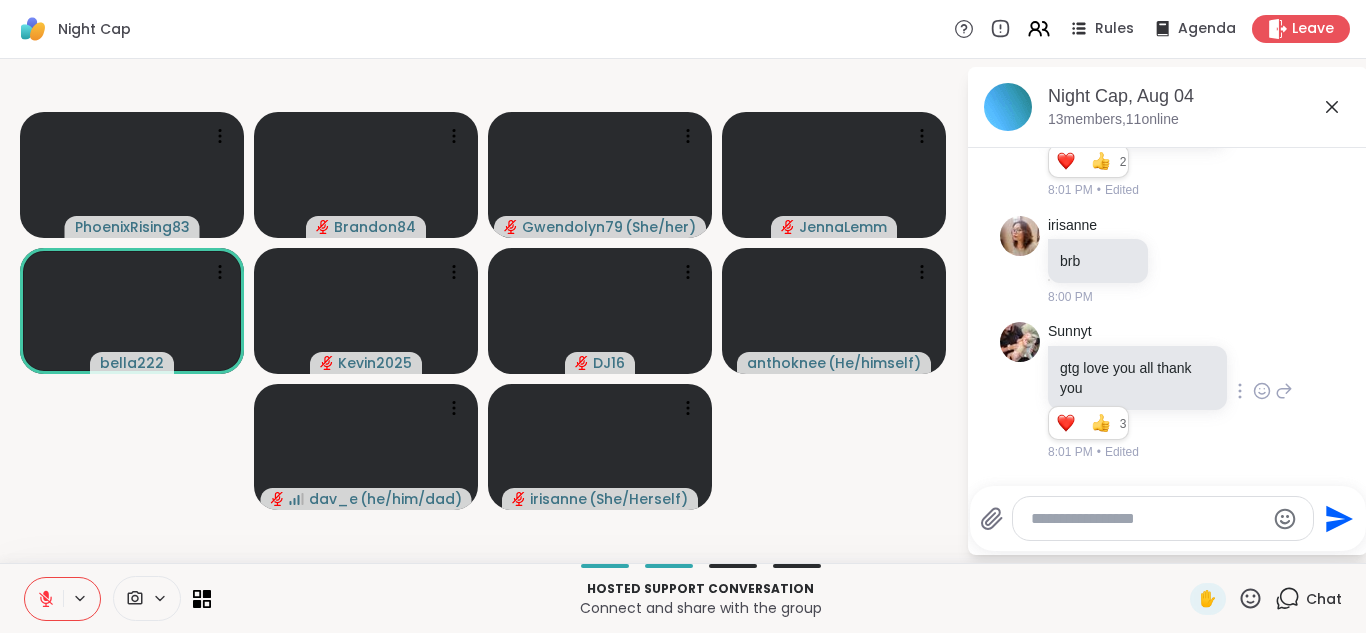 click 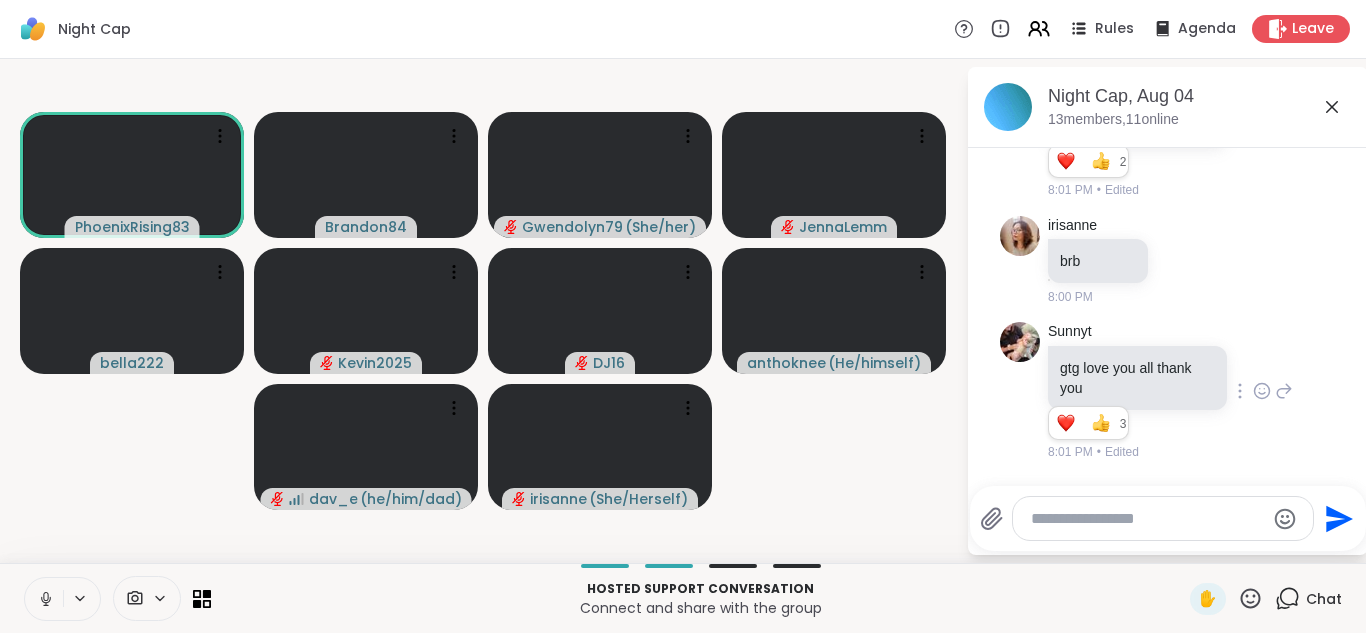 click at bounding box center (44, 599) 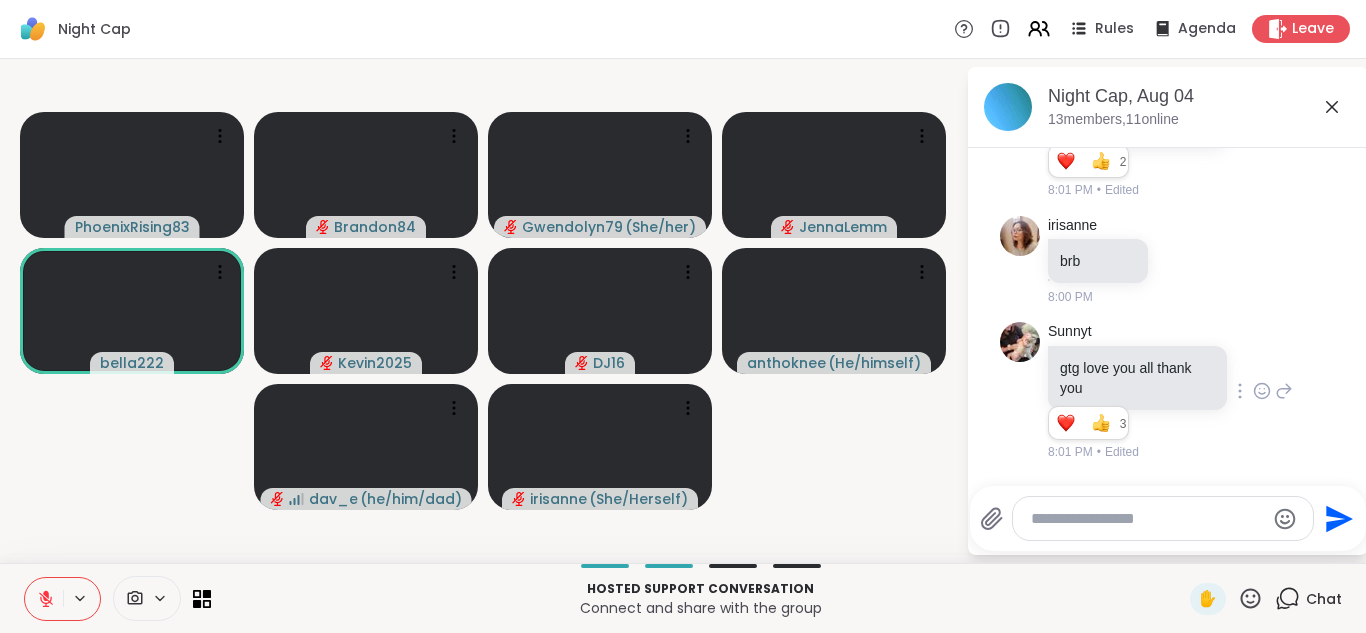 click at bounding box center [44, 599] 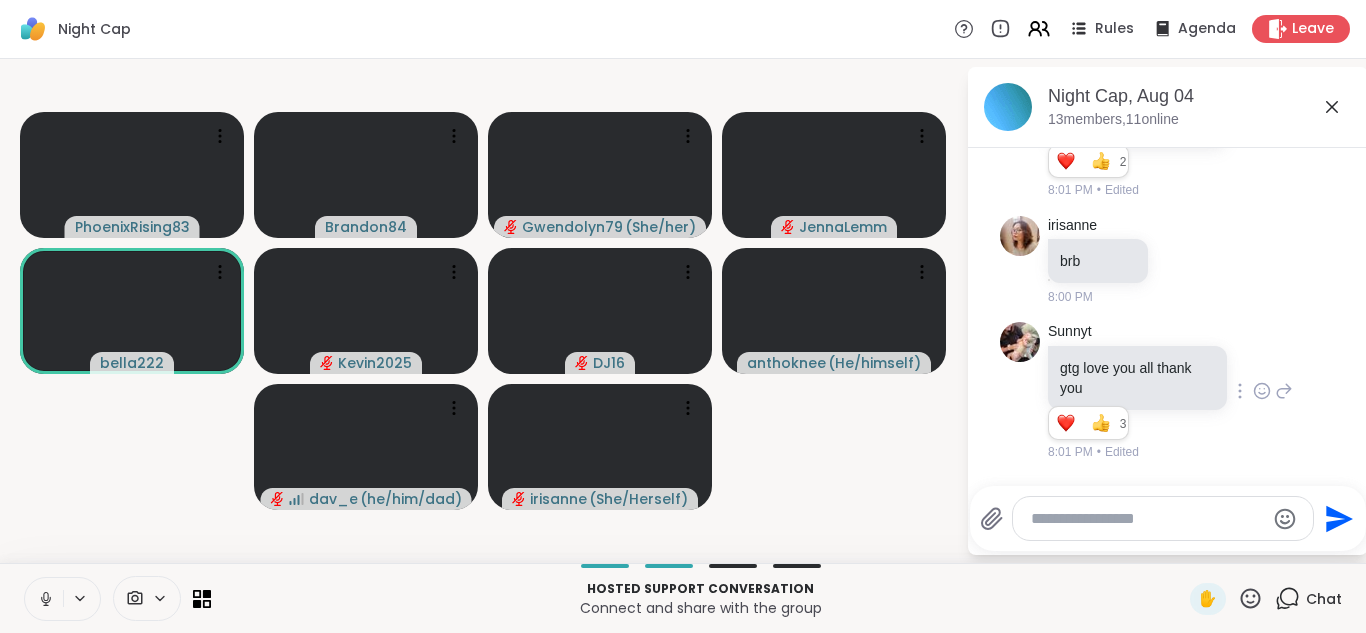click at bounding box center [44, 599] 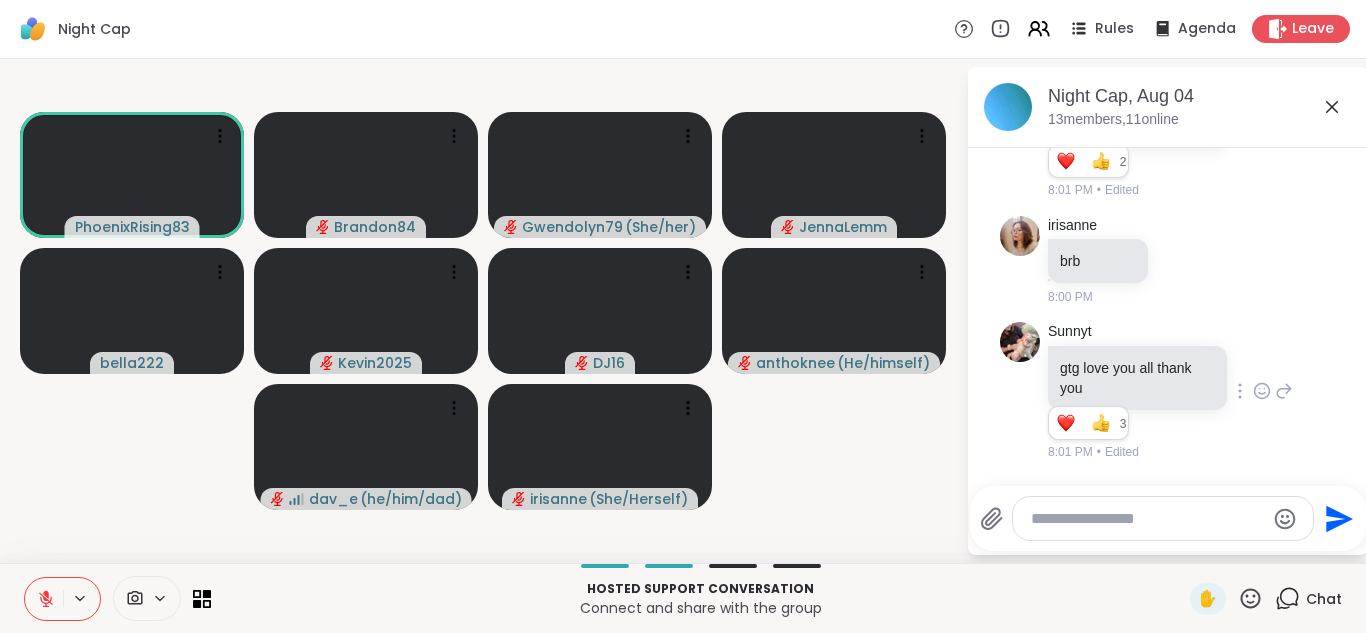 click 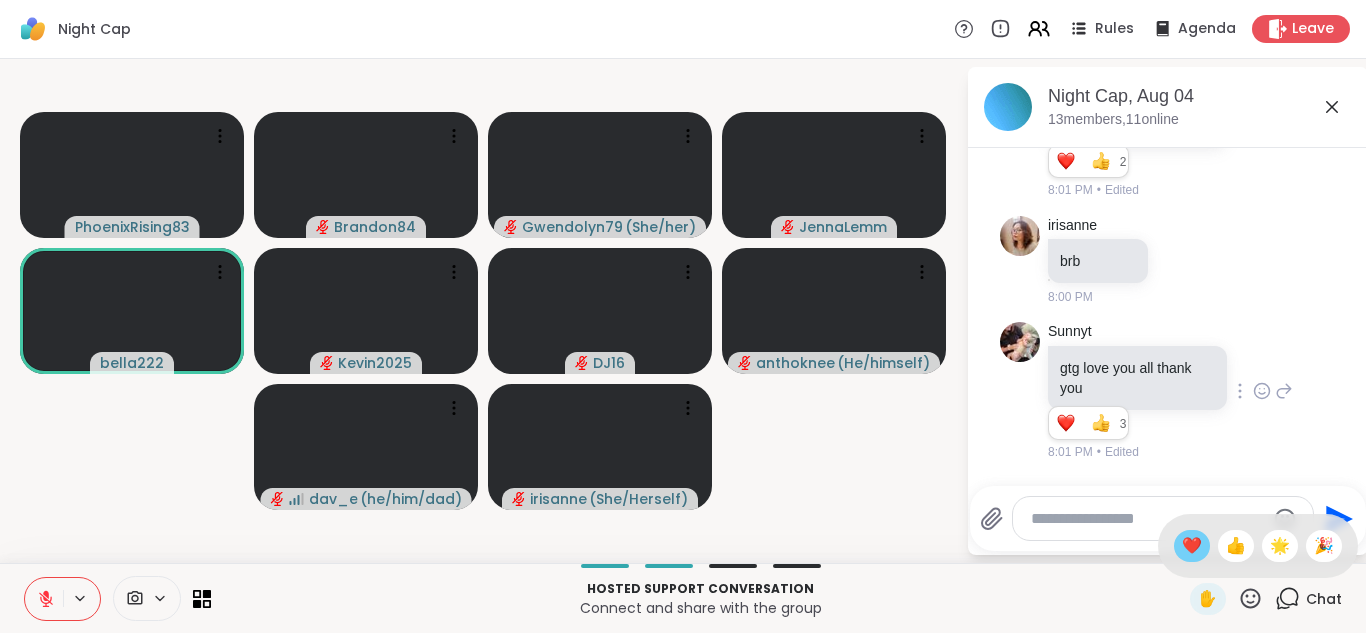 click on "❤️" at bounding box center [1192, 546] 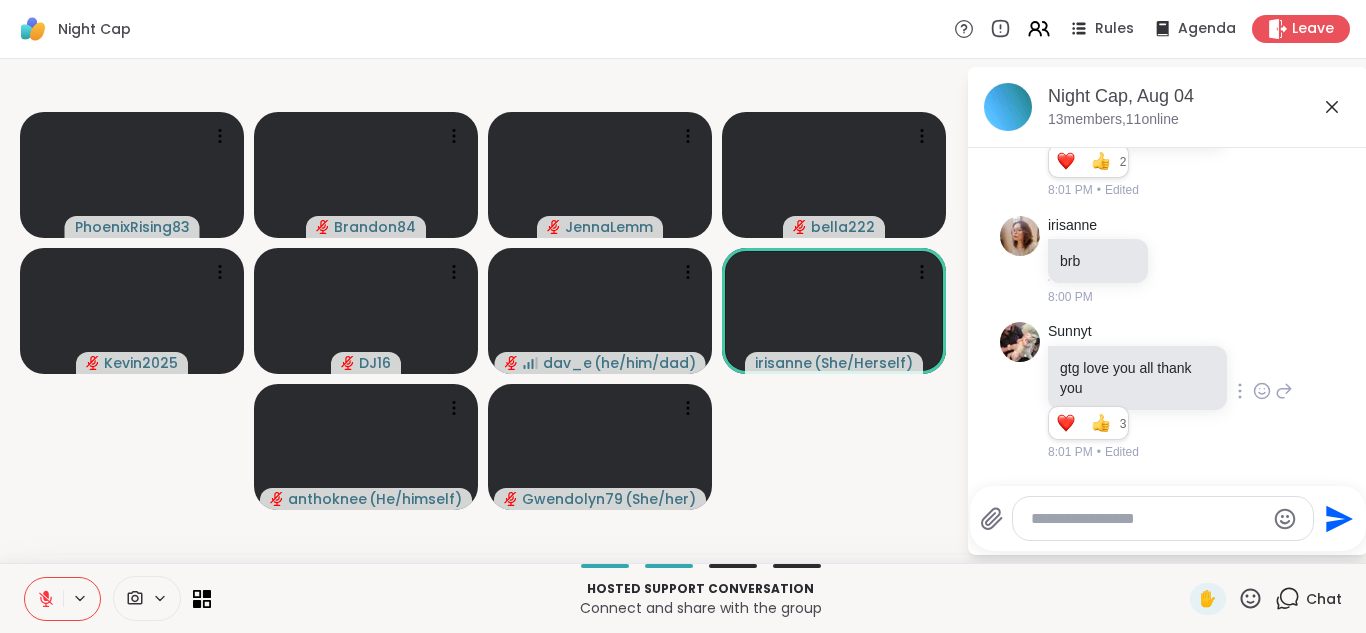 click 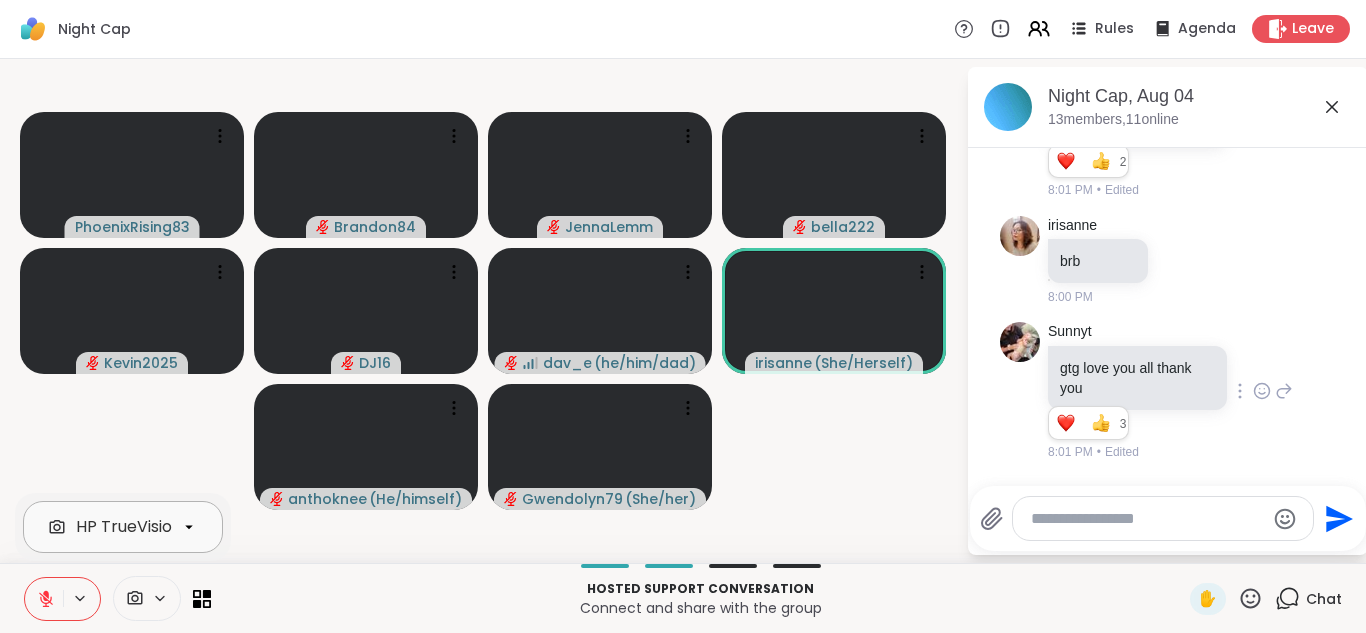 click on "HP TrueVision HD Camera" at bounding box center (177, 527) 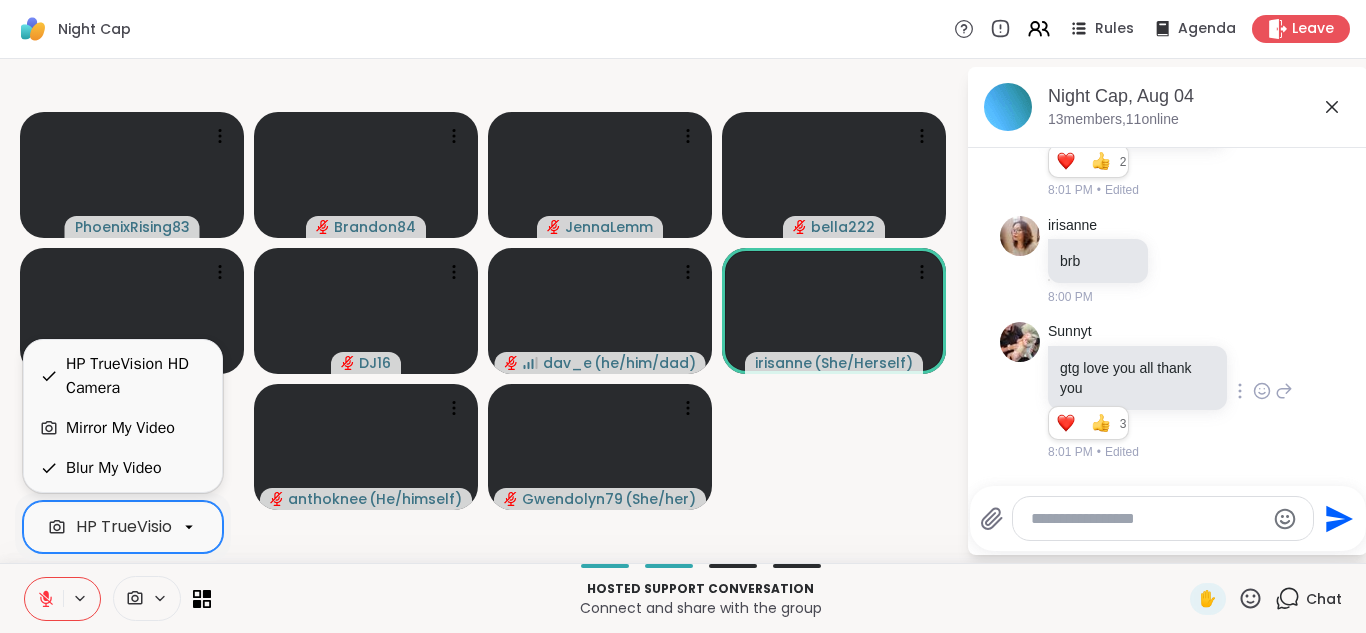 scroll, scrollTop: 0, scrollLeft: 77, axis: horizontal 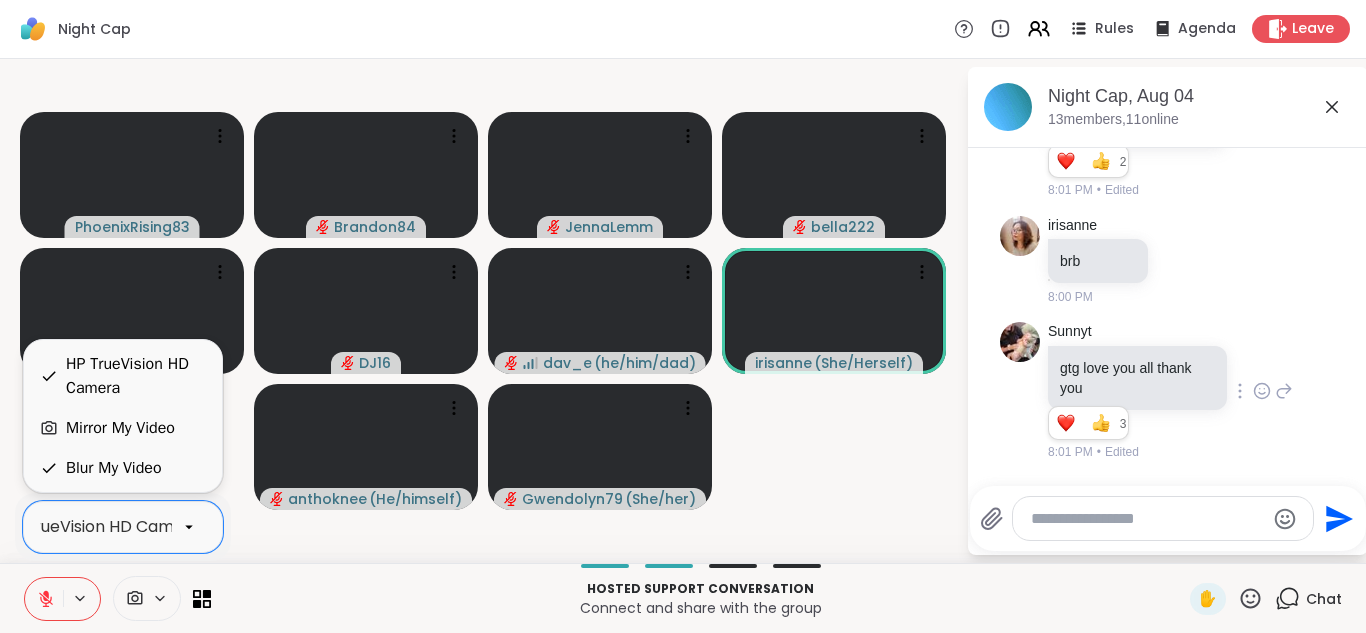 click on "Blur My Video" at bounding box center [114, 468] 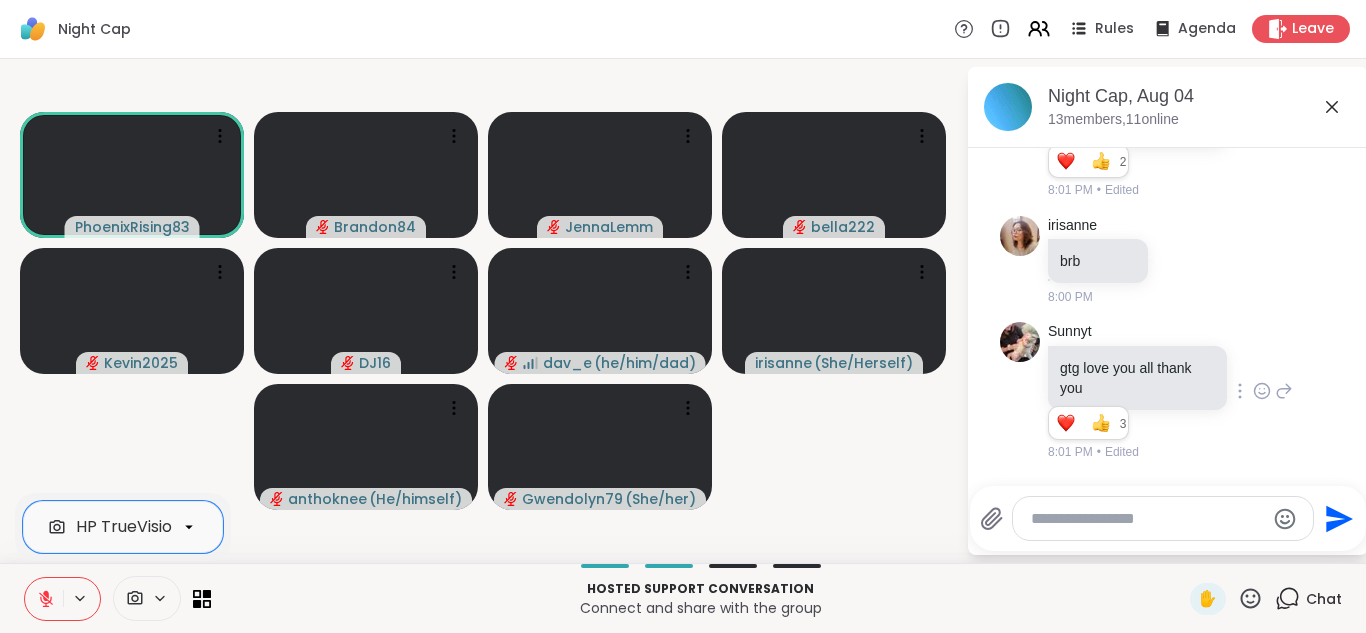 click 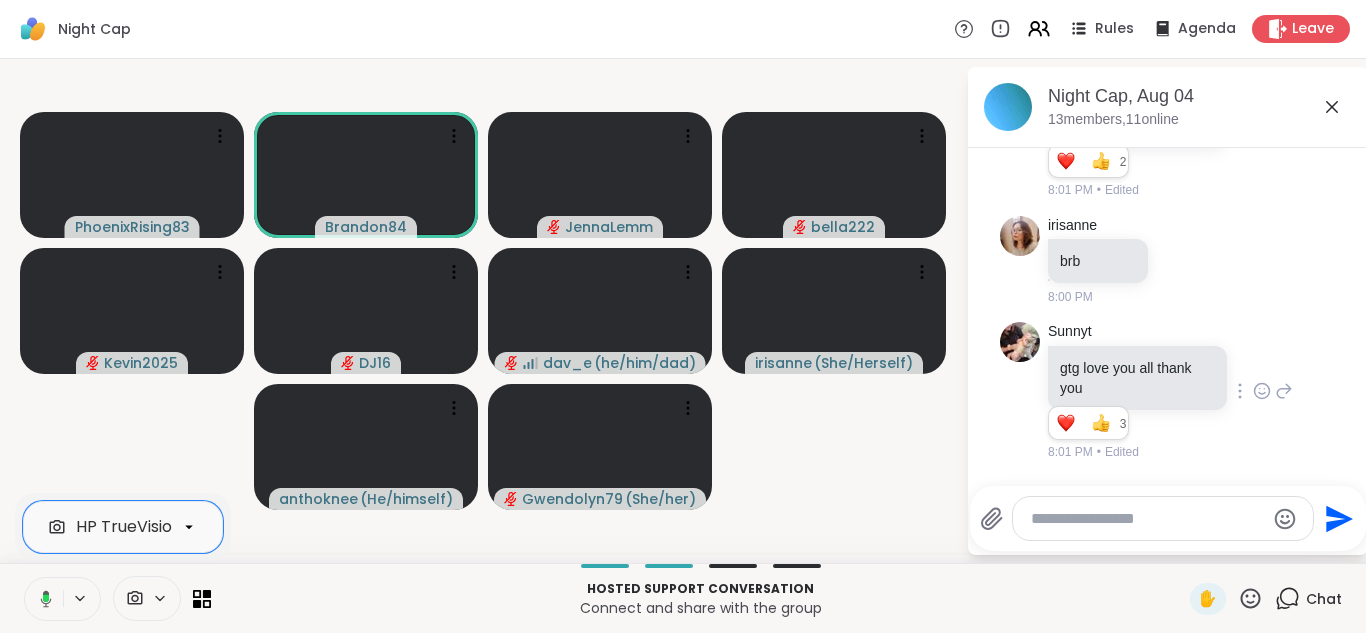click 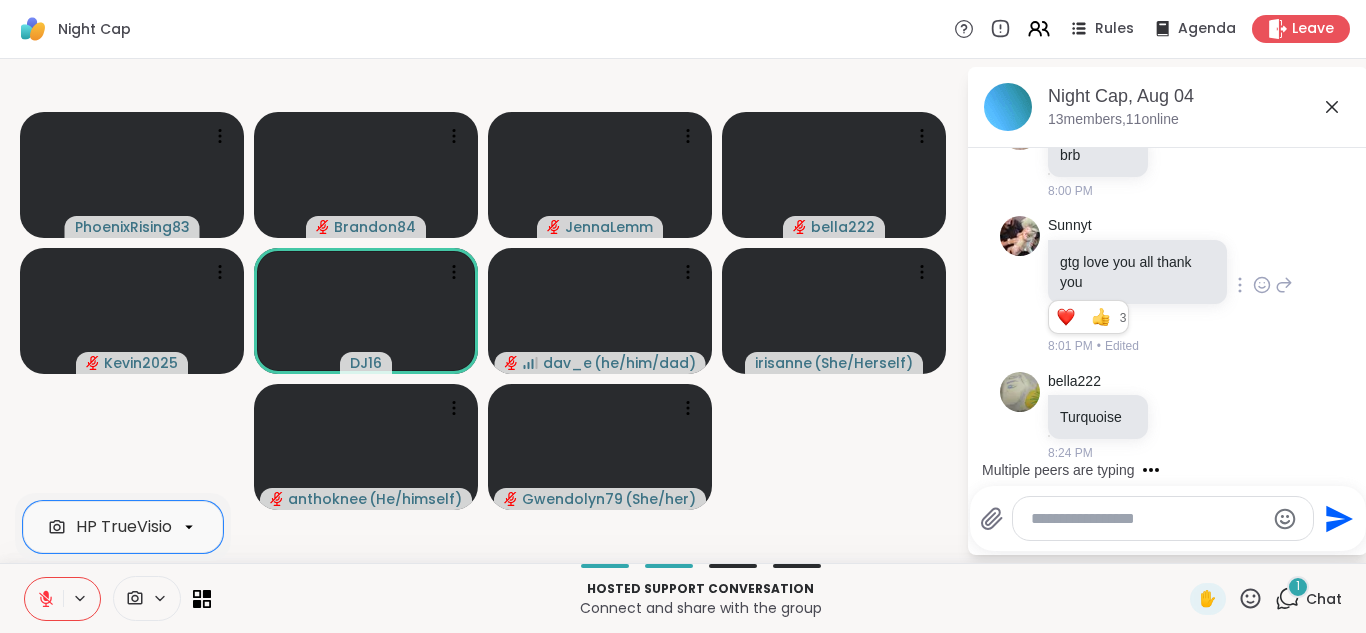 scroll, scrollTop: 4662, scrollLeft: 0, axis: vertical 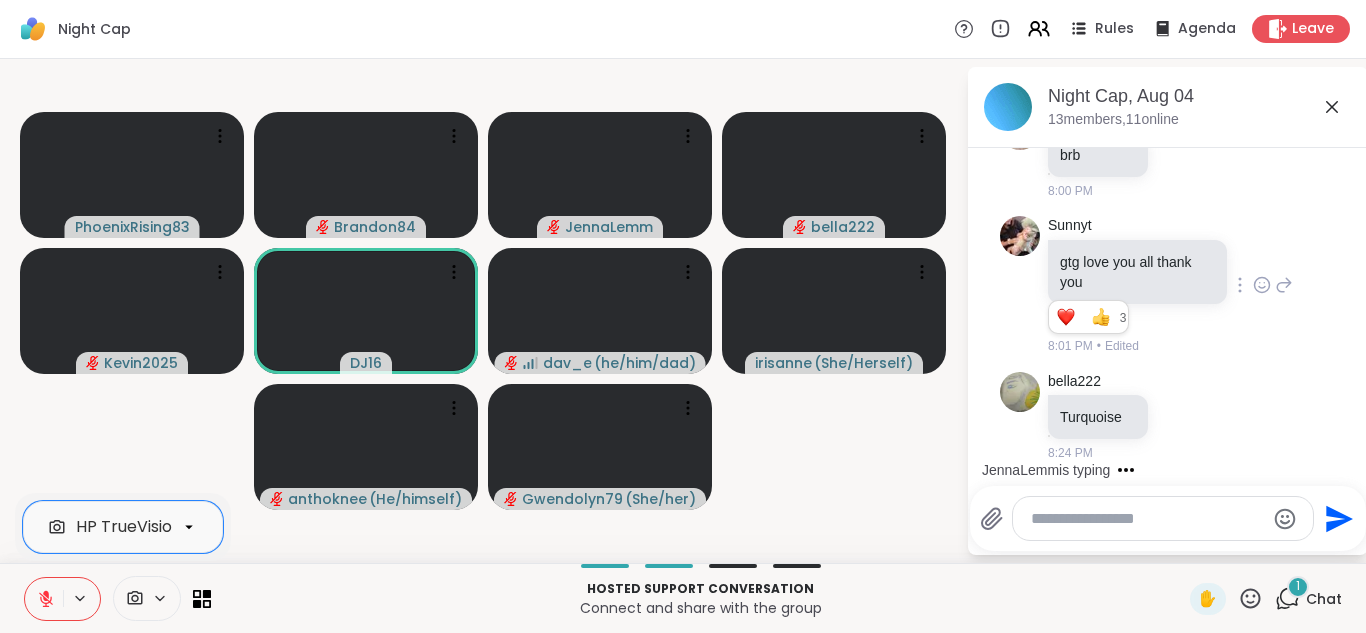 click at bounding box center [44, 599] 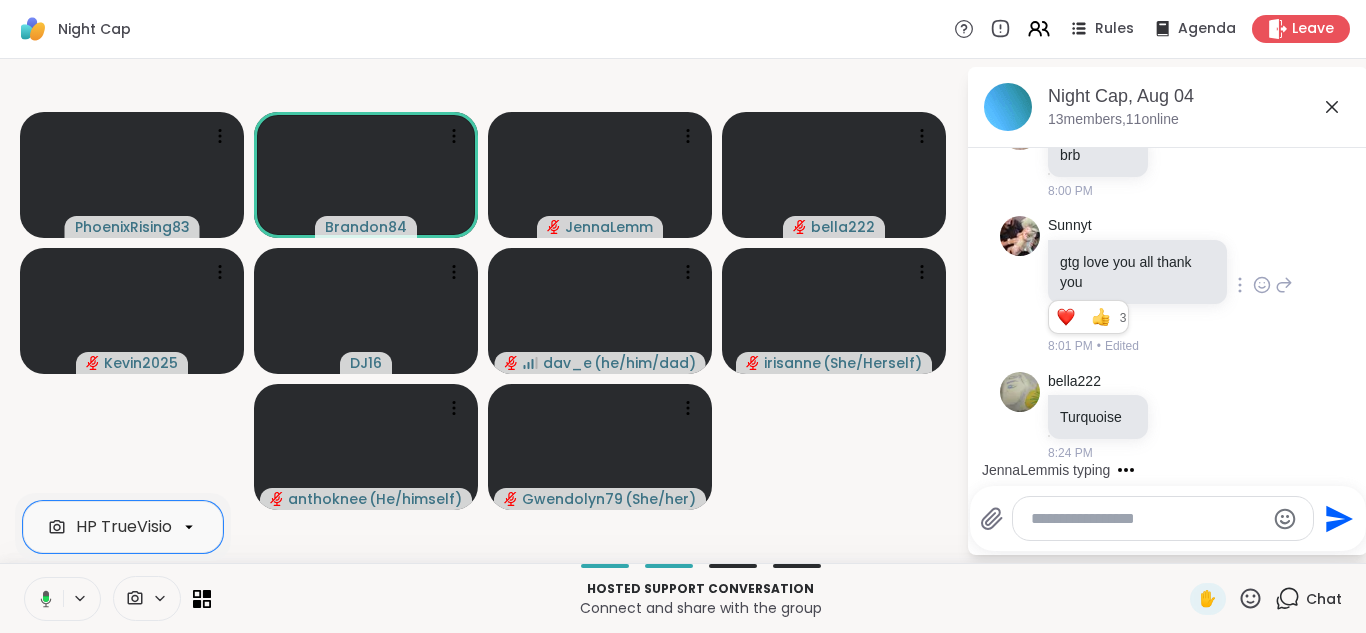 click at bounding box center (42, 599) 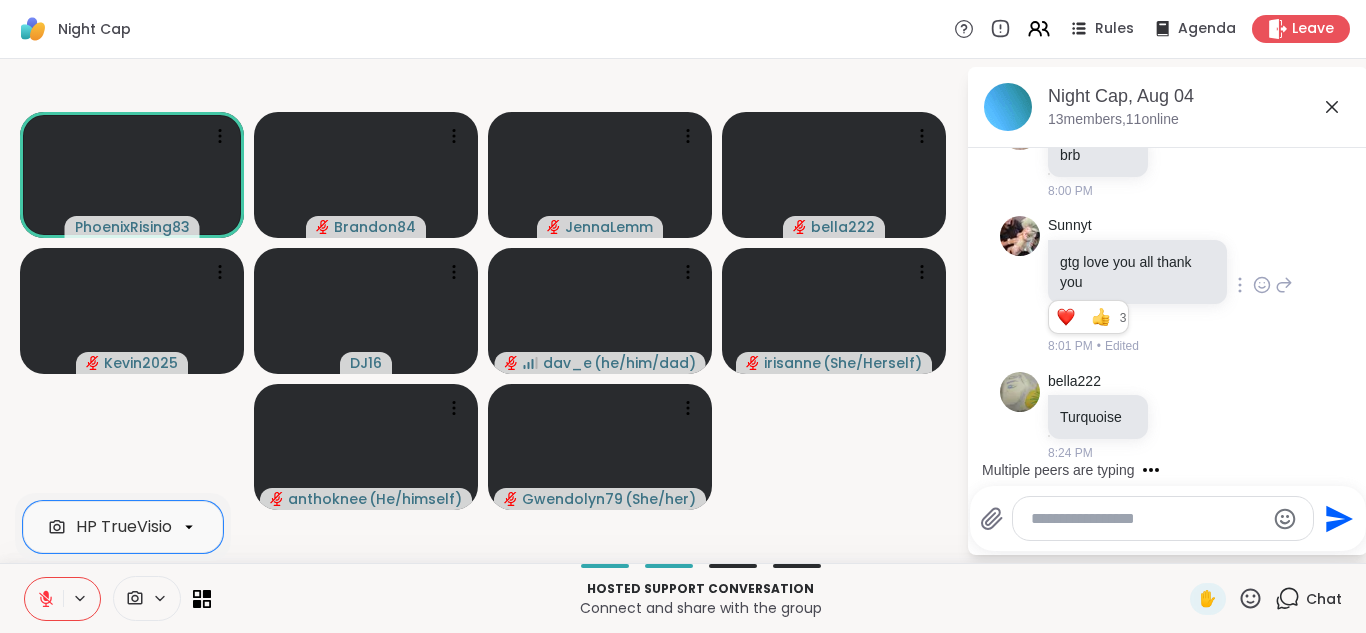 click at bounding box center (44, 599) 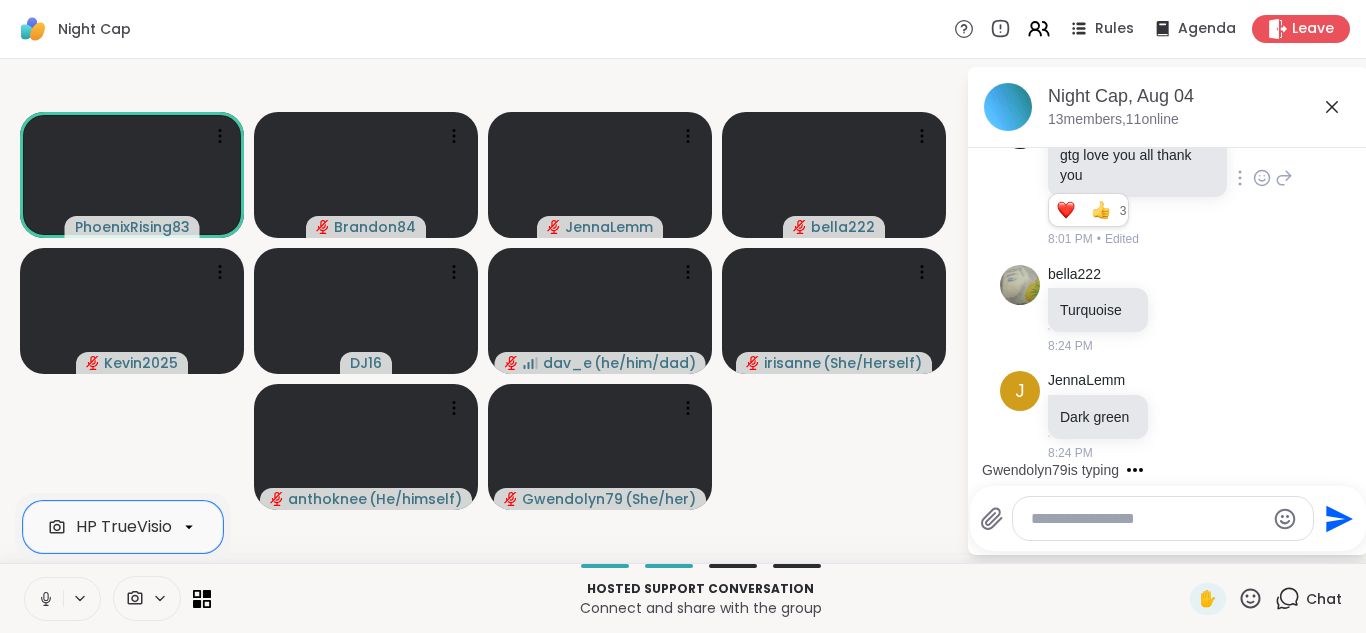 scroll, scrollTop: 4769, scrollLeft: 0, axis: vertical 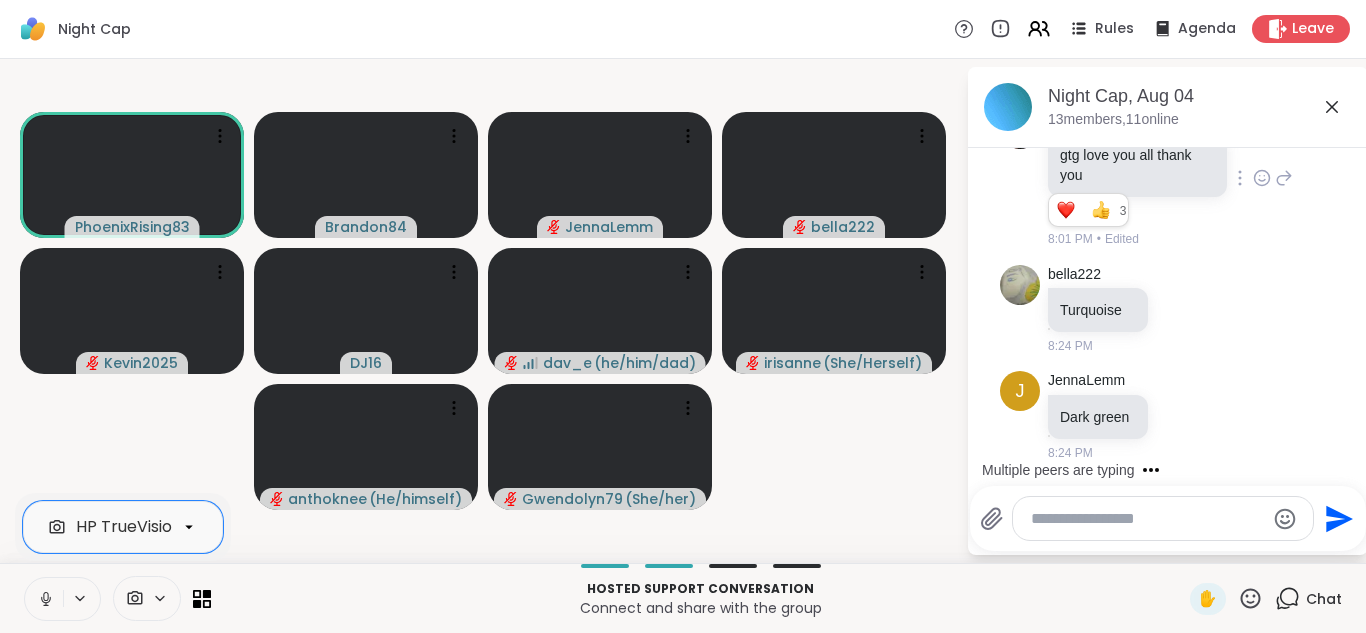 click at bounding box center [44, 599] 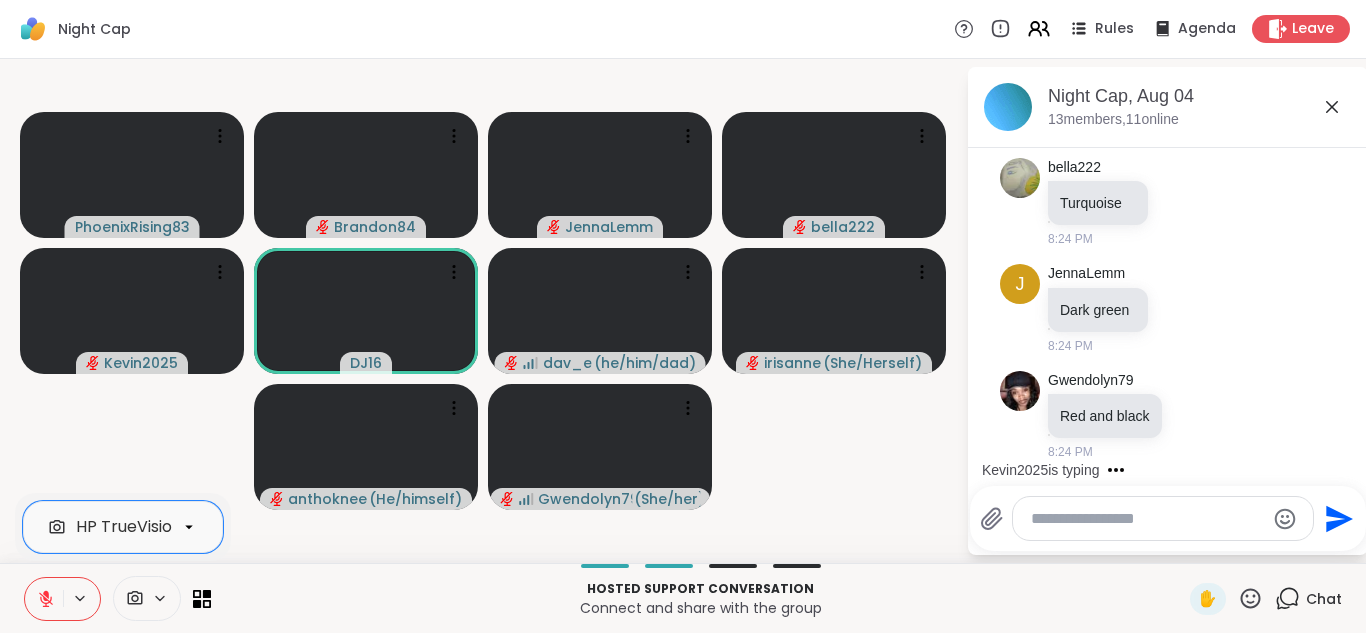scroll, scrollTop: 4876, scrollLeft: 0, axis: vertical 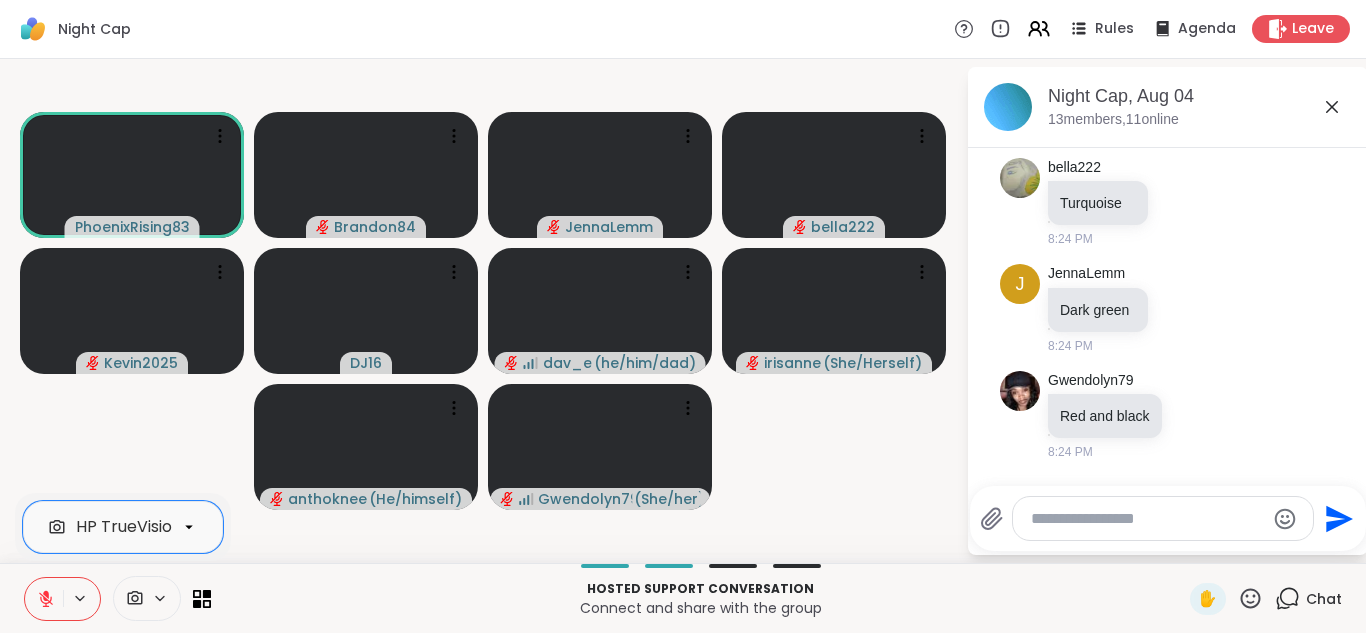 click at bounding box center (44, 599) 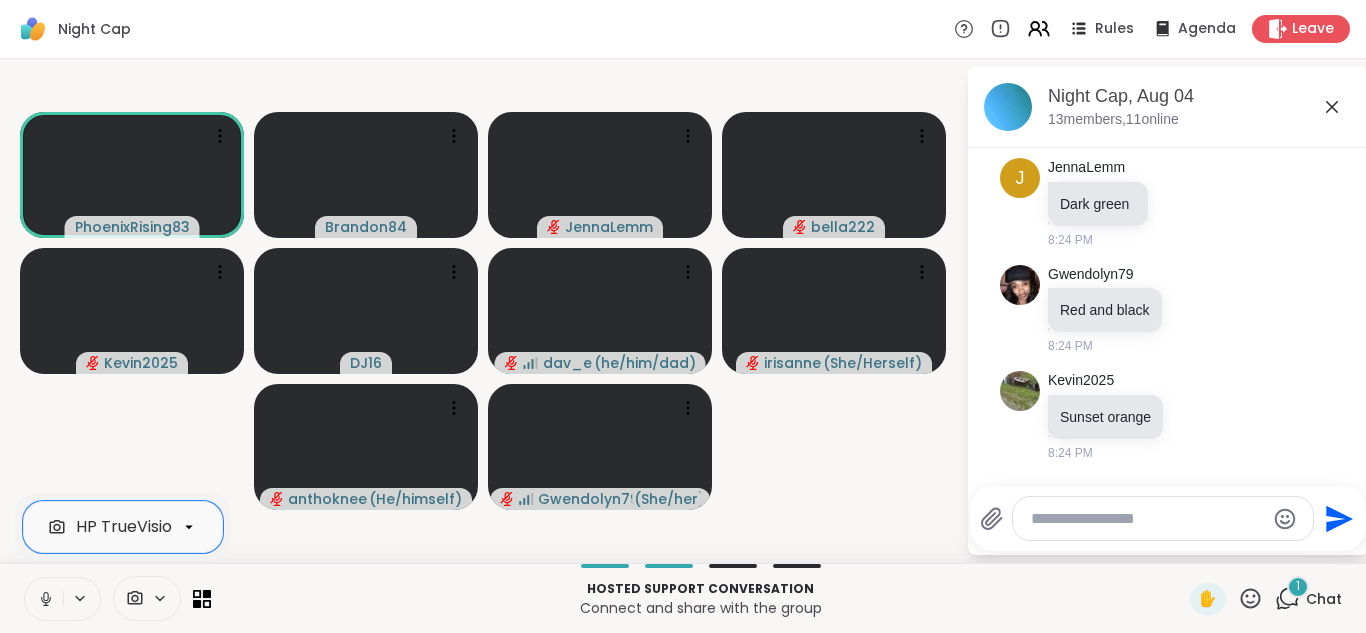 scroll, scrollTop: 4982, scrollLeft: 0, axis: vertical 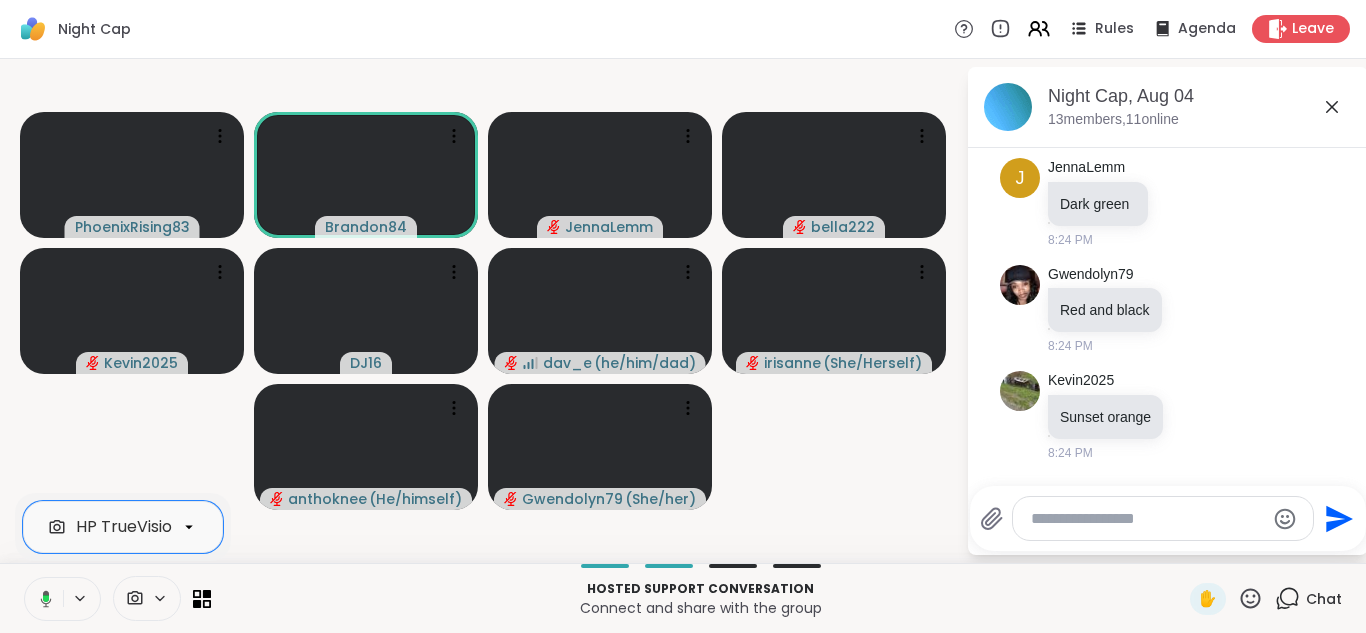click at bounding box center [42, 599] 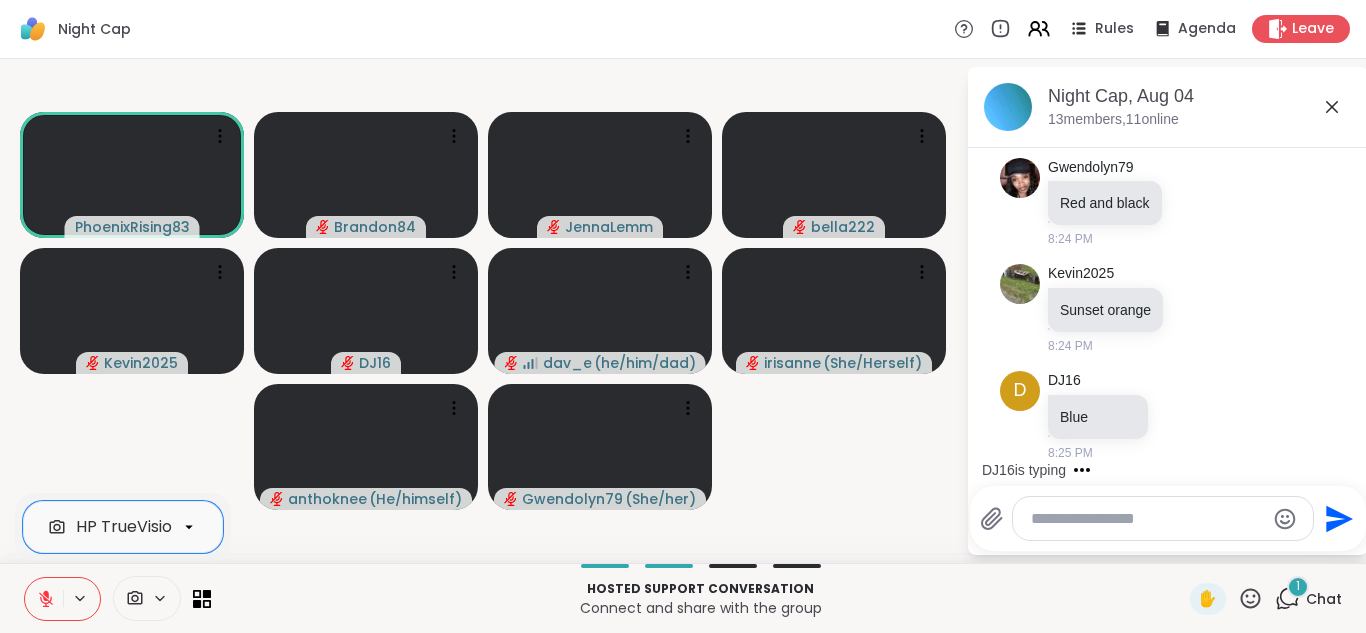 scroll, scrollTop: 5089, scrollLeft: 0, axis: vertical 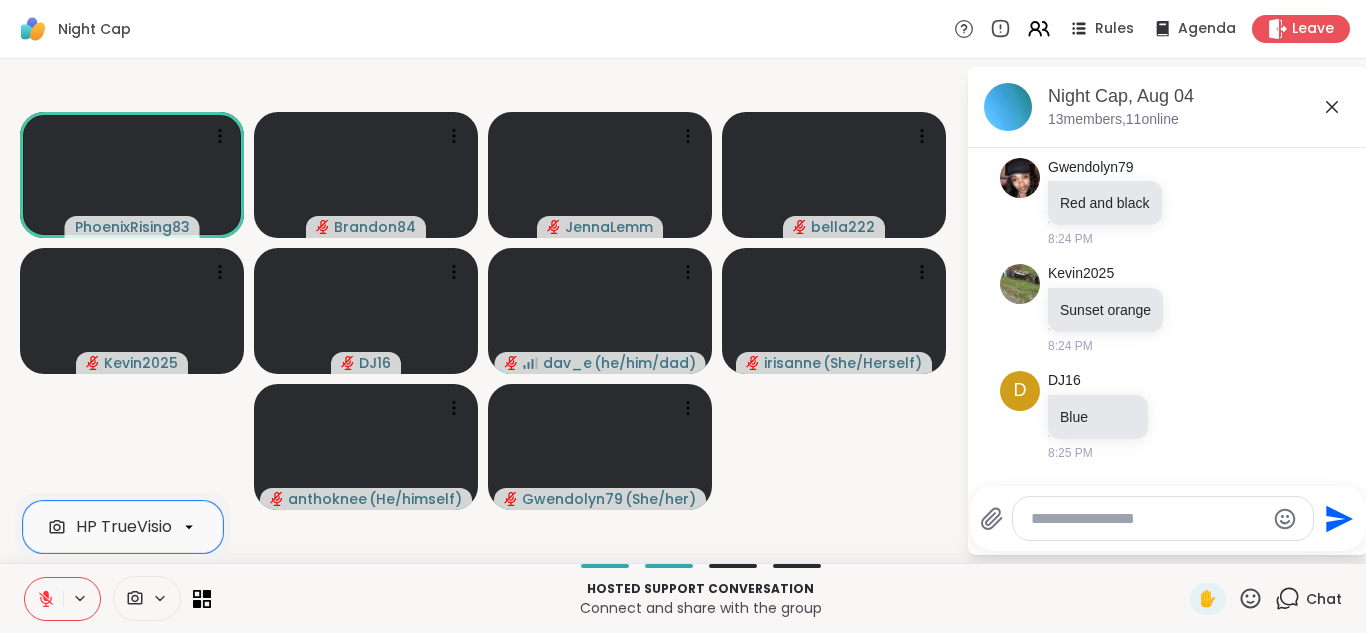 click at bounding box center (44, 599) 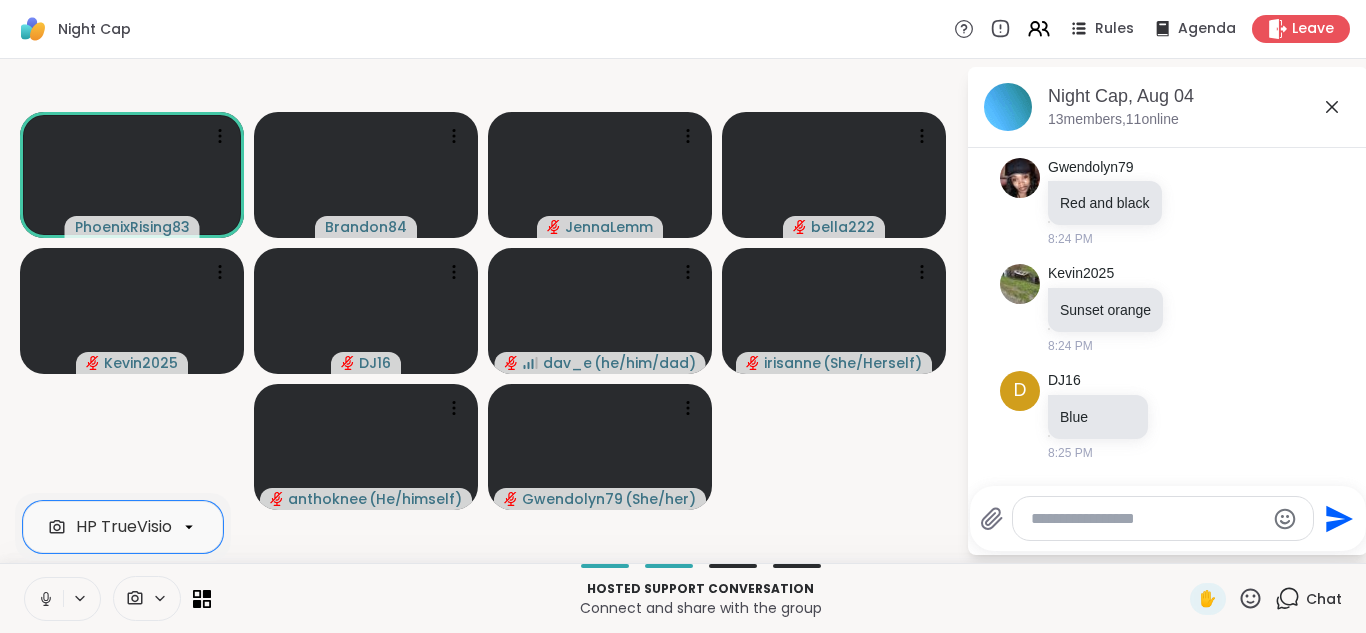 click at bounding box center (44, 599) 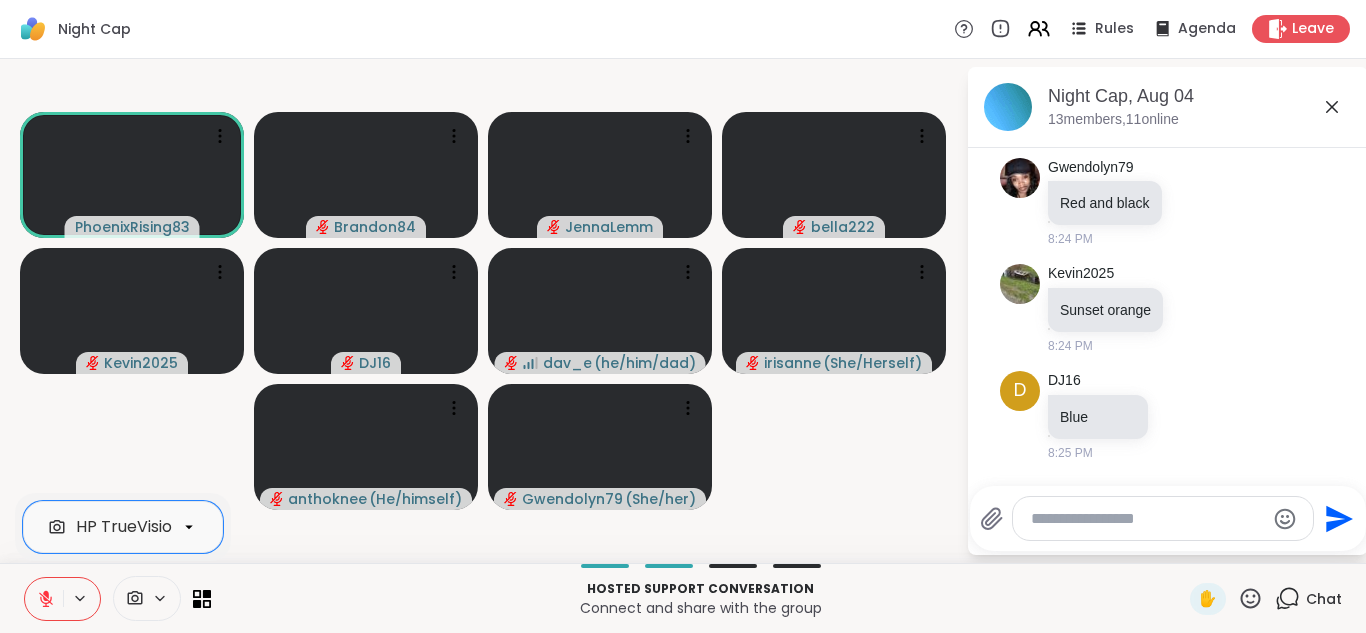 click at bounding box center [44, 599] 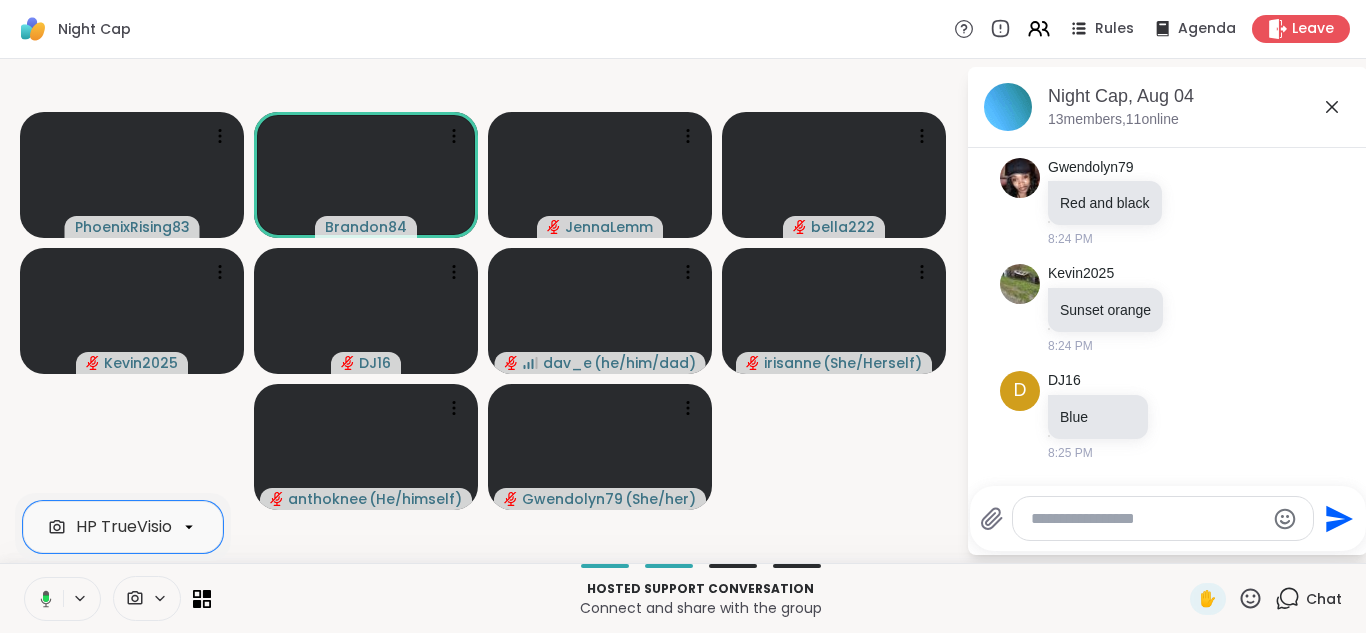 click at bounding box center [42, 599] 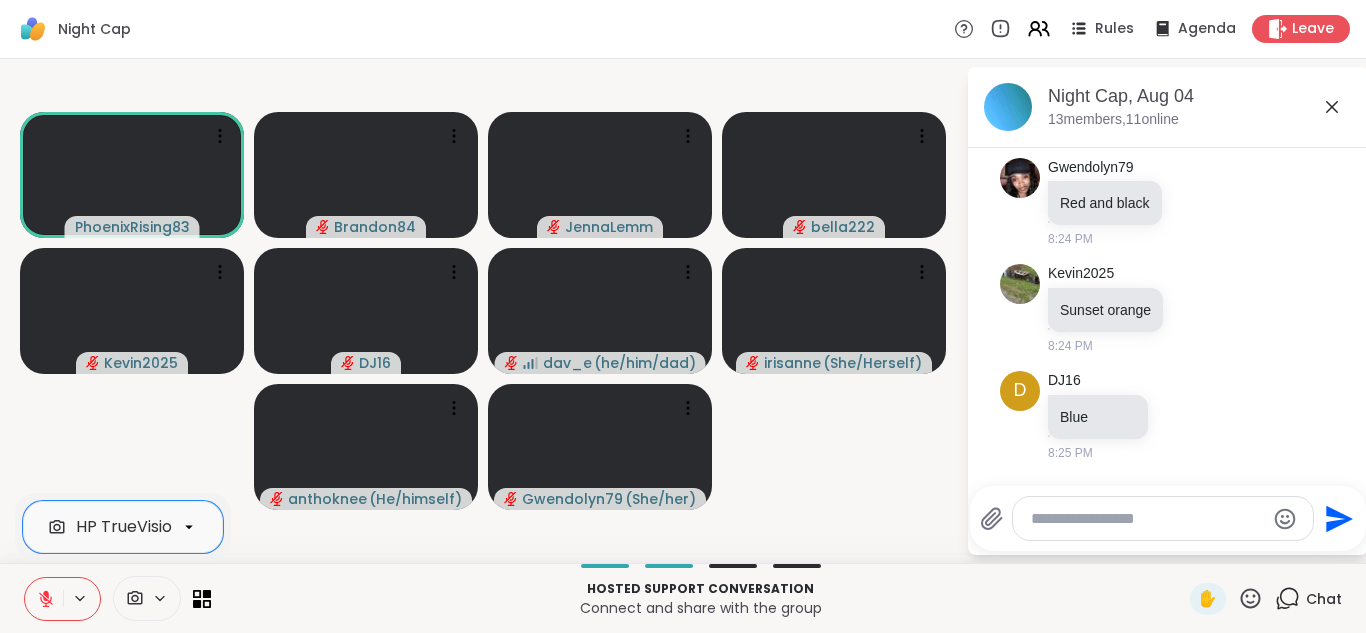 click at bounding box center (44, 599) 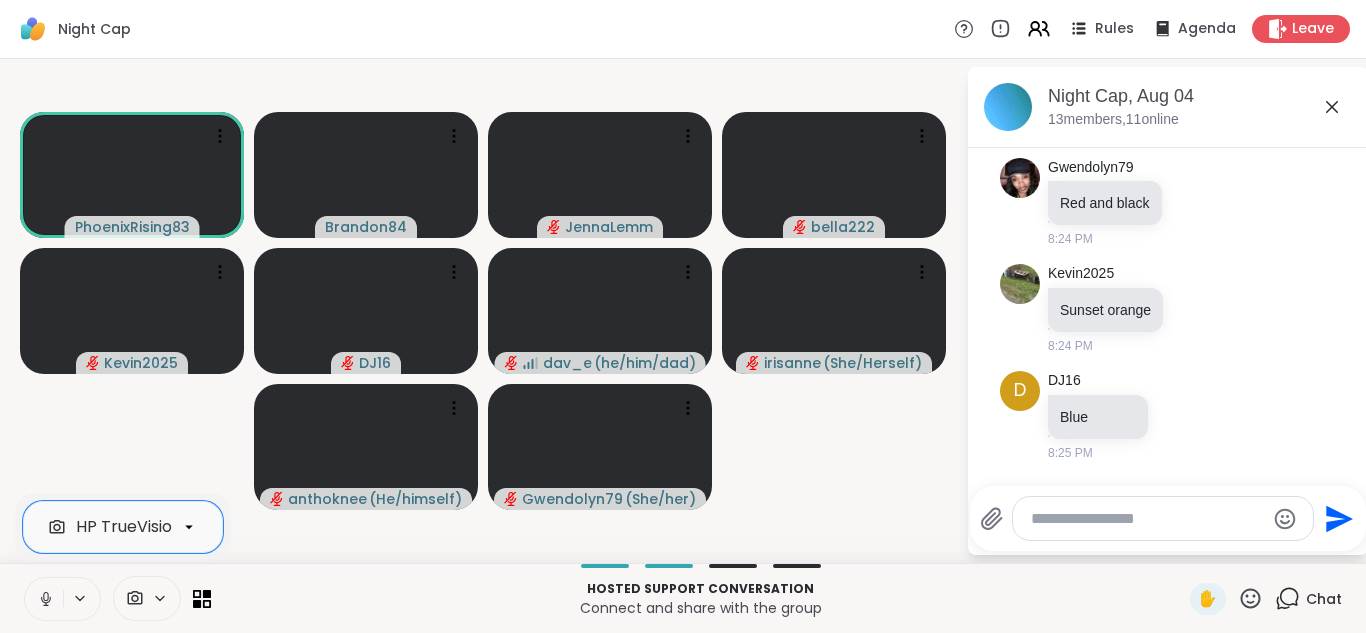 click at bounding box center (44, 599) 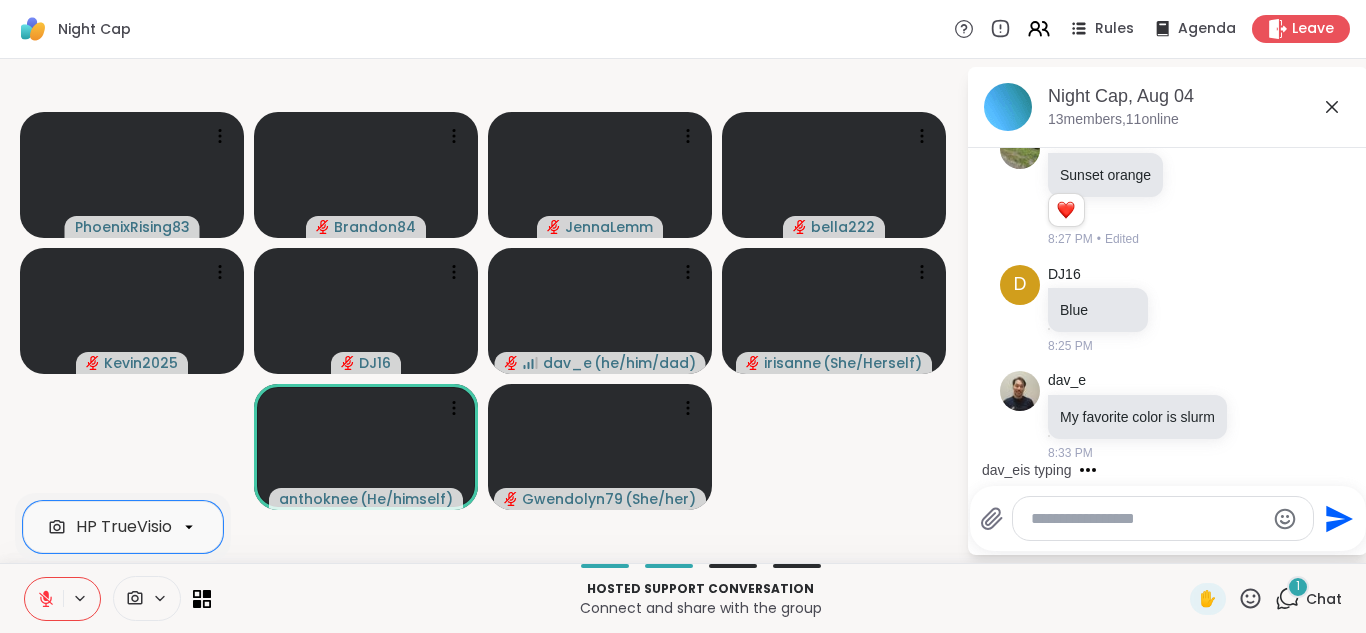 scroll, scrollTop: 5244, scrollLeft: 0, axis: vertical 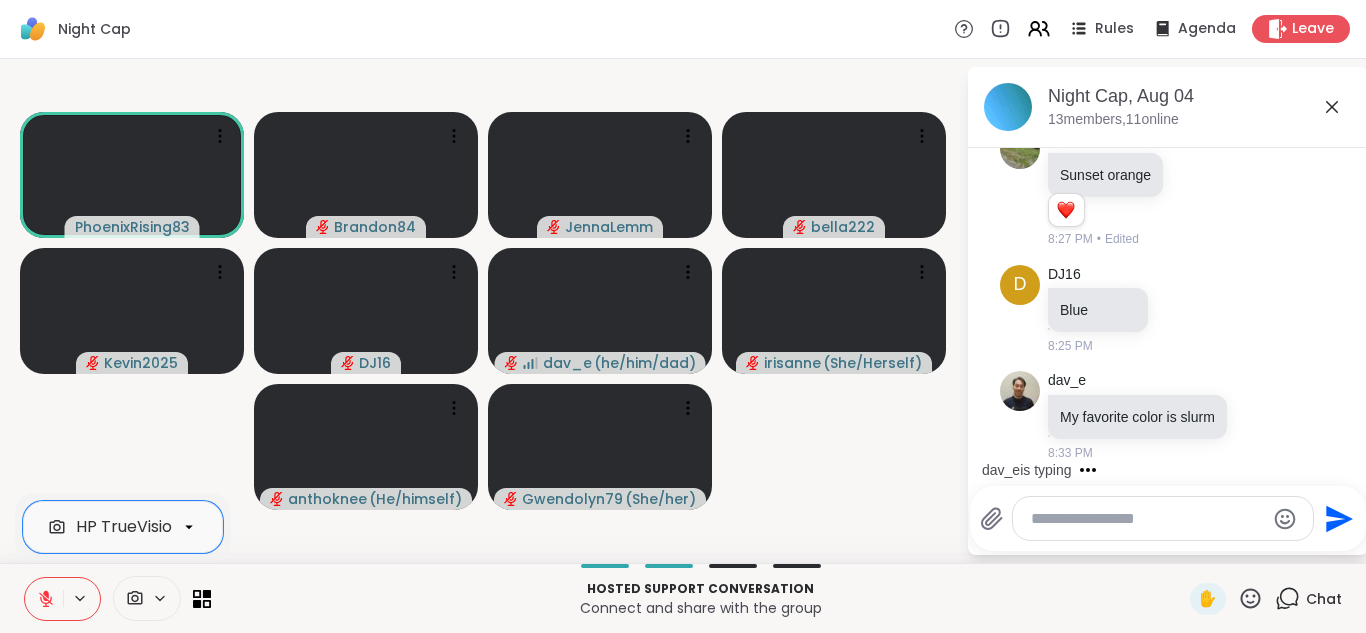 click at bounding box center (44, 599) 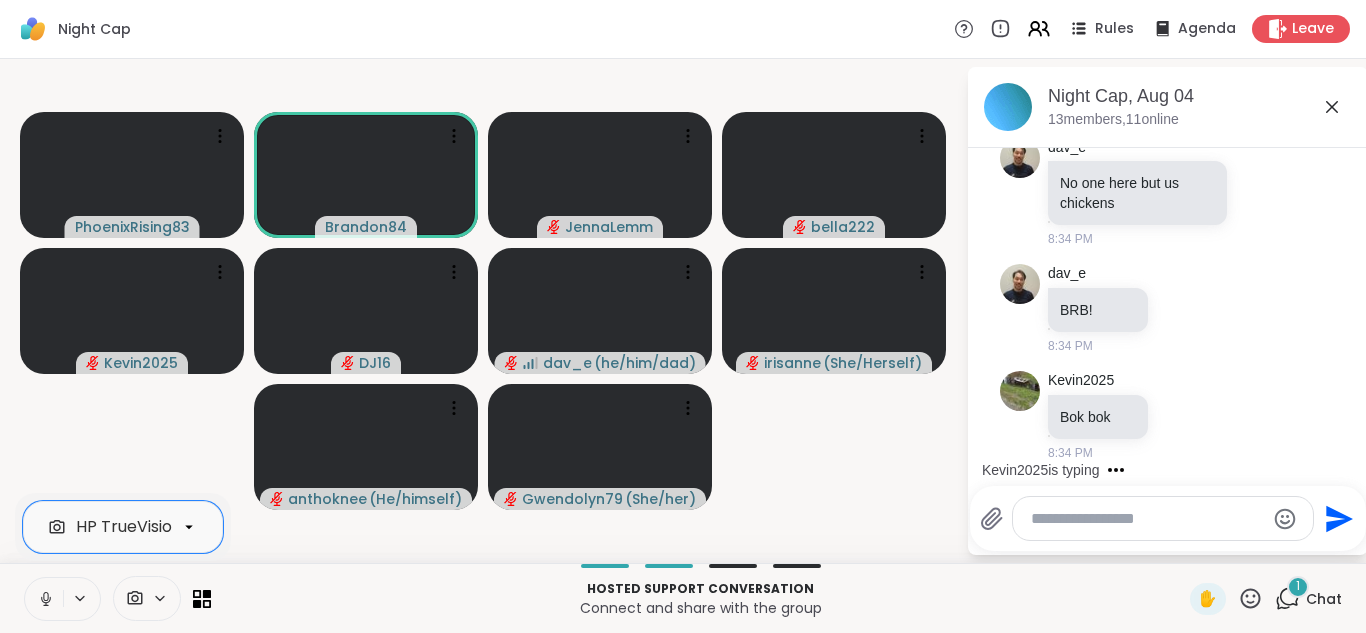 scroll, scrollTop: 5584, scrollLeft: 0, axis: vertical 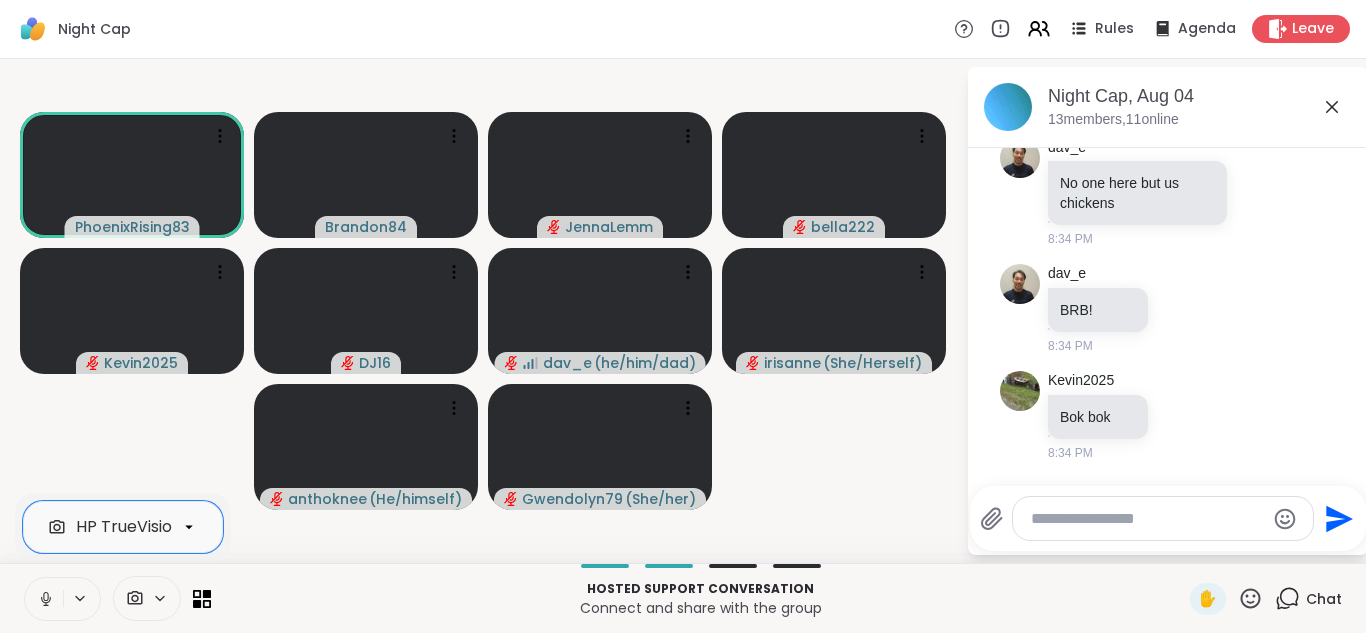 click at bounding box center (44, 599) 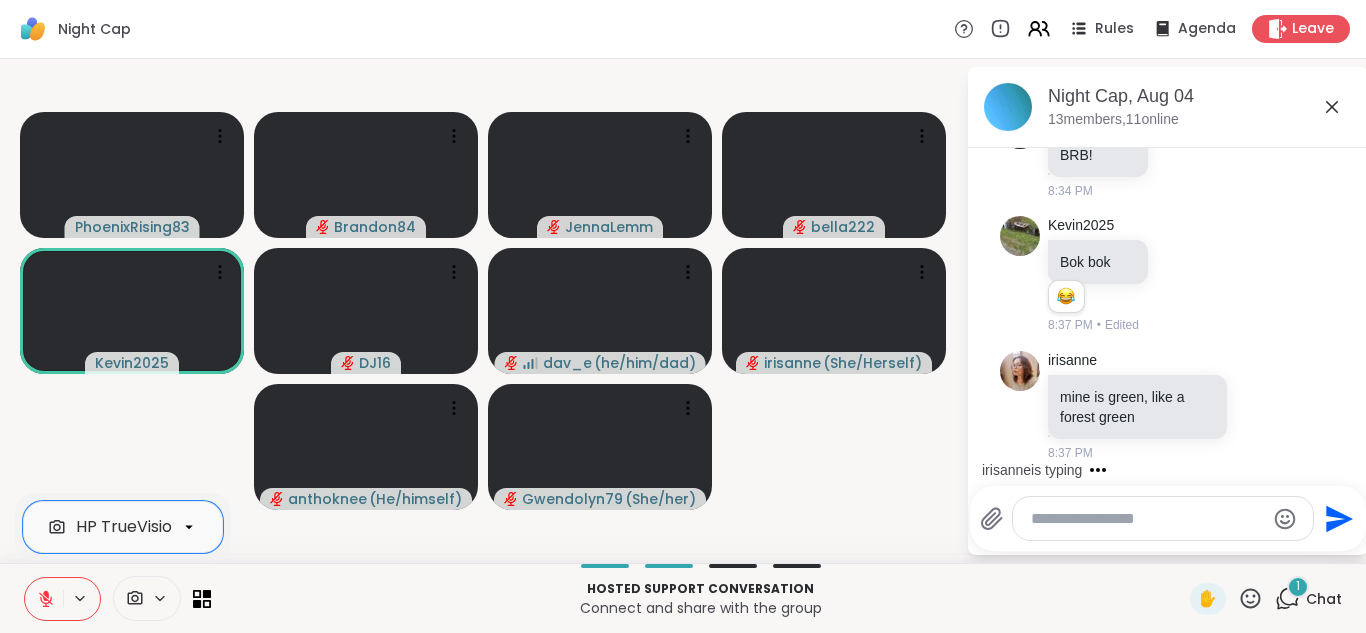 scroll, scrollTop: 5739, scrollLeft: 0, axis: vertical 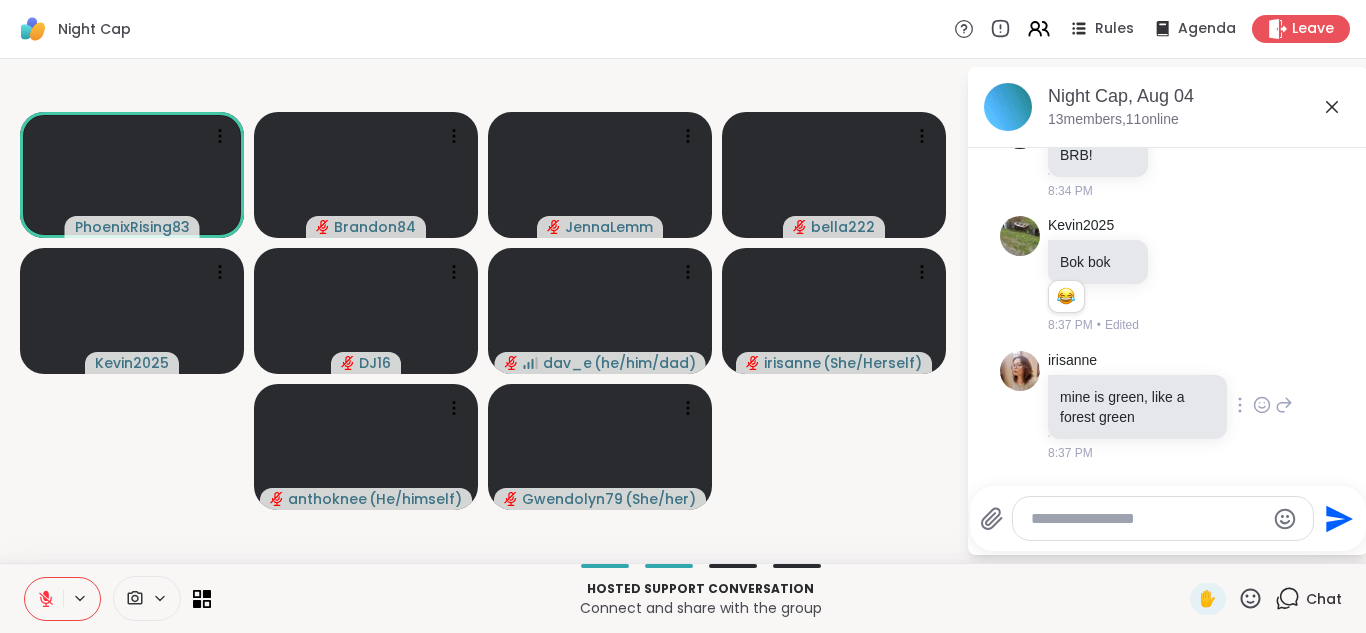 click 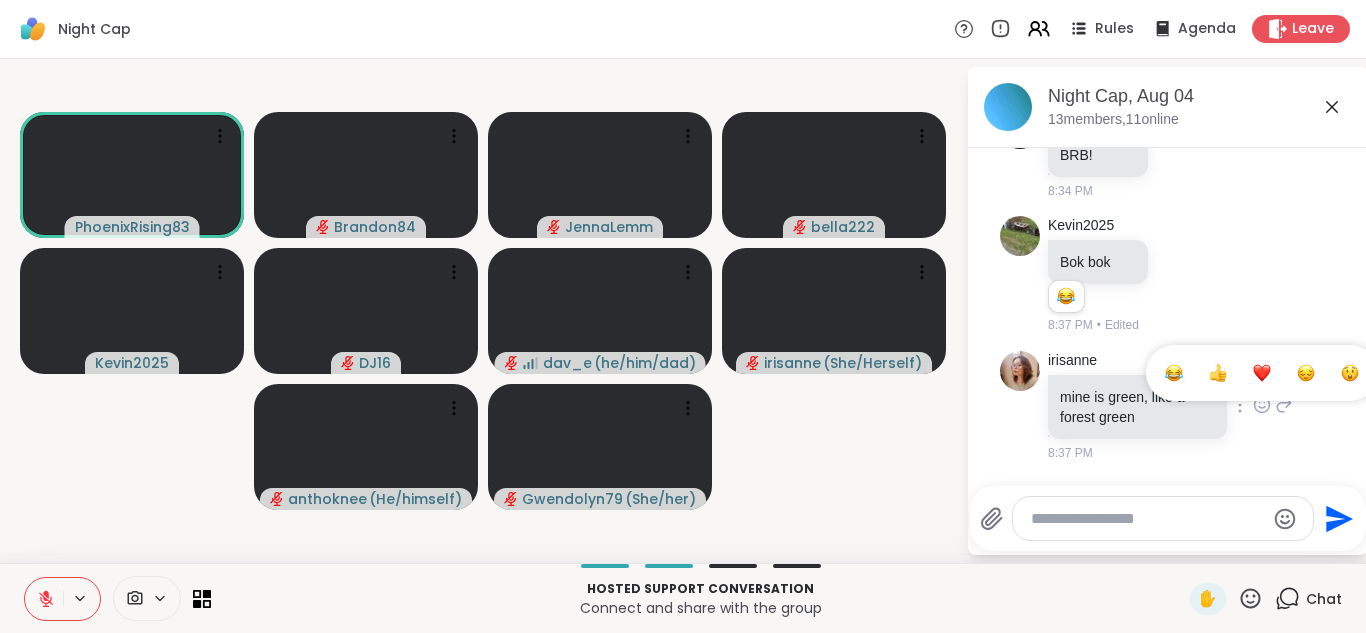 click at bounding box center [1262, 373] 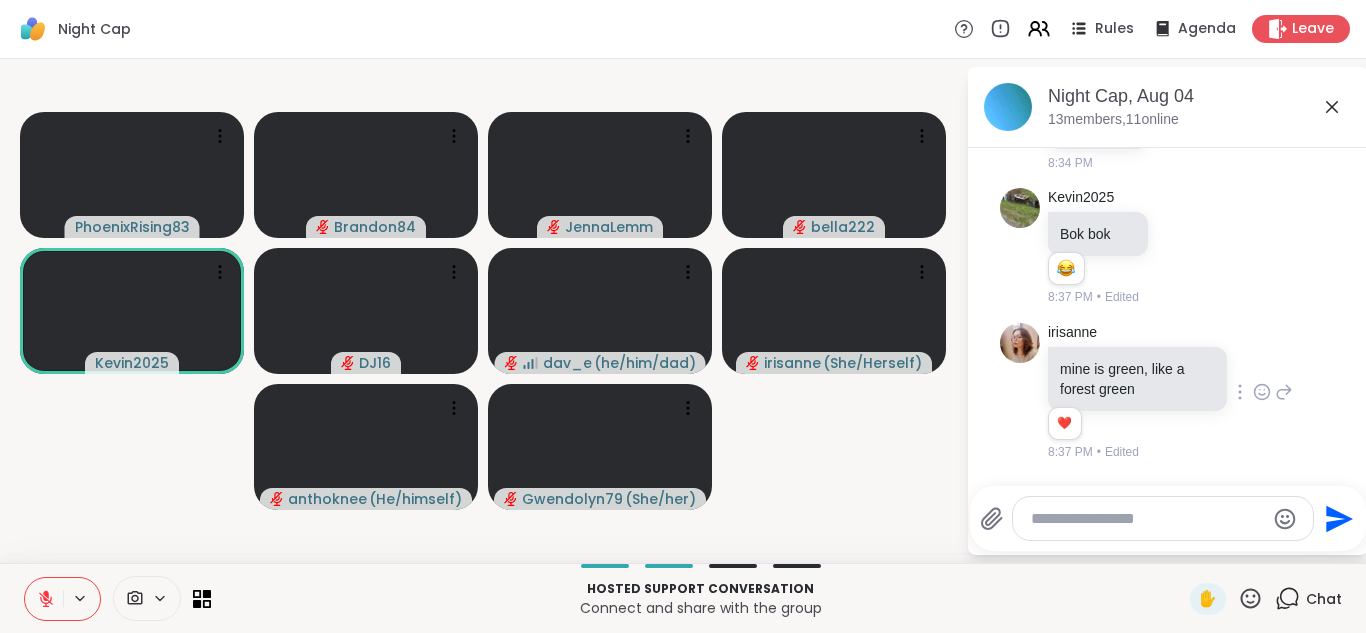 scroll, scrollTop: 5767, scrollLeft: 0, axis: vertical 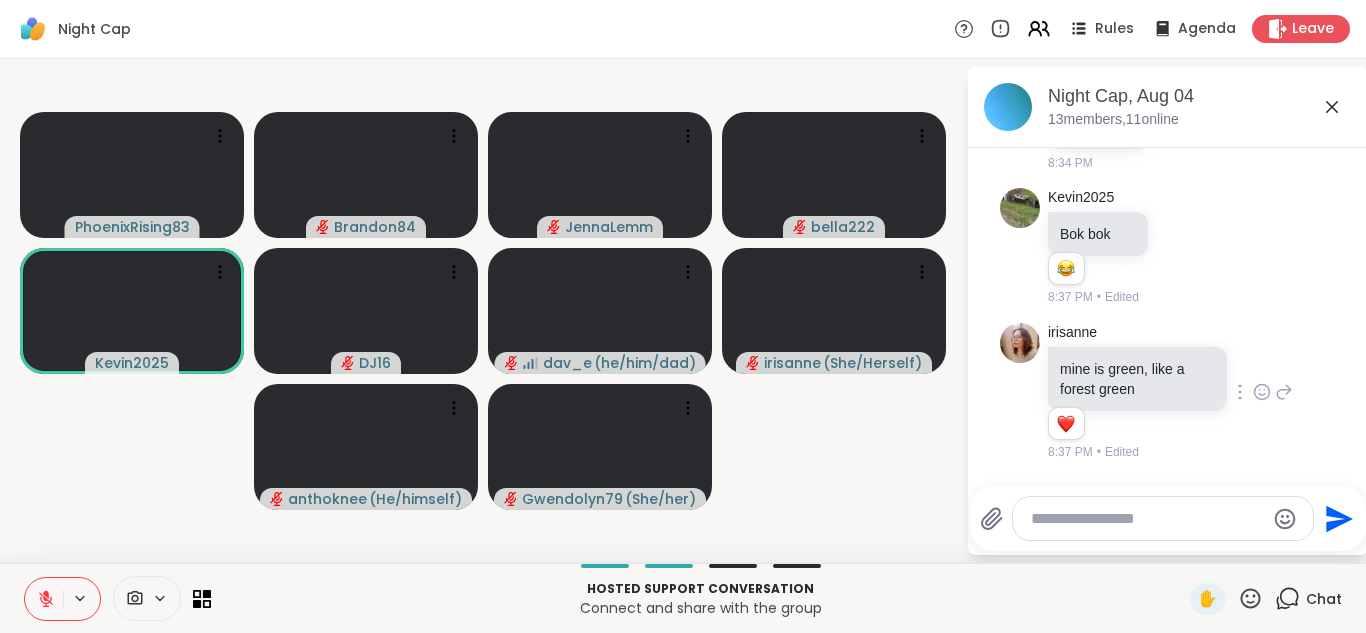 click at bounding box center (1147, 519) 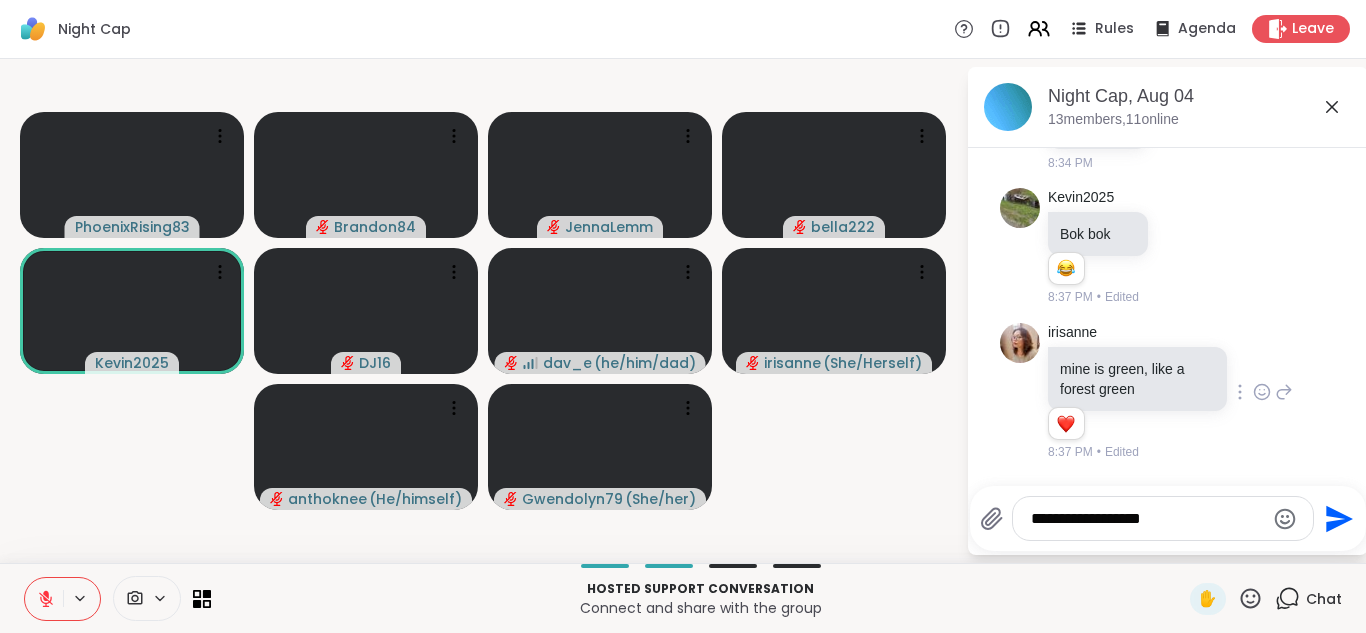 type on "**********" 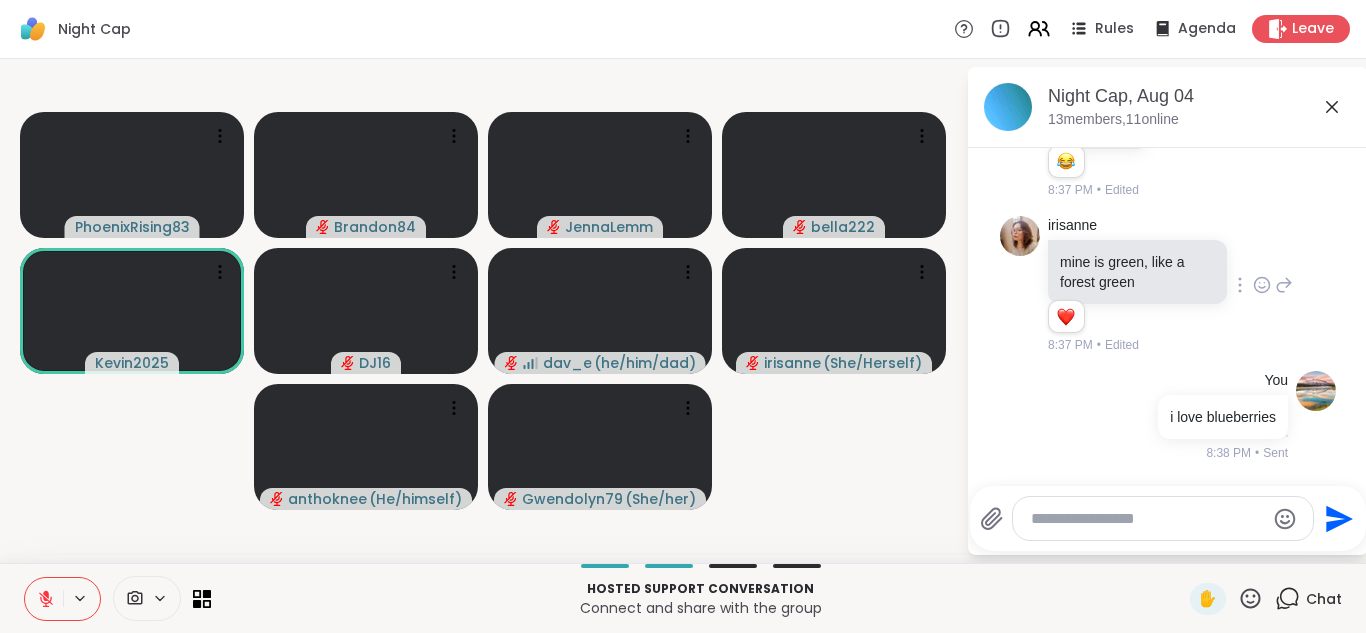 scroll, scrollTop: 5874, scrollLeft: 0, axis: vertical 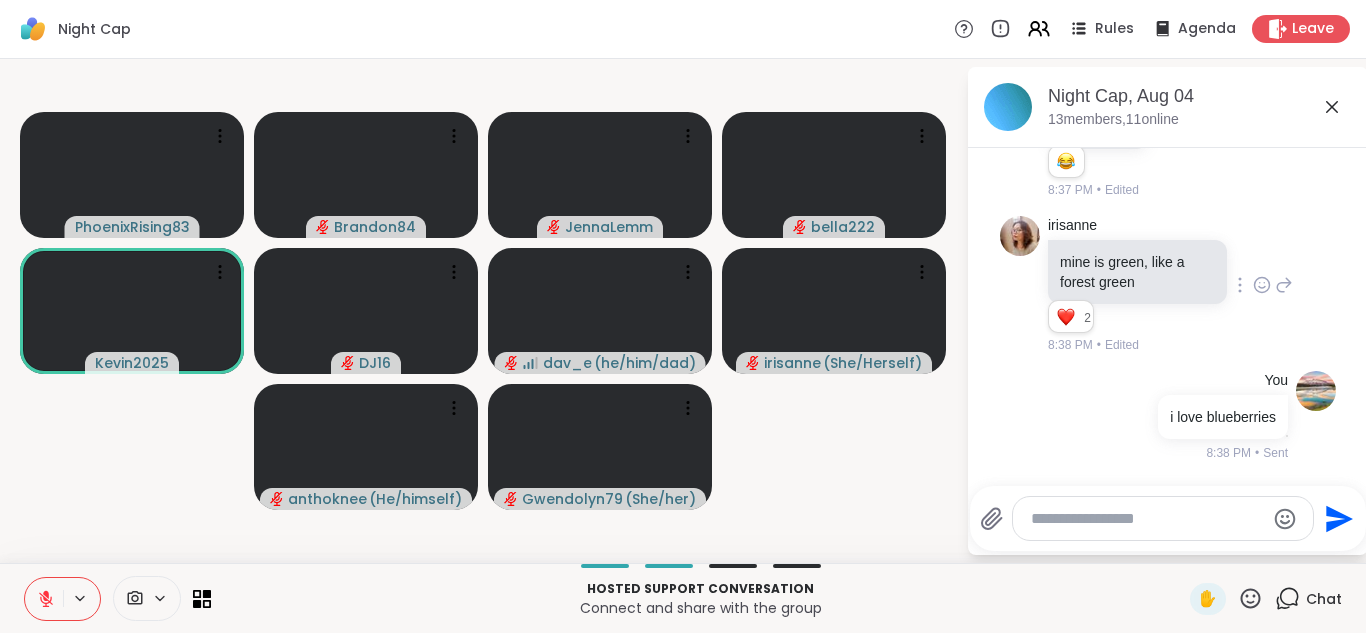 click 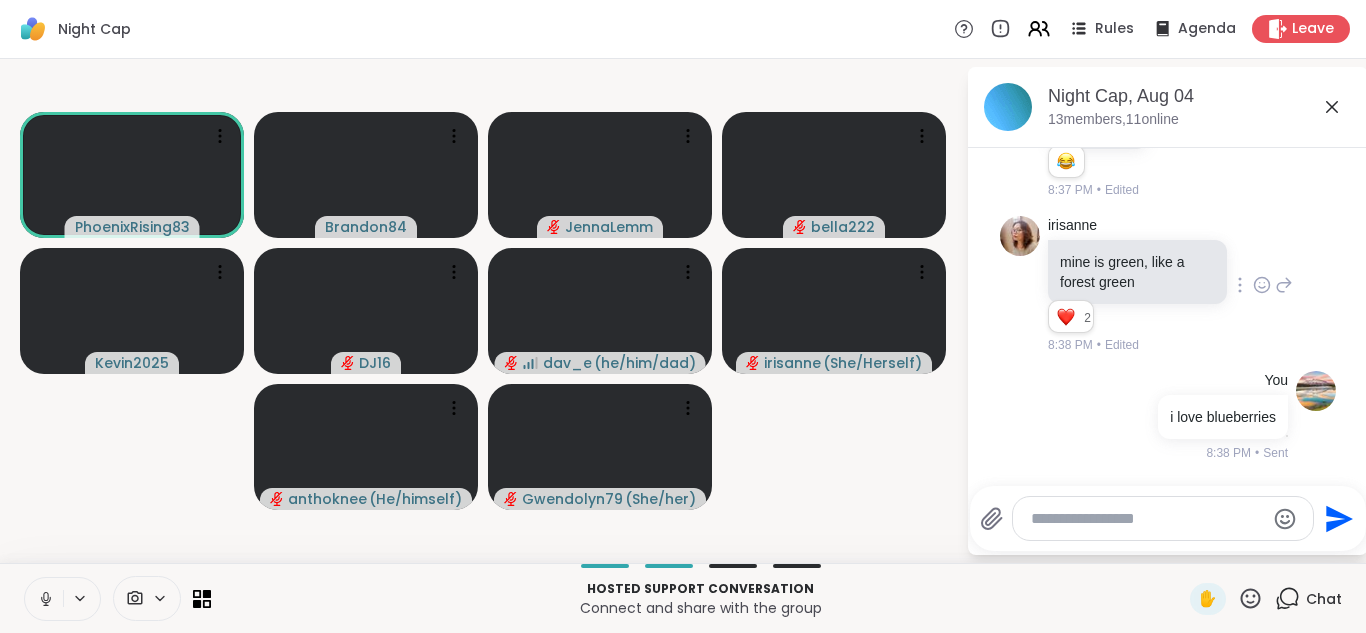 click 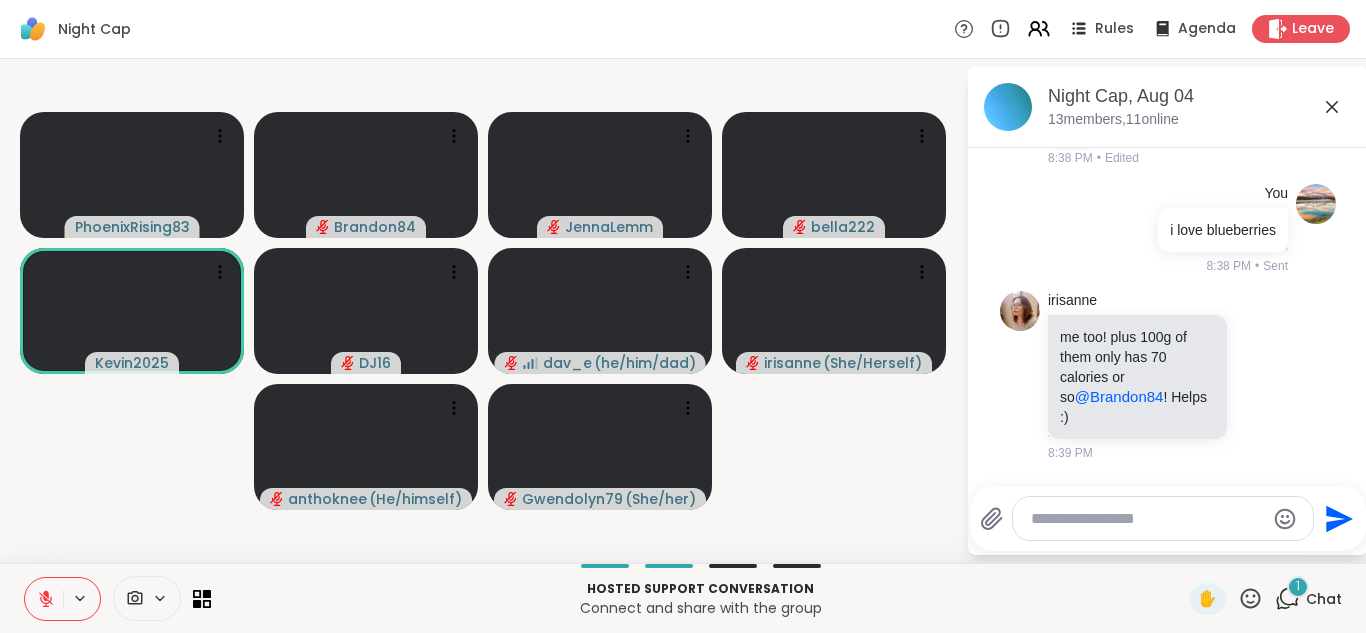 scroll, scrollTop: 6061, scrollLeft: 0, axis: vertical 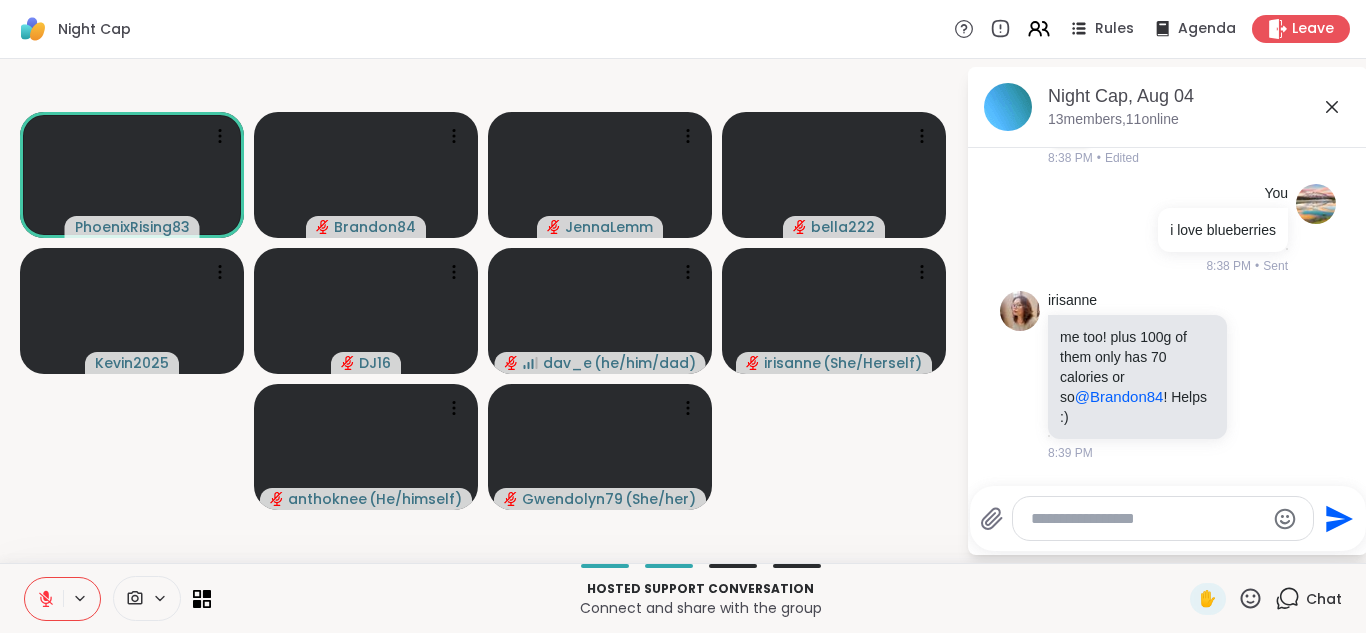 click 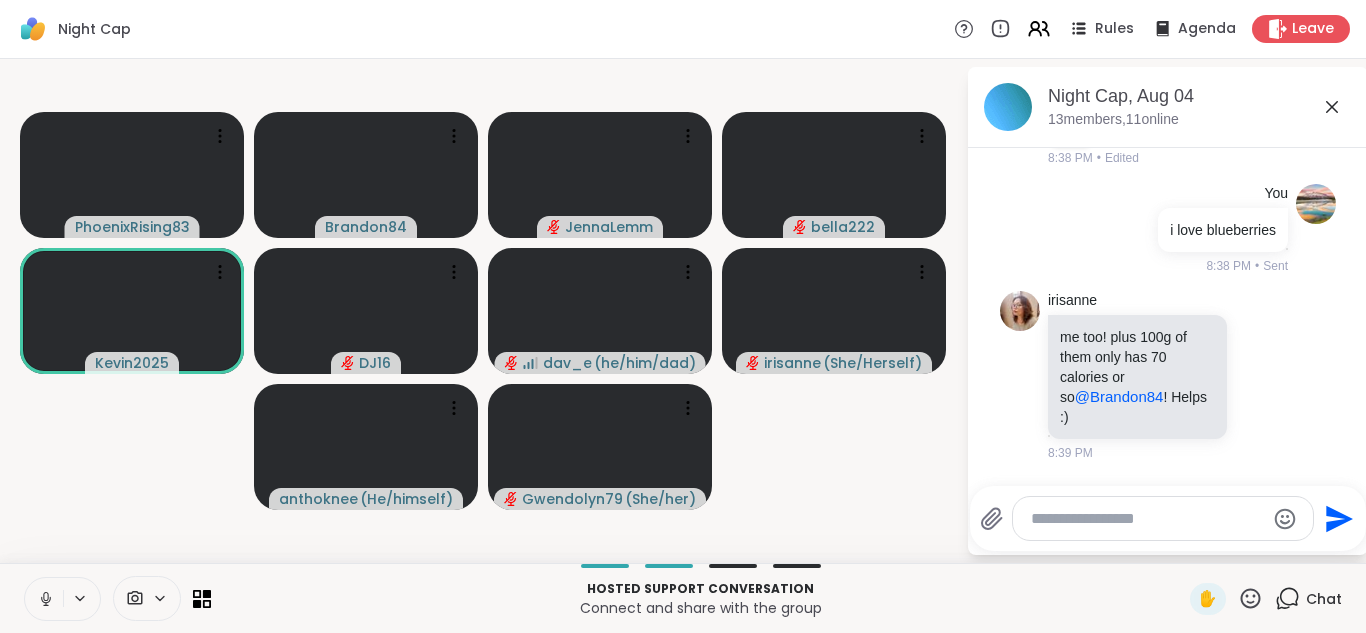 click 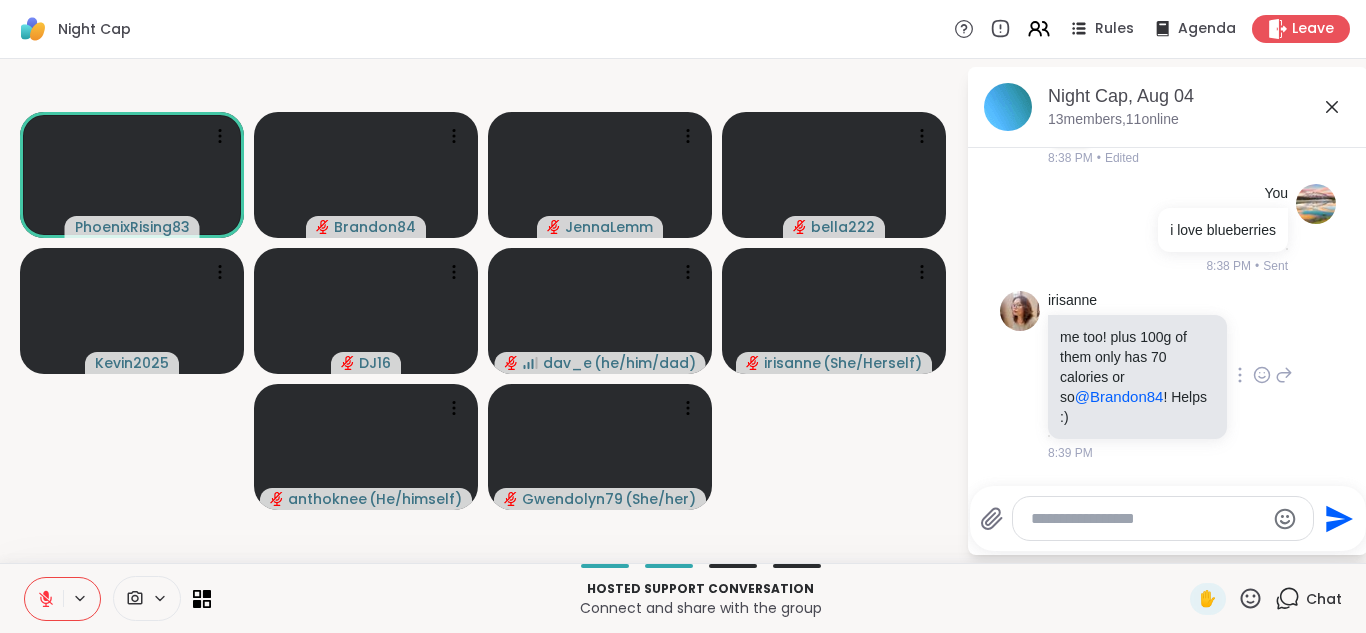 click 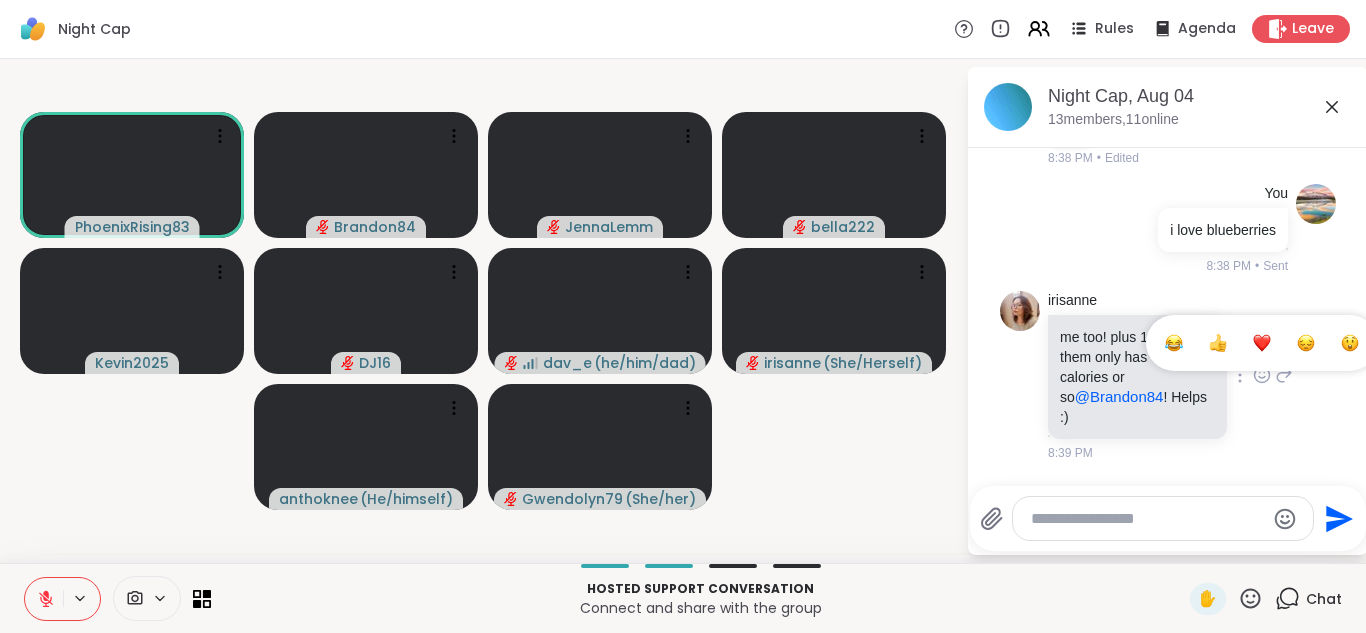 click at bounding box center [1262, 343] 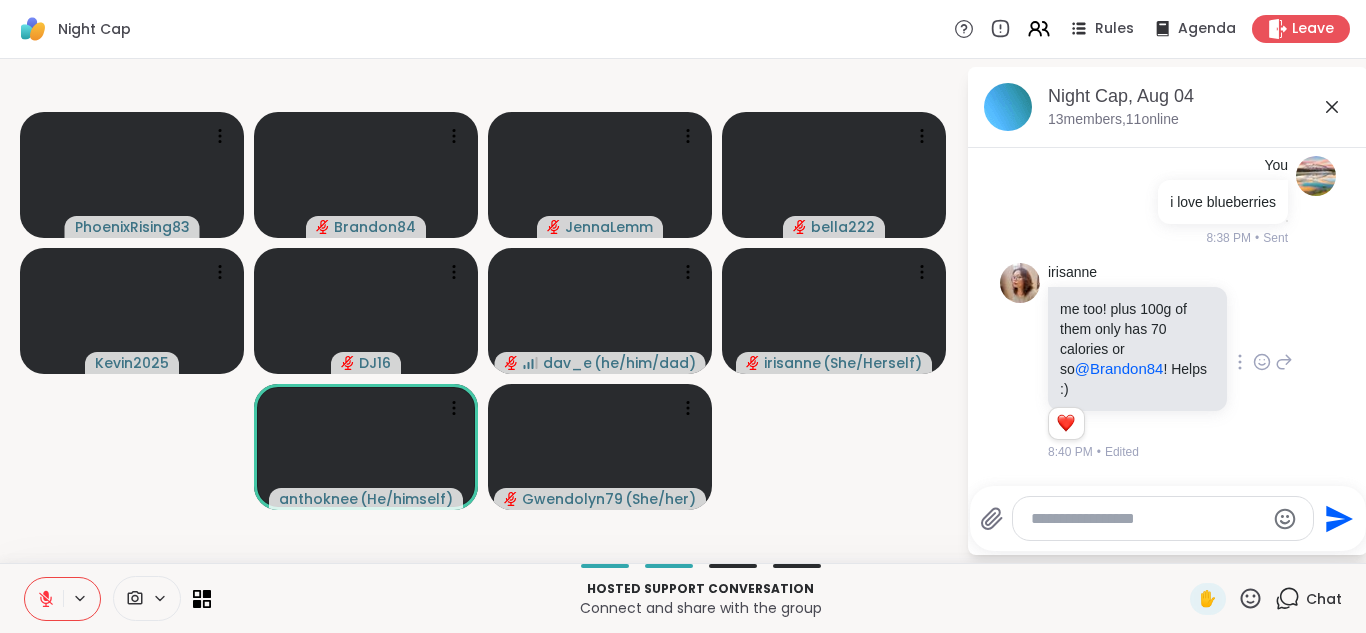 scroll, scrollTop: 6089, scrollLeft: 0, axis: vertical 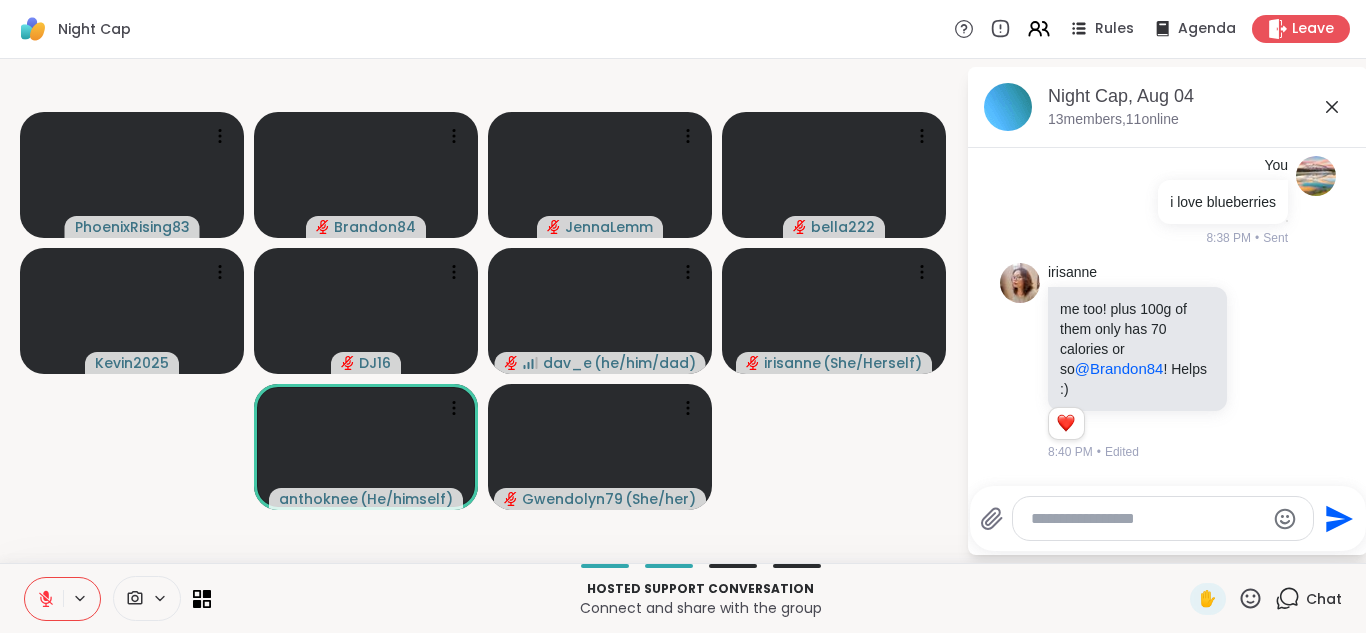 click at bounding box center [1147, 519] 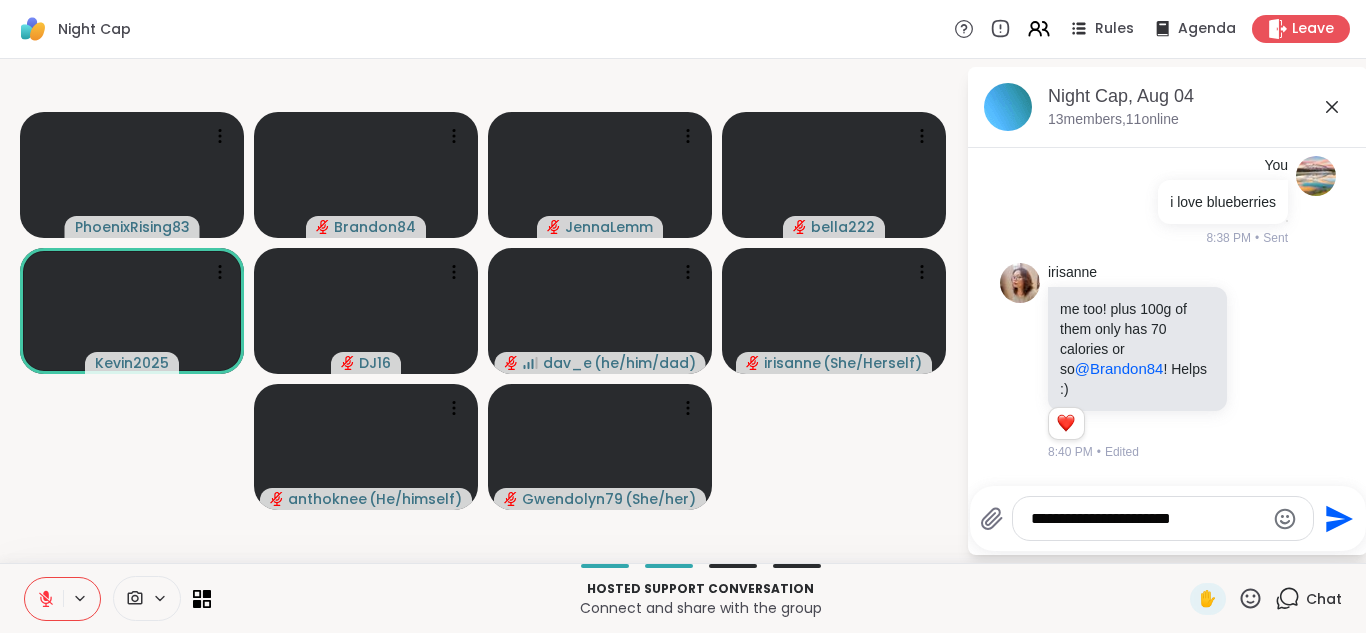 click on "**********" at bounding box center (1147, 519) 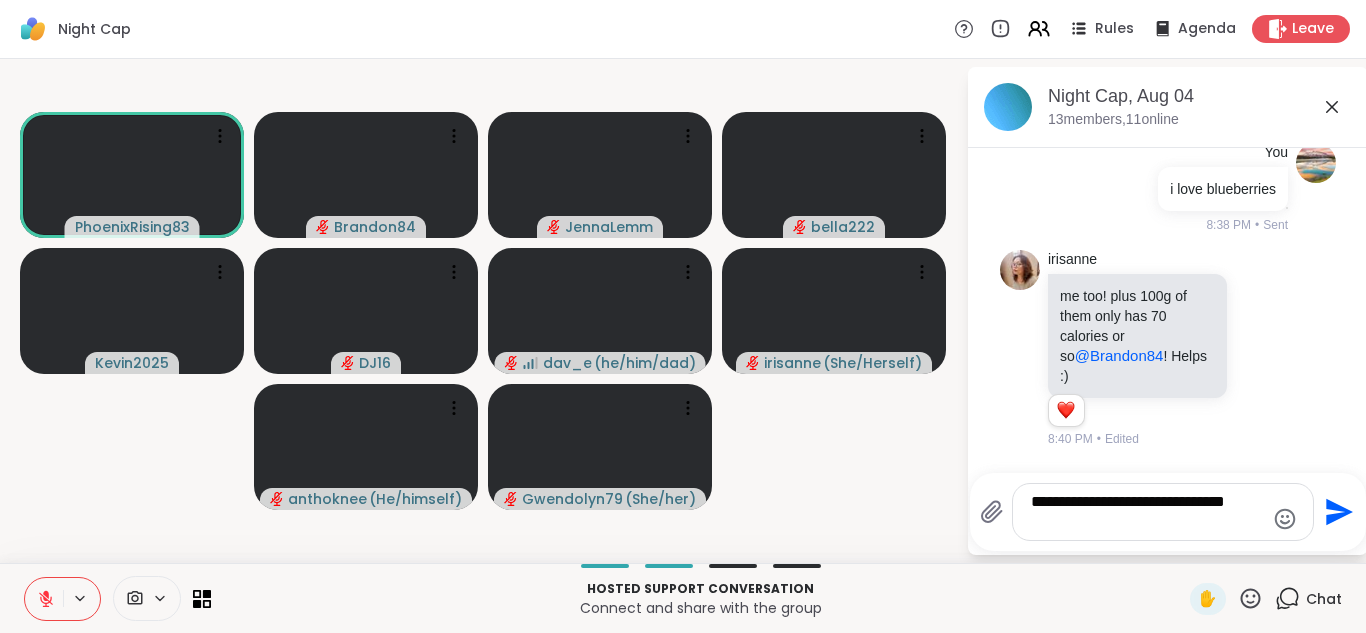 type on "**********" 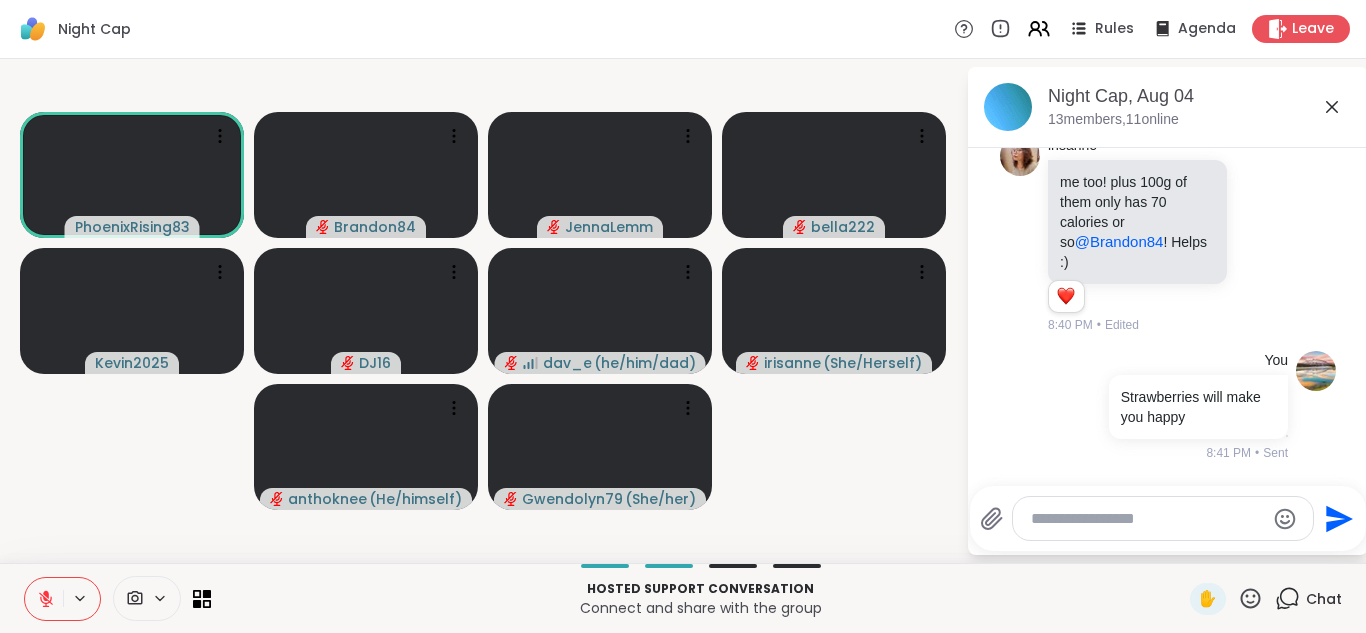 scroll, scrollTop: 6216, scrollLeft: 0, axis: vertical 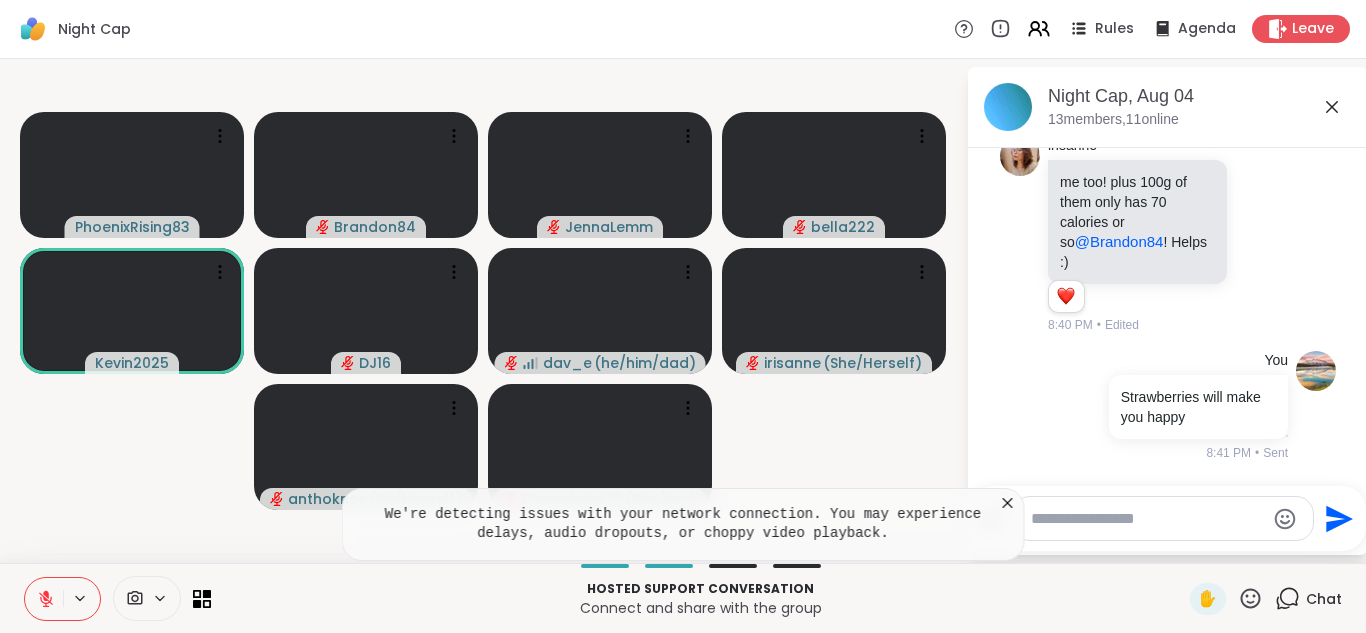 click at bounding box center (44, 599) 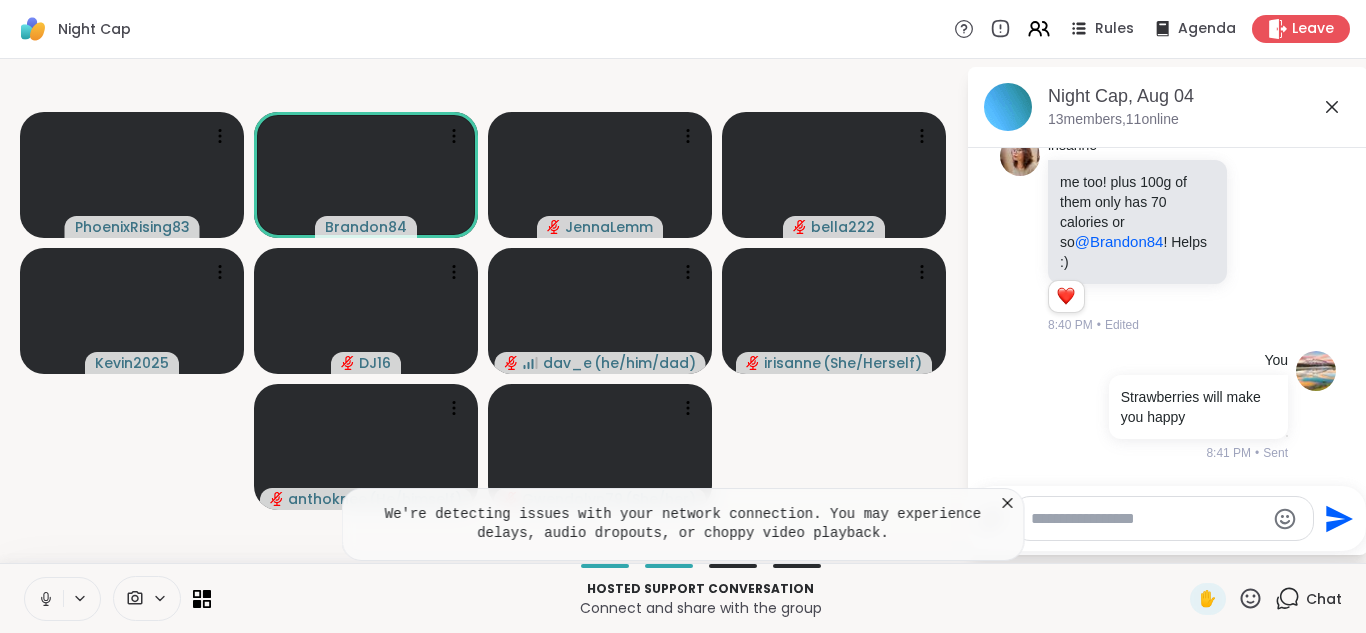click 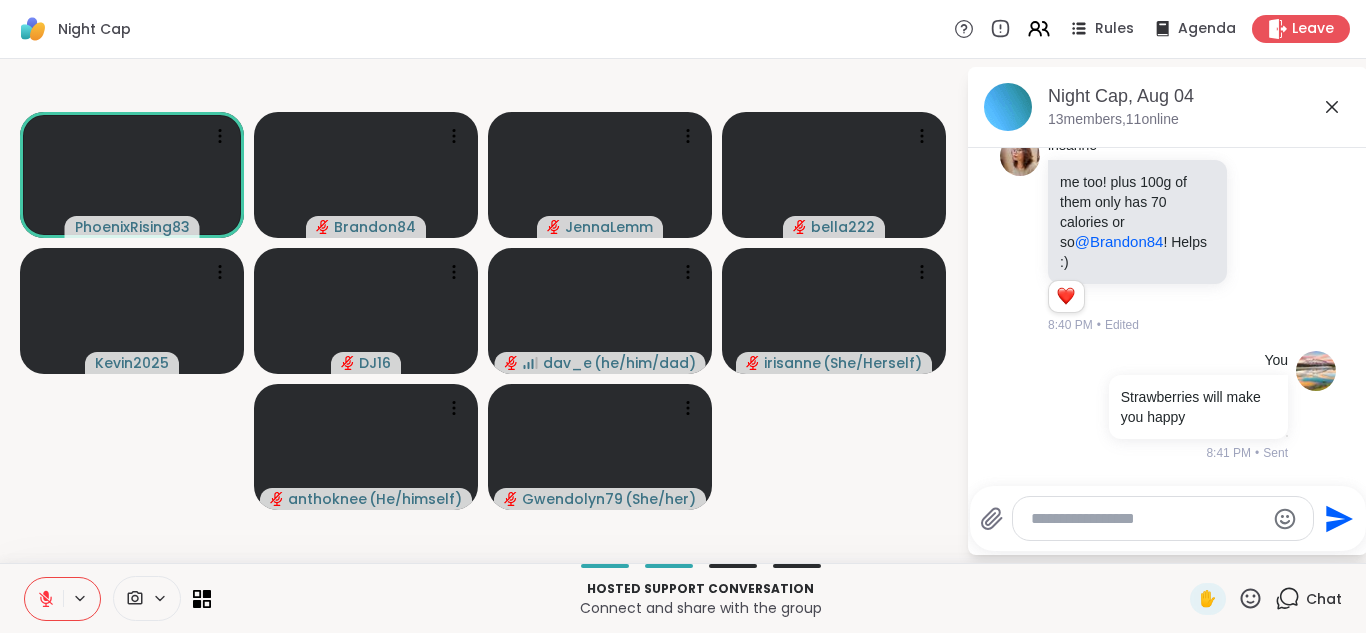 click 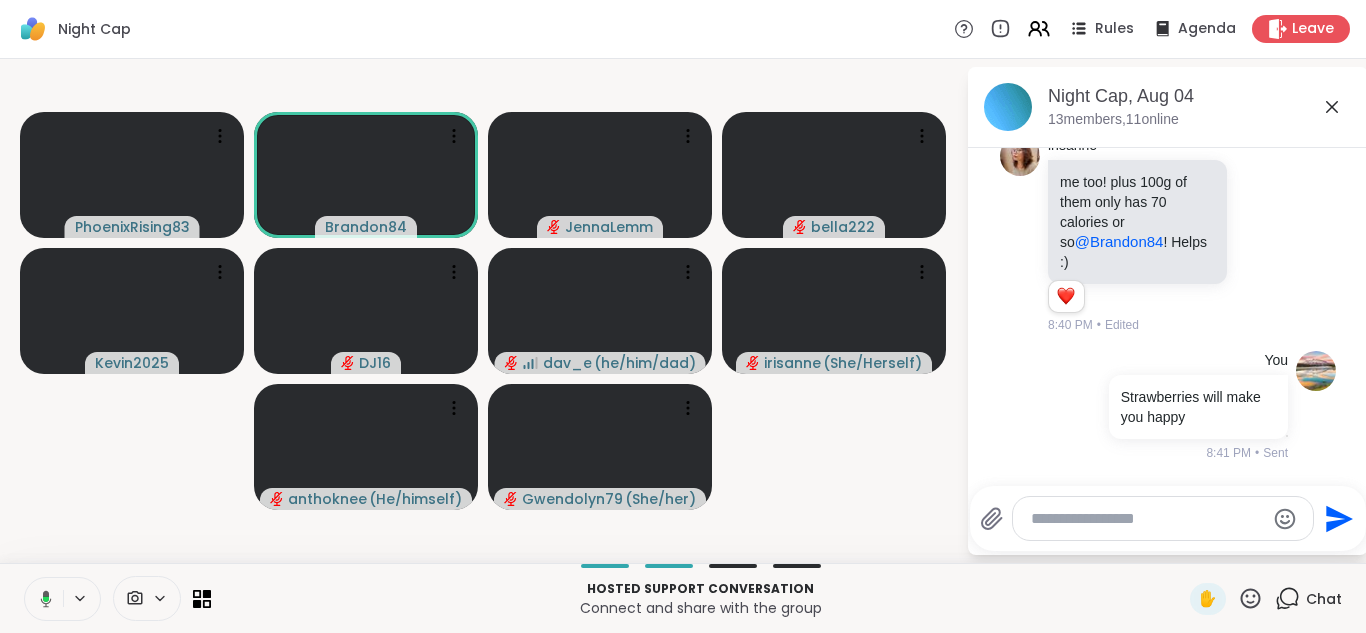 click 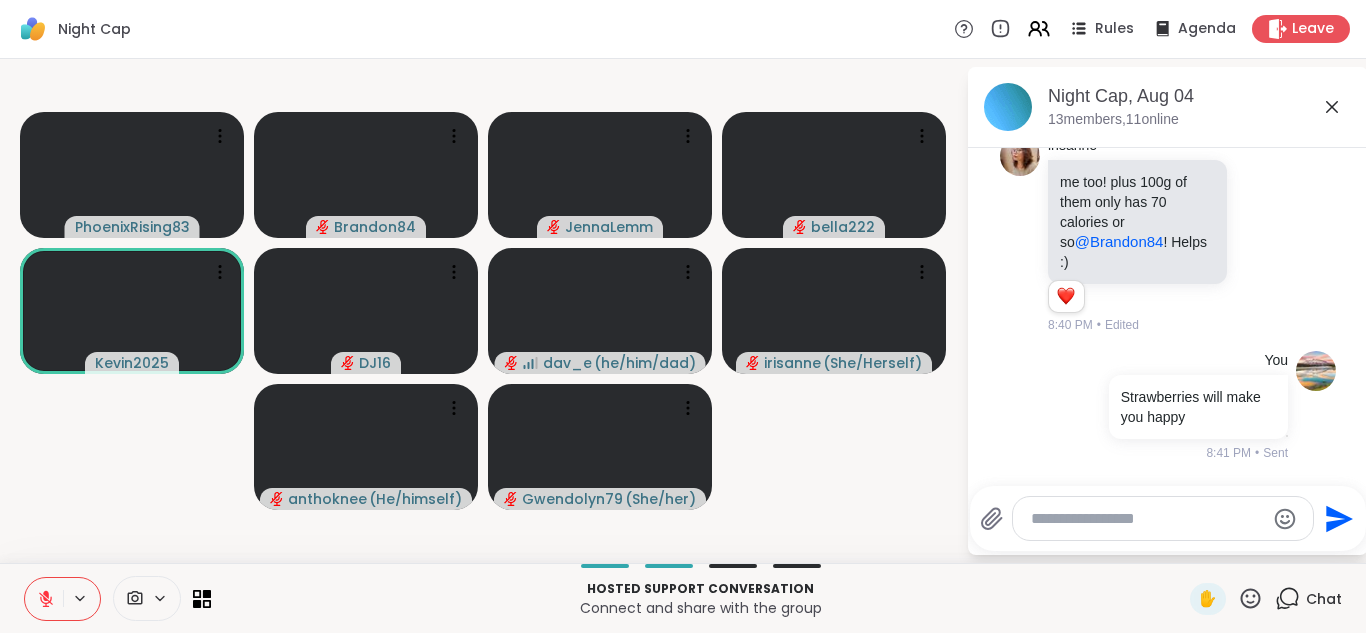 click at bounding box center (44, 599) 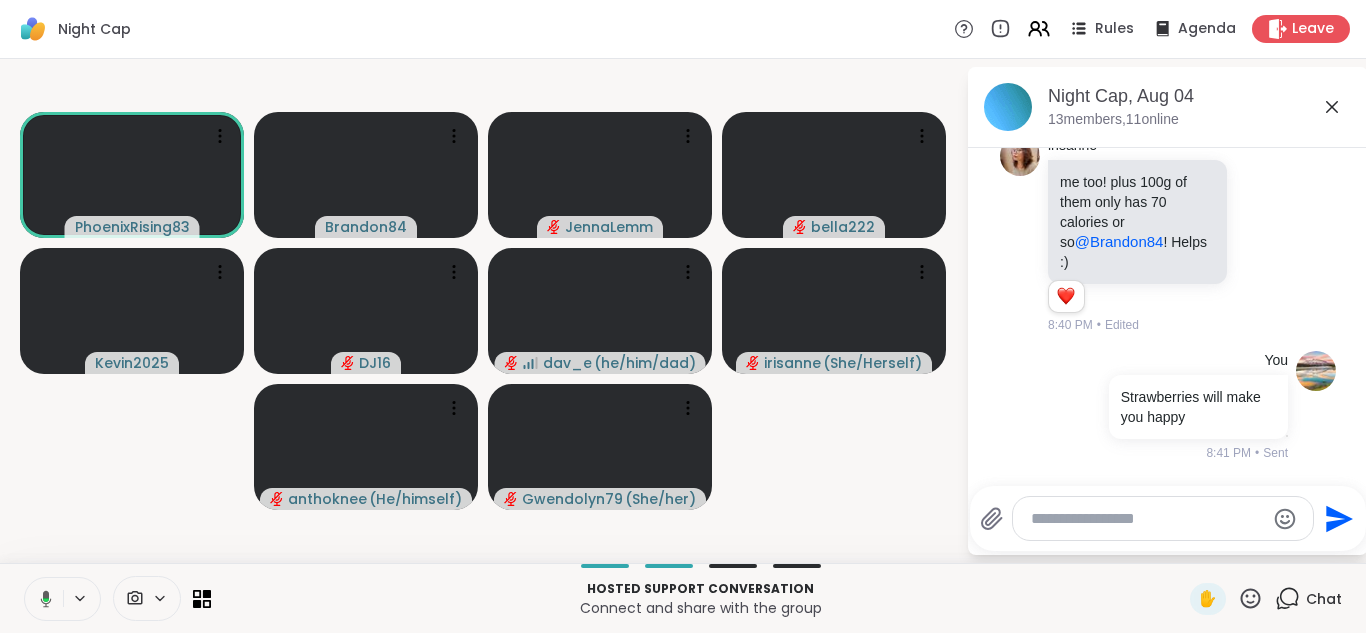 click at bounding box center (42, 599) 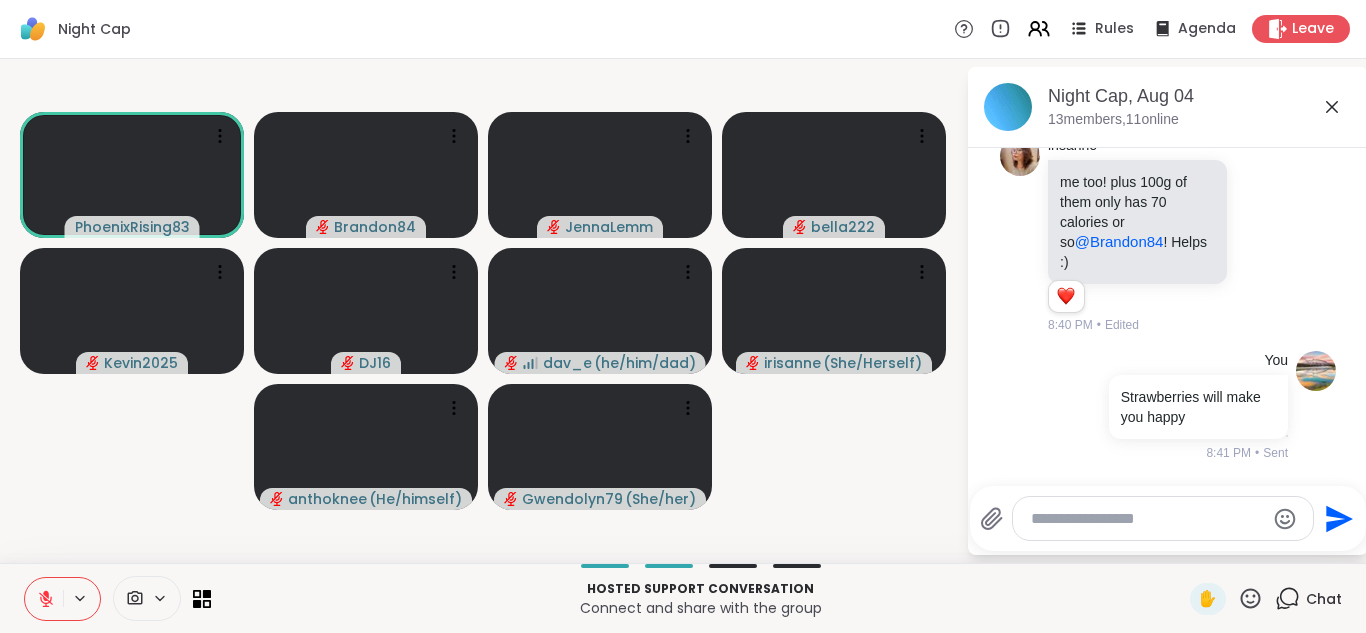 click 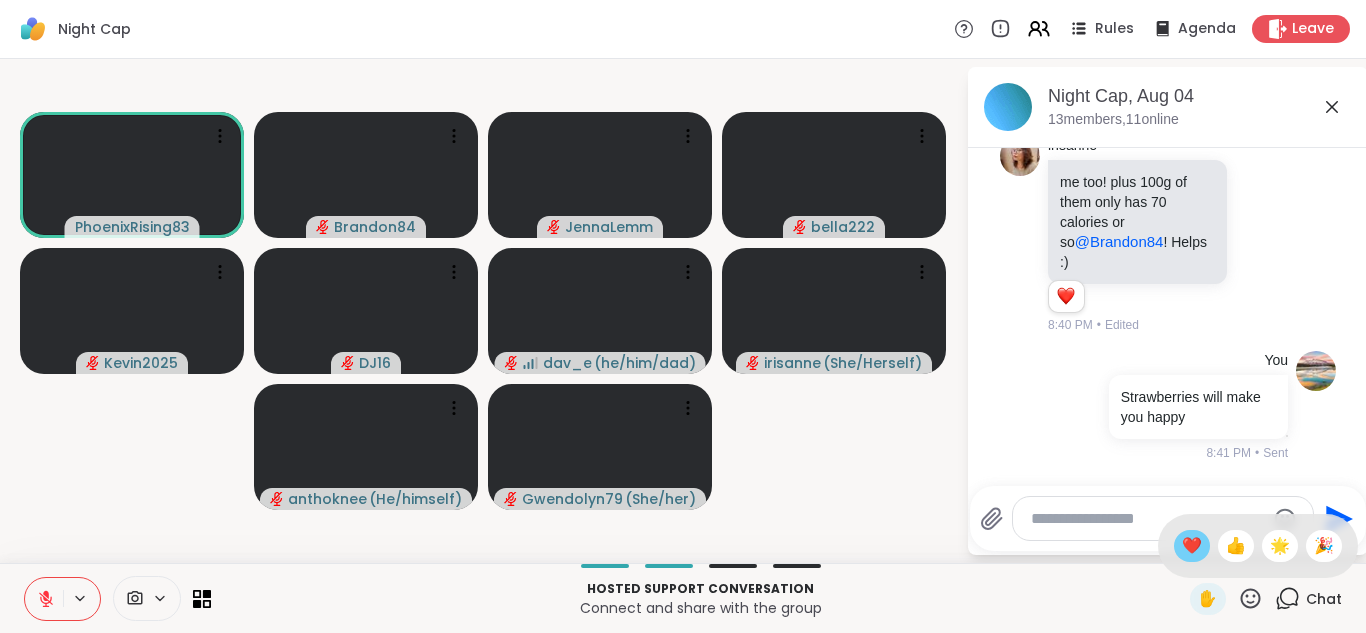 click on "❤️" at bounding box center [1192, 546] 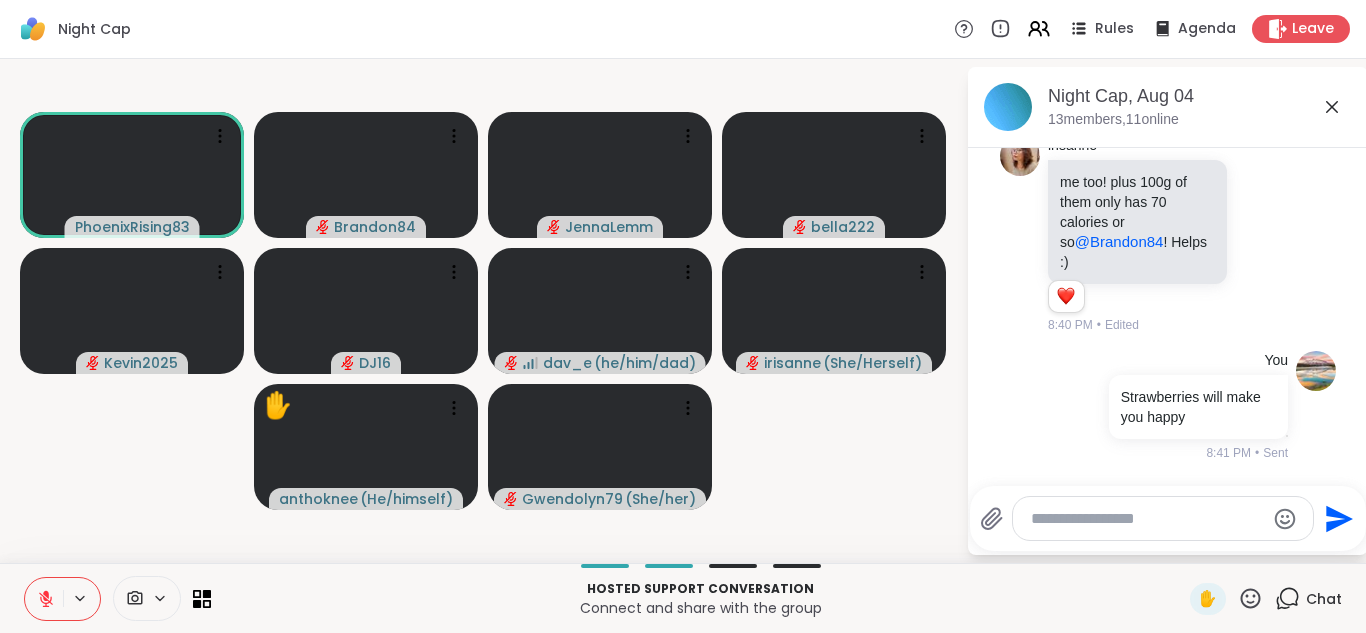 click 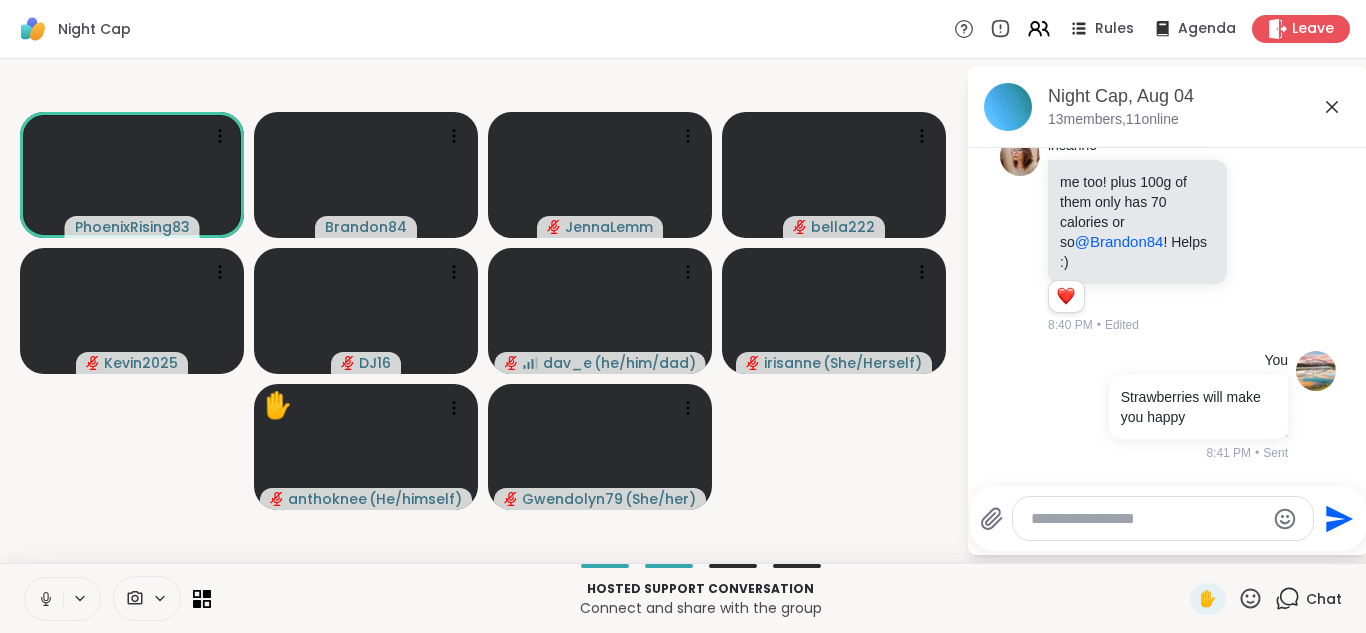 click 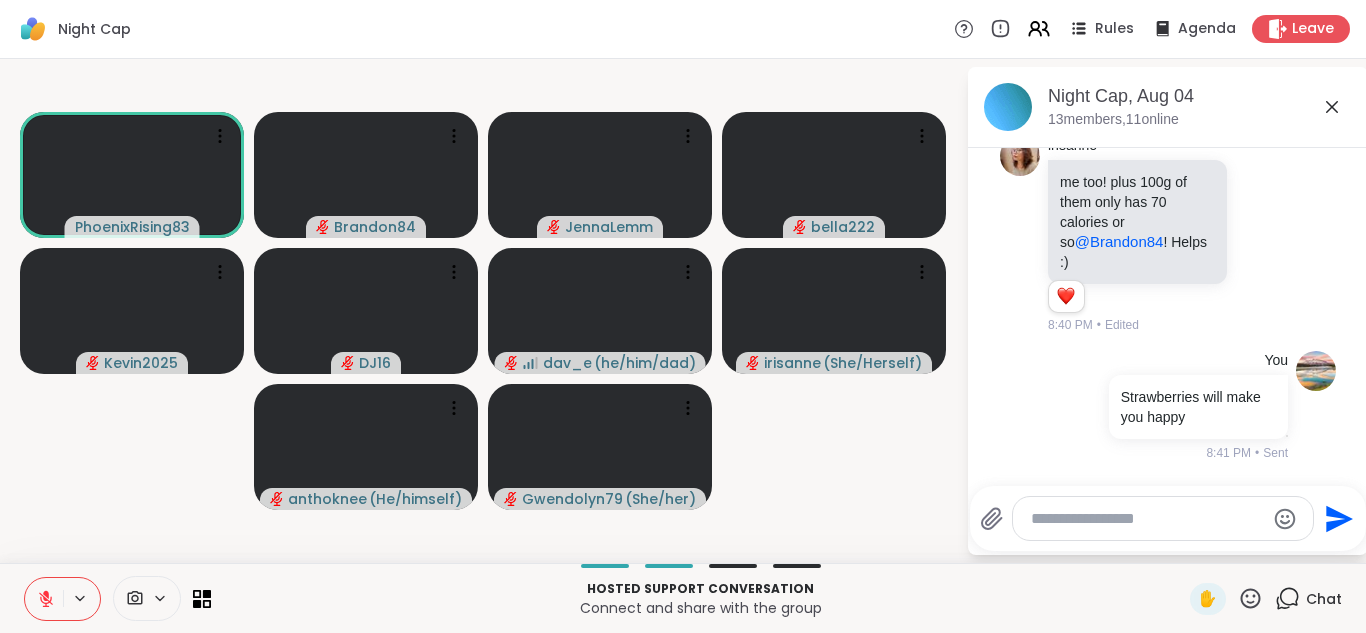 click at bounding box center [44, 599] 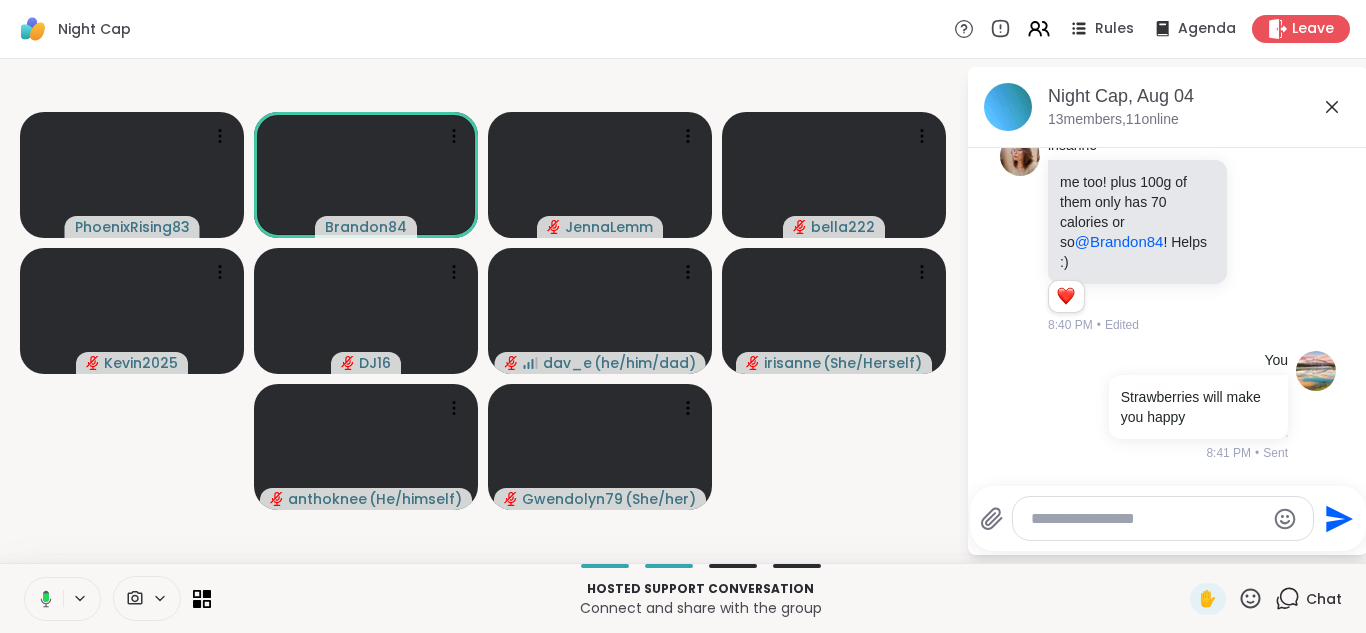 click at bounding box center (42, 599) 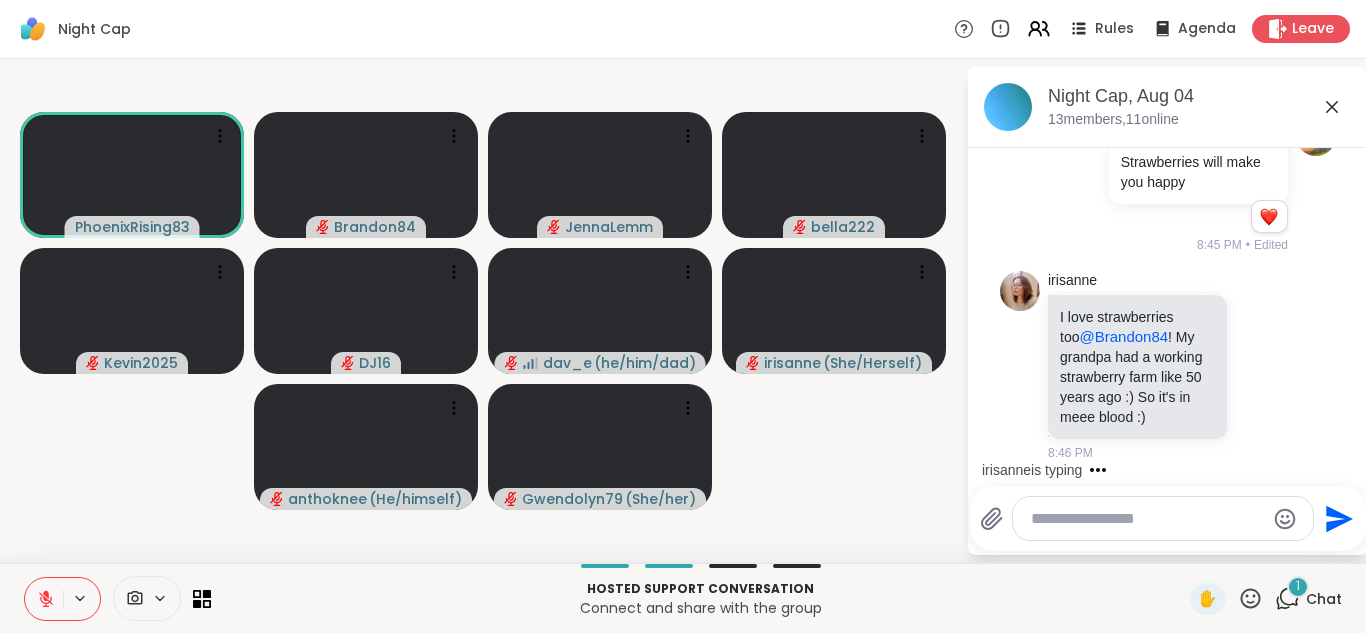 scroll, scrollTop: 6471, scrollLeft: 0, axis: vertical 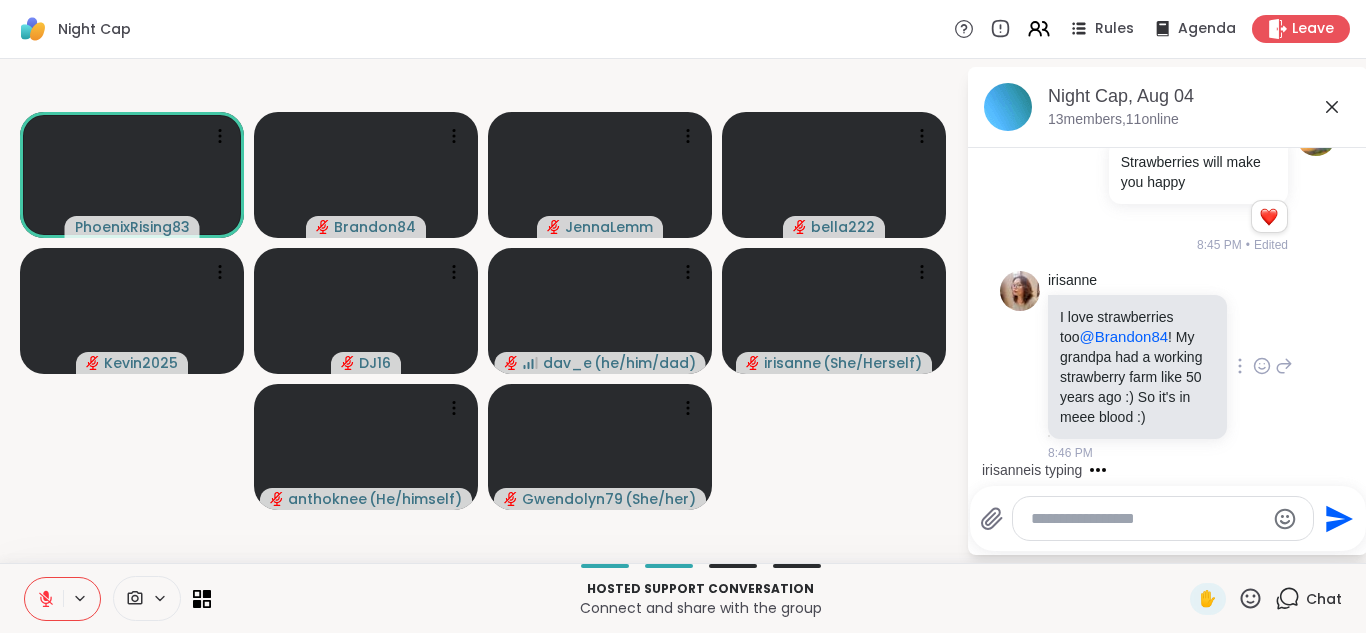 click 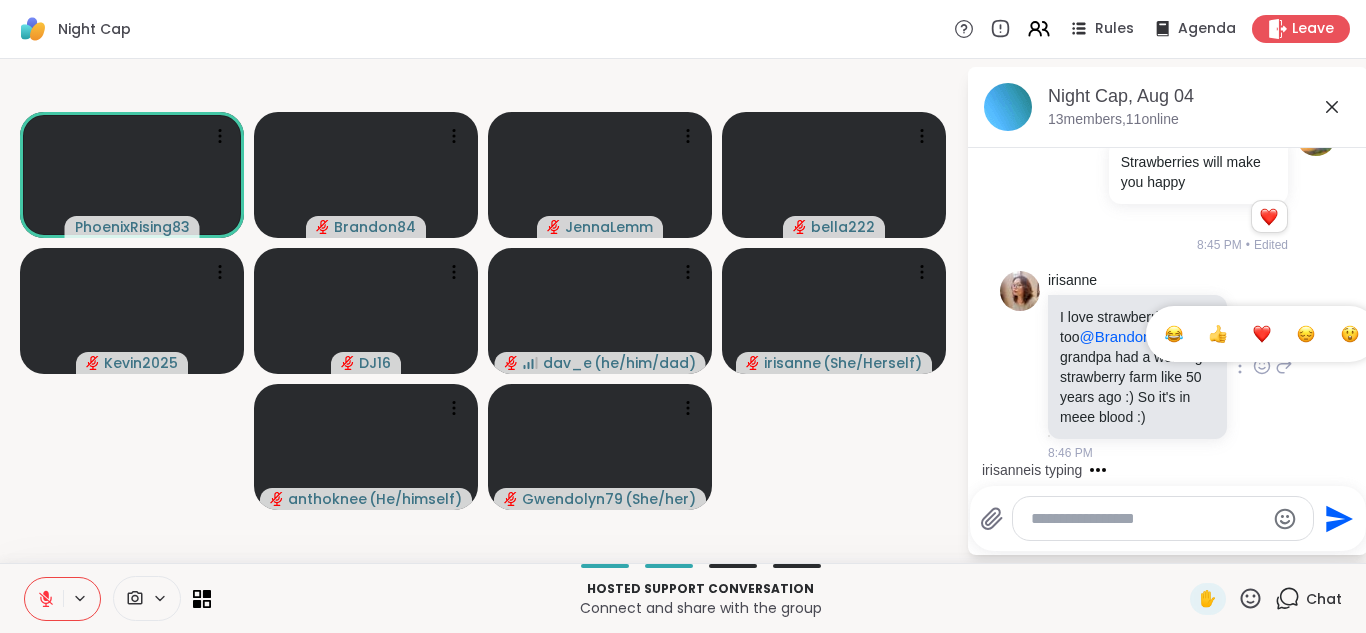 click at bounding box center (1262, 334) 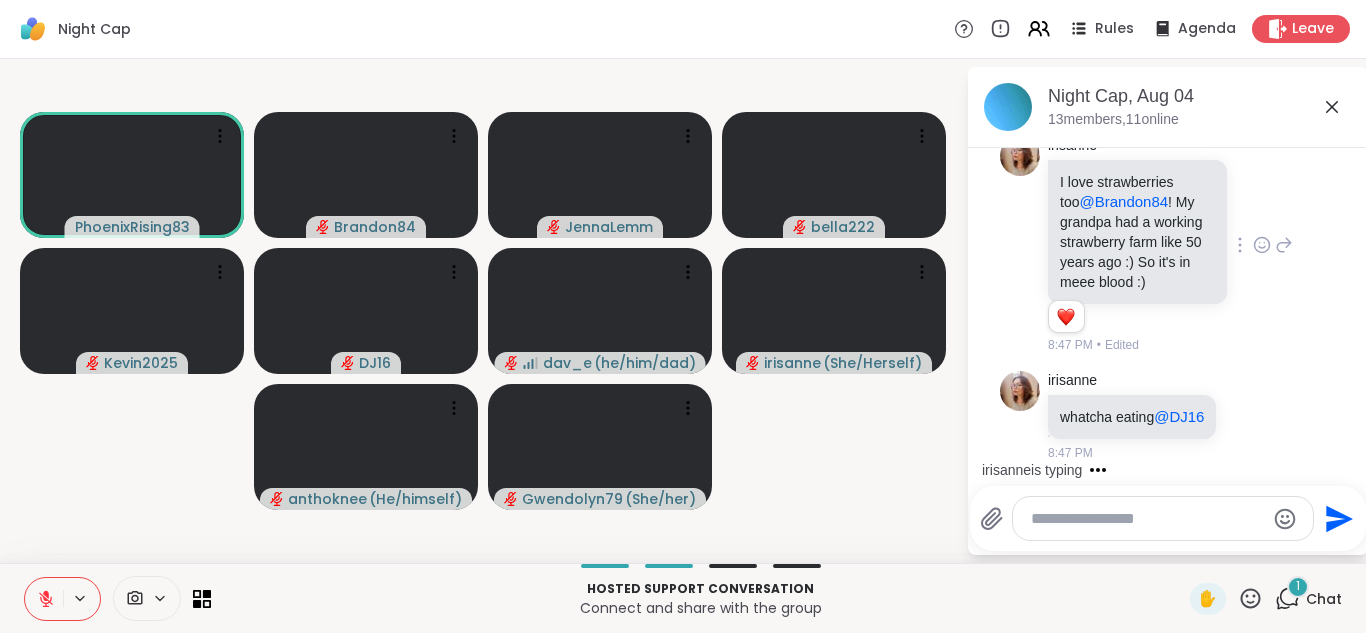 scroll, scrollTop: 6626, scrollLeft: 0, axis: vertical 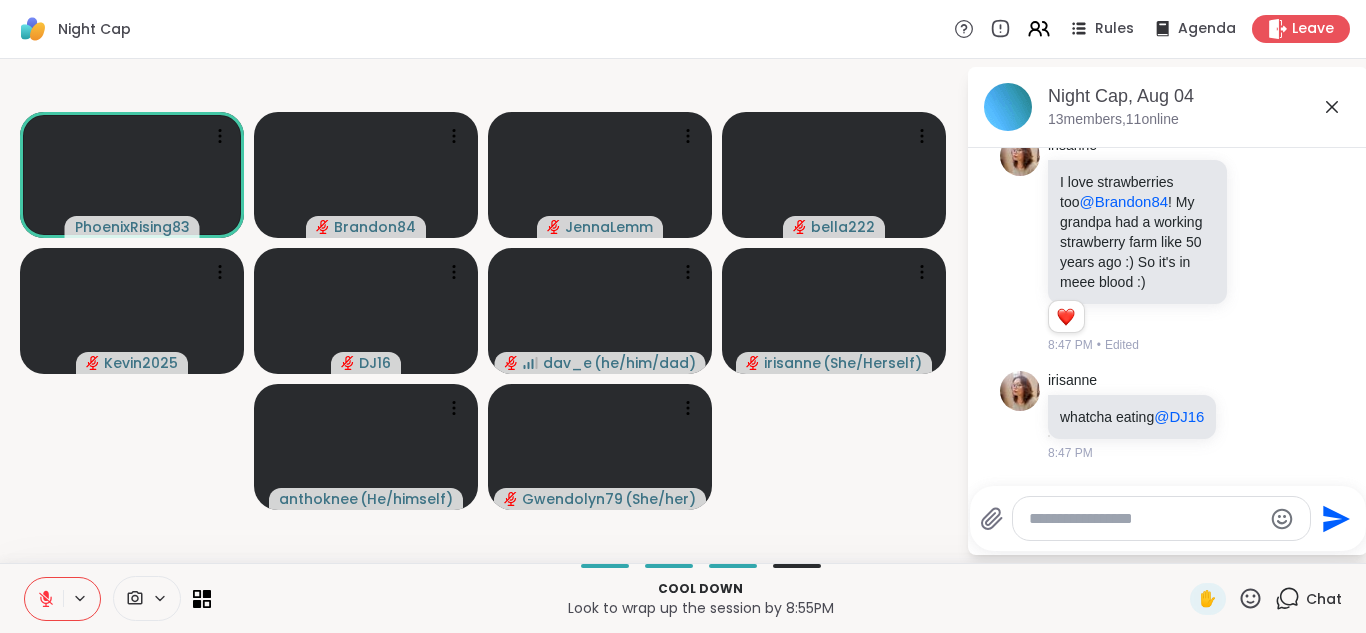 click at bounding box center (44, 599) 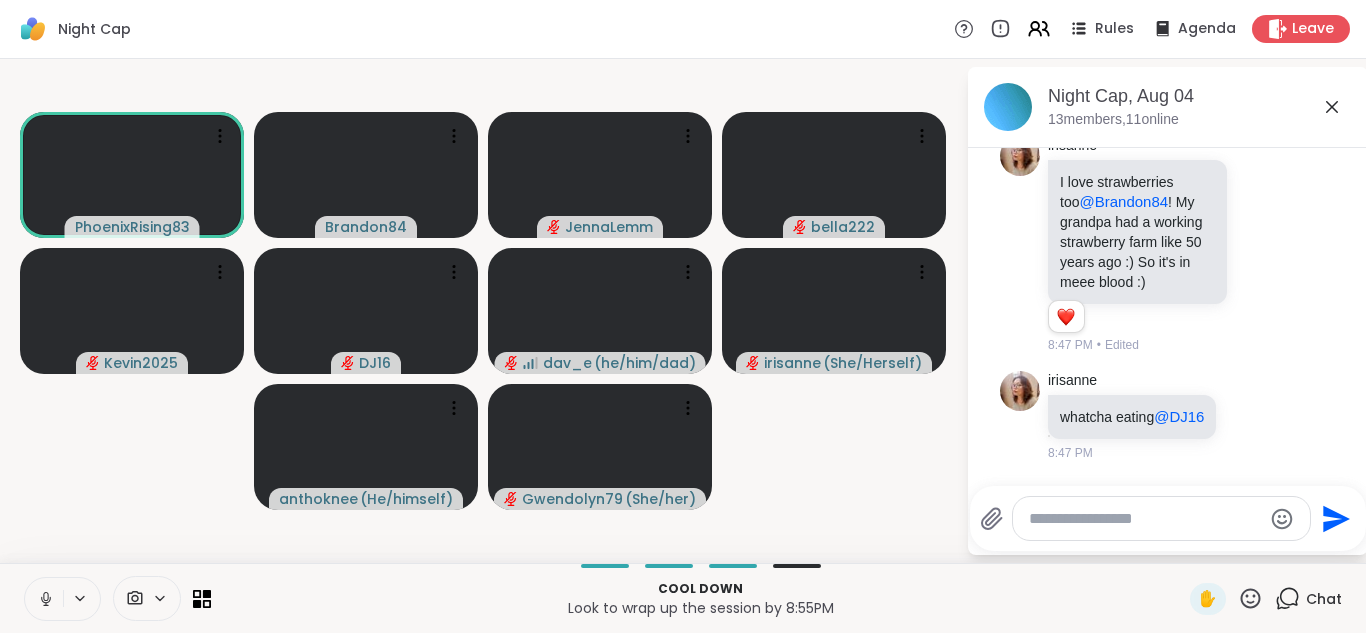 type 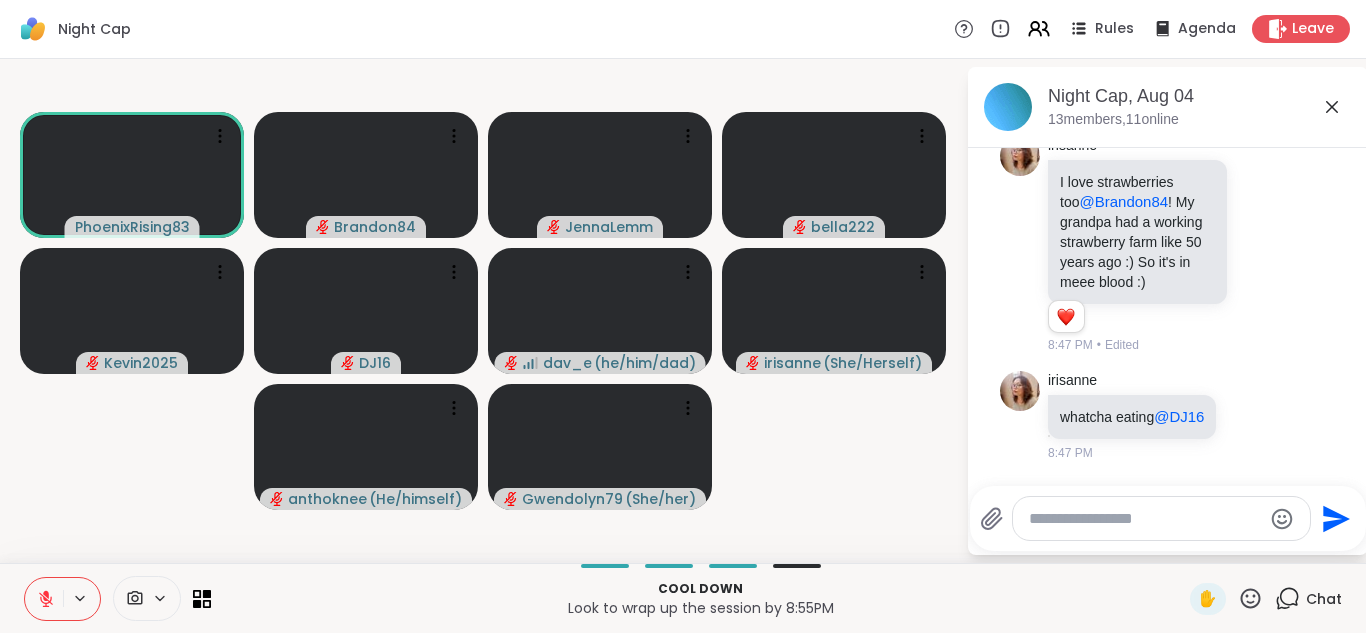 click at bounding box center [44, 599] 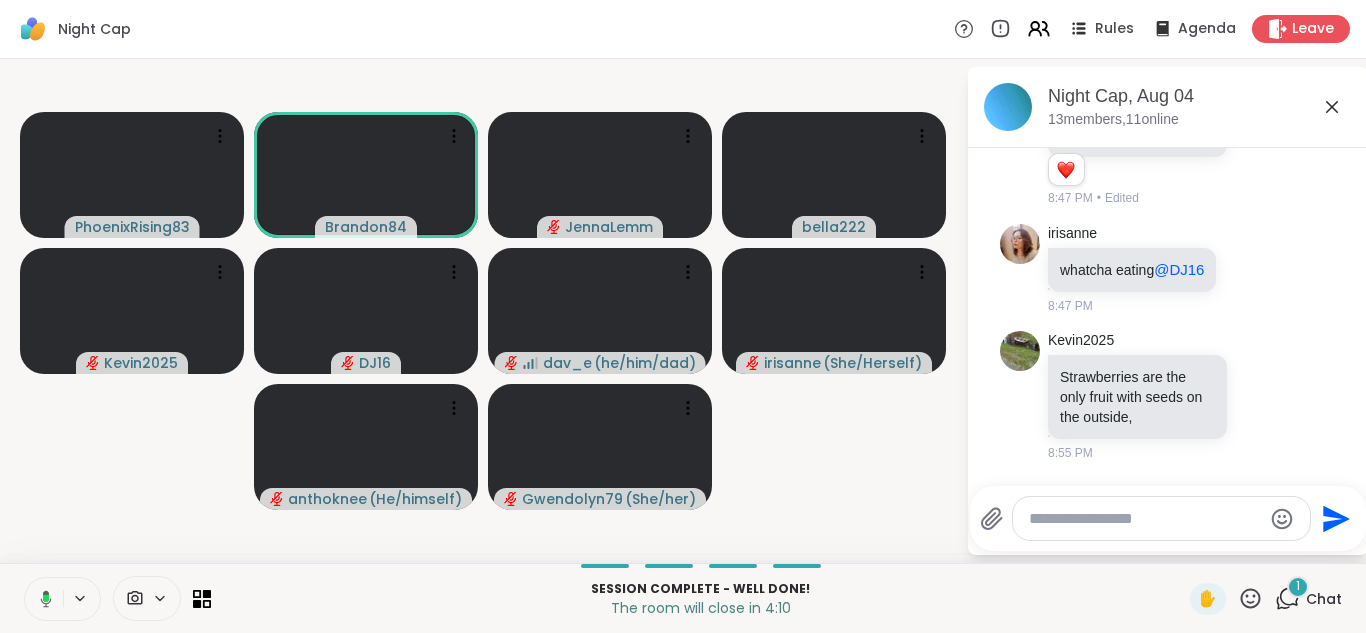 scroll, scrollTop: 6773, scrollLeft: 0, axis: vertical 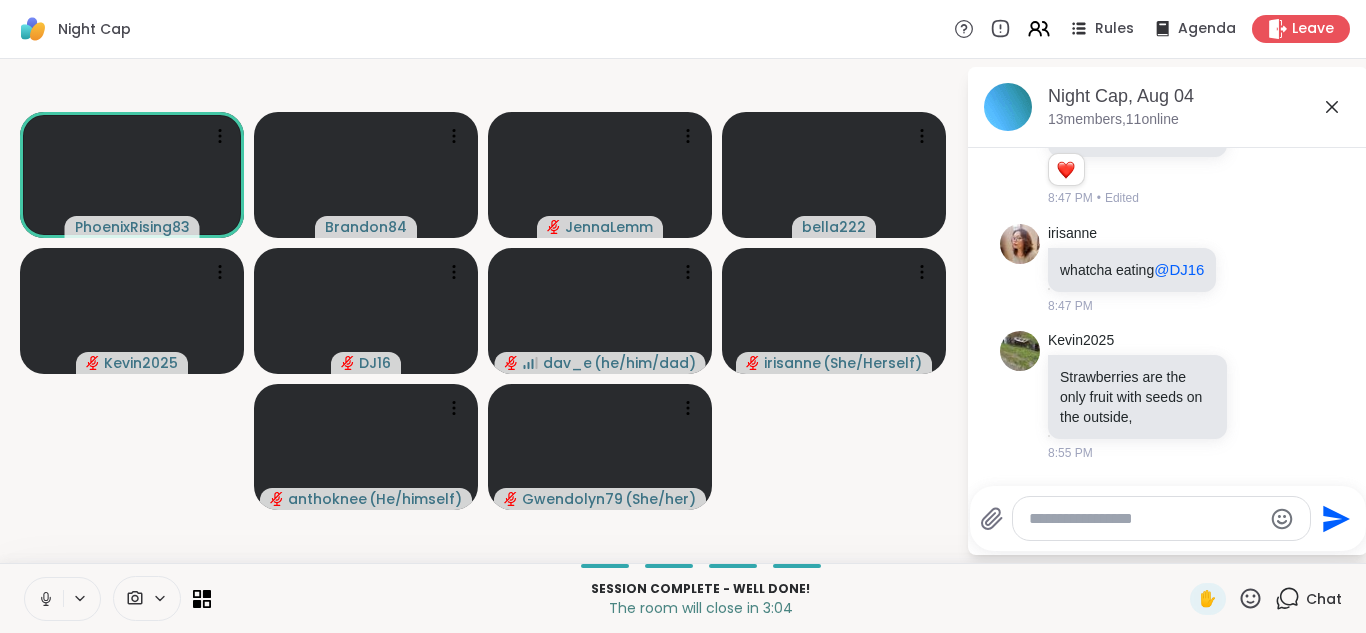 click at bounding box center (44, 599) 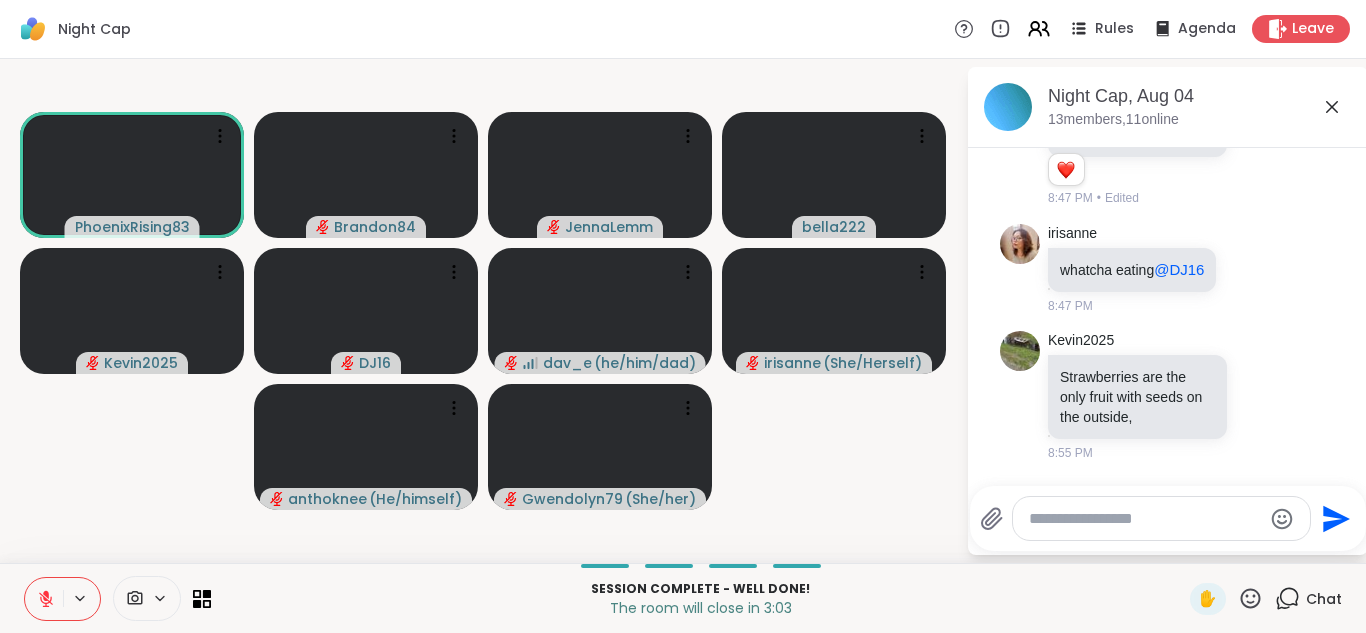 click at bounding box center [44, 599] 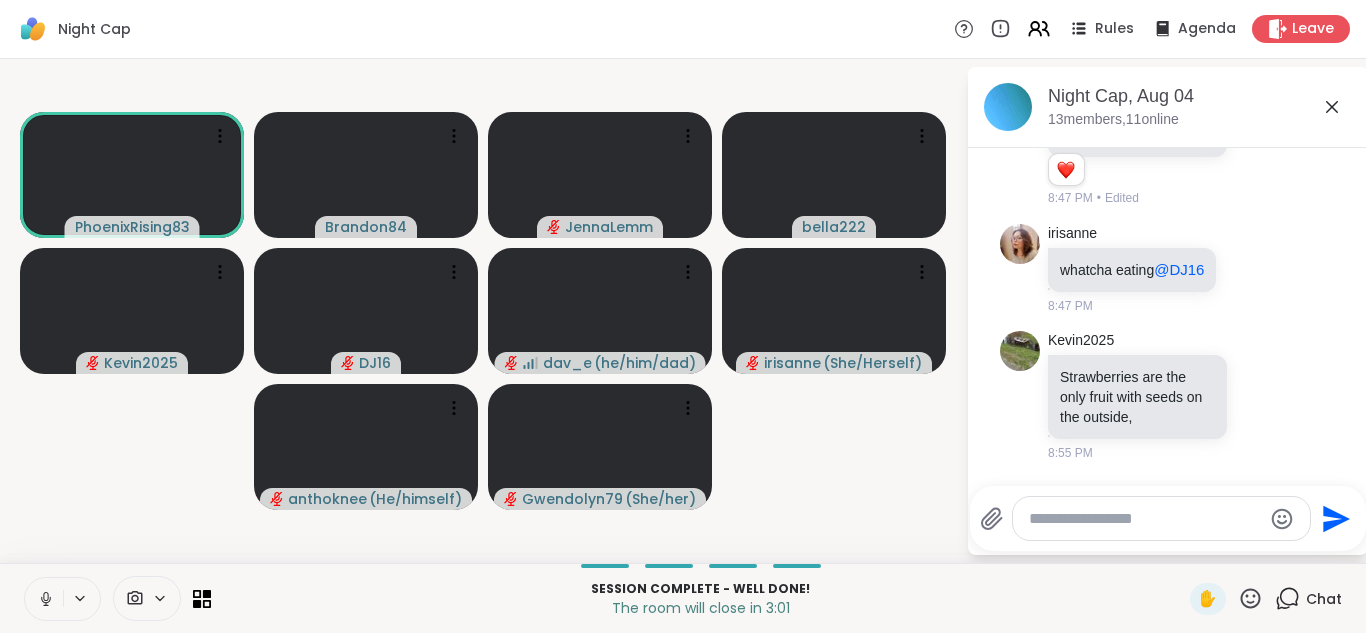 click at bounding box center [44, 599] 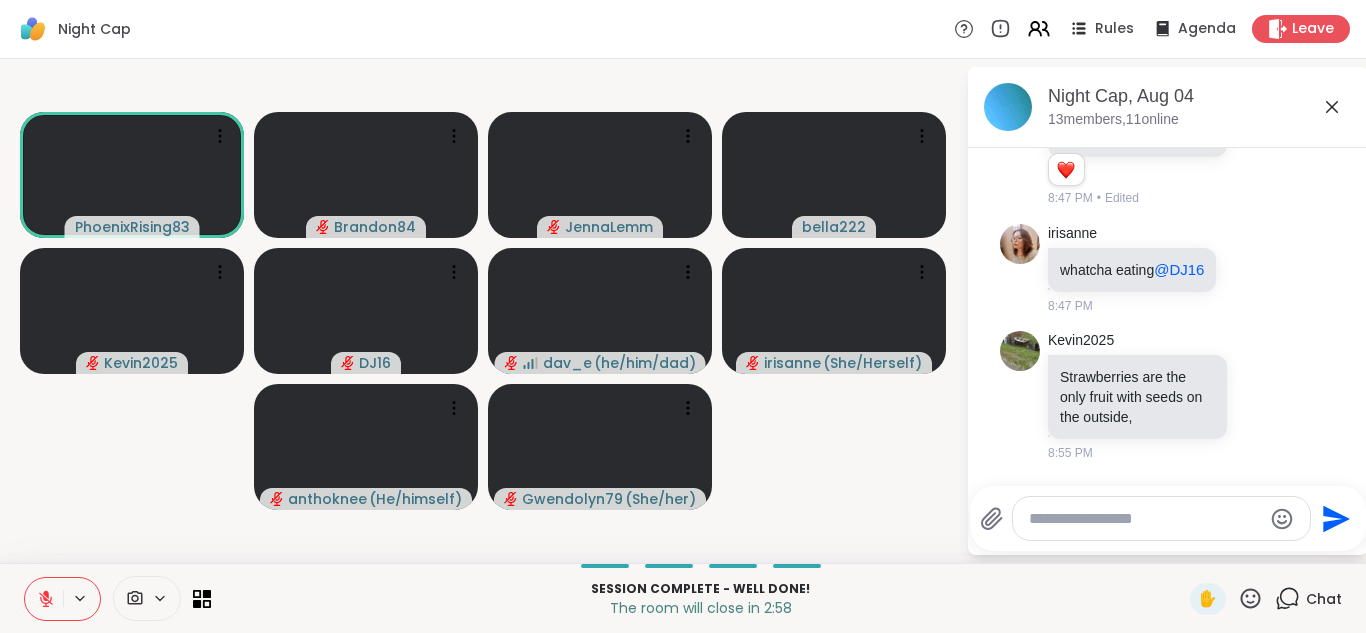 click at bounding box center (44, 599) 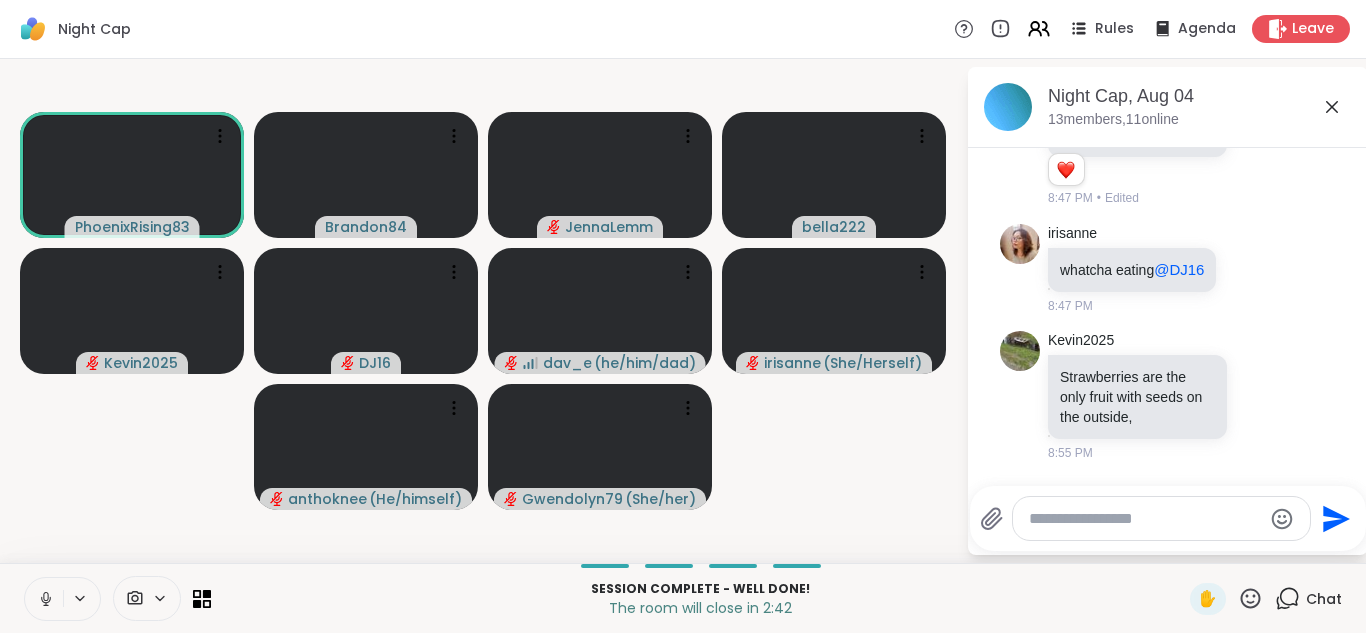 click at bounding box center [44, 599] 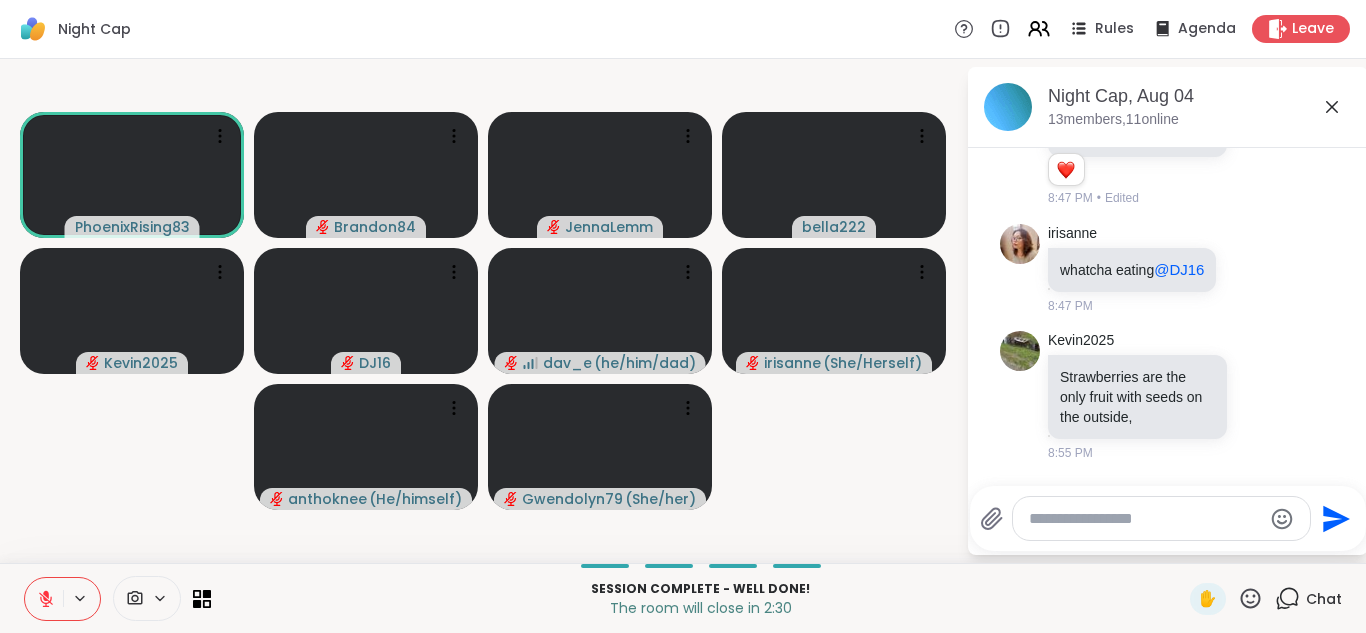 click at bounding box center [44, 599] 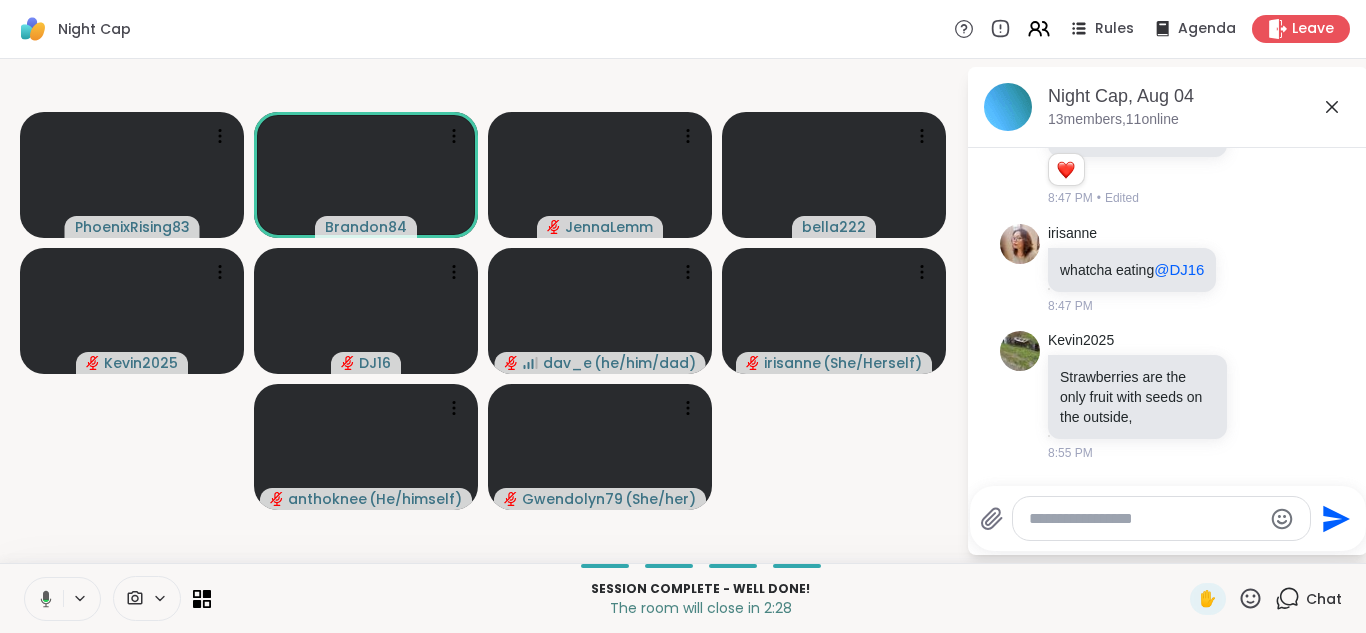 click at bounding box center [42, 599] 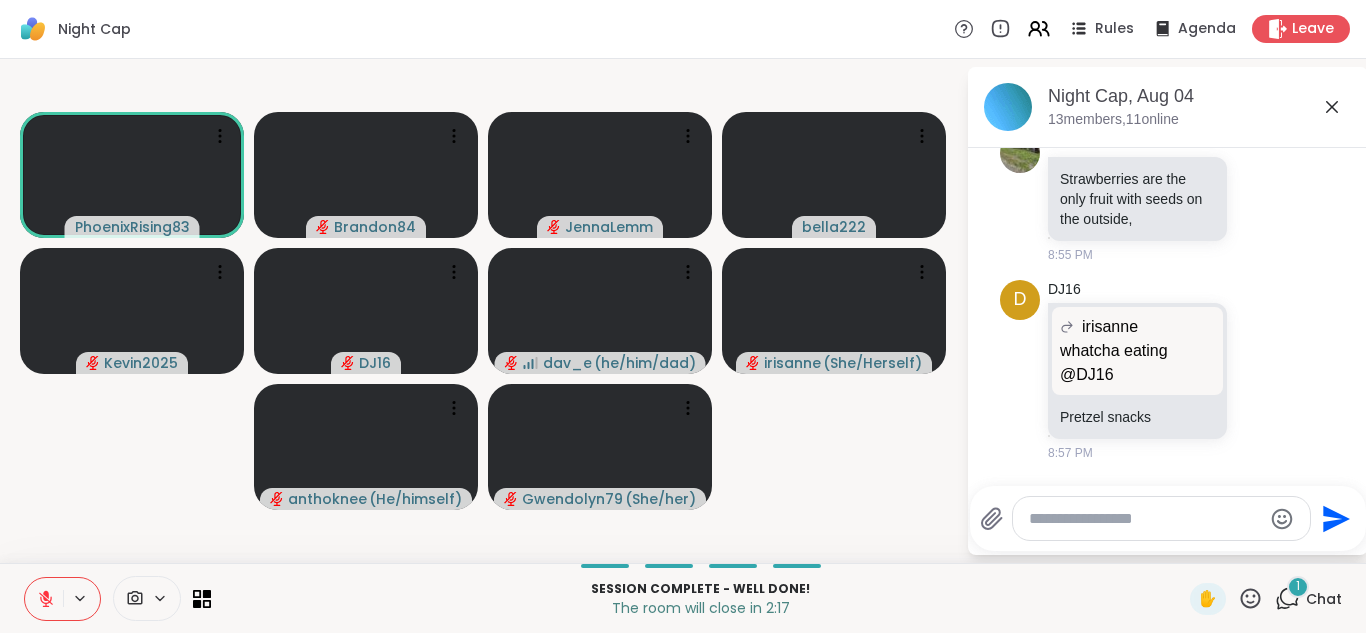 scroll, scrollTop: 6971, scrollLeft: 0, axis: vertical 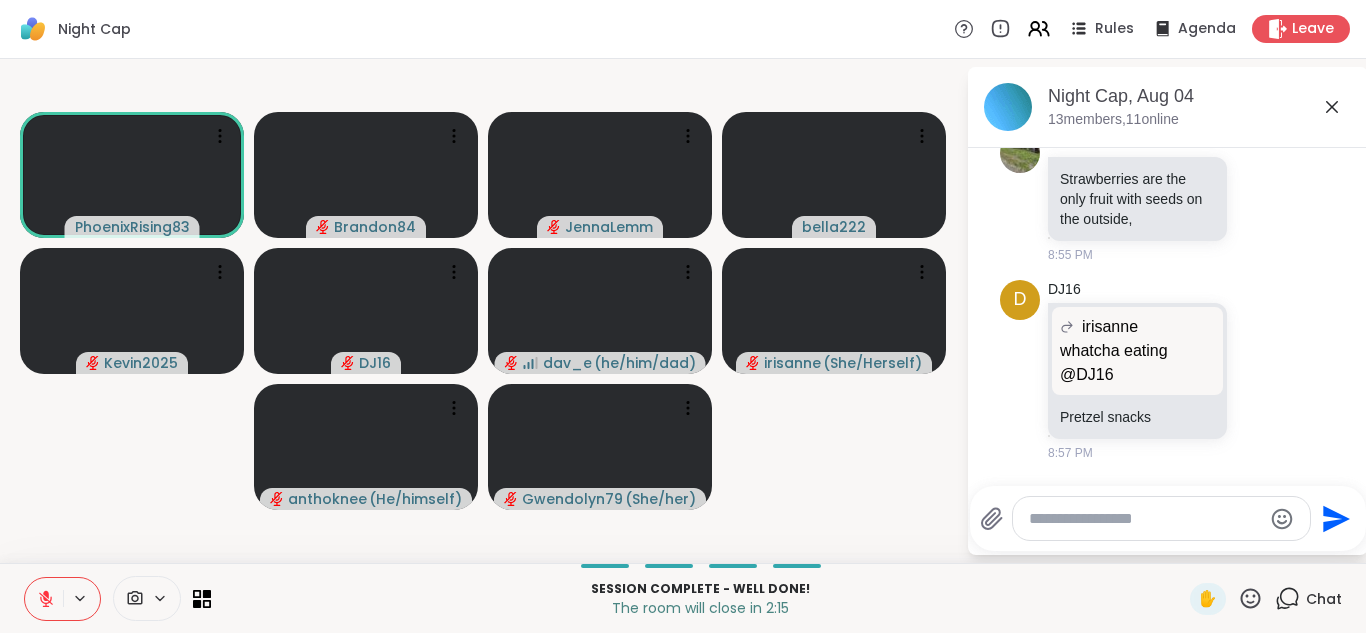 click at bounding box center [44, 599] 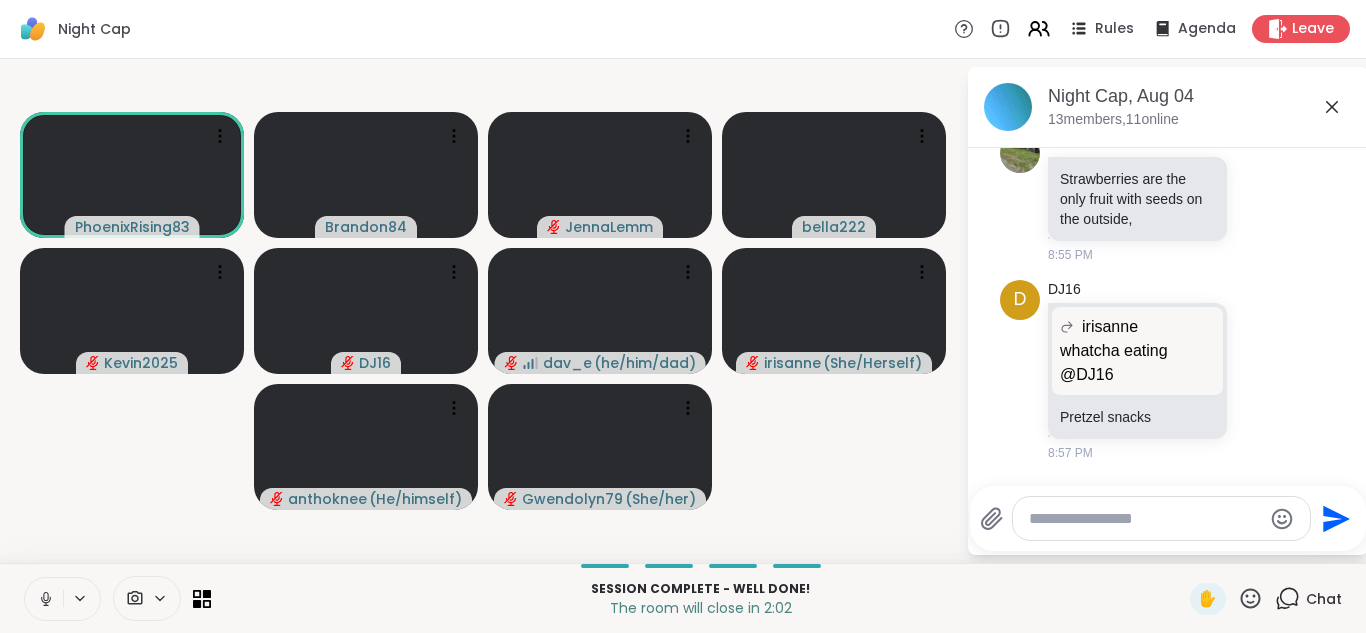 click at bounding box center [44, 599] 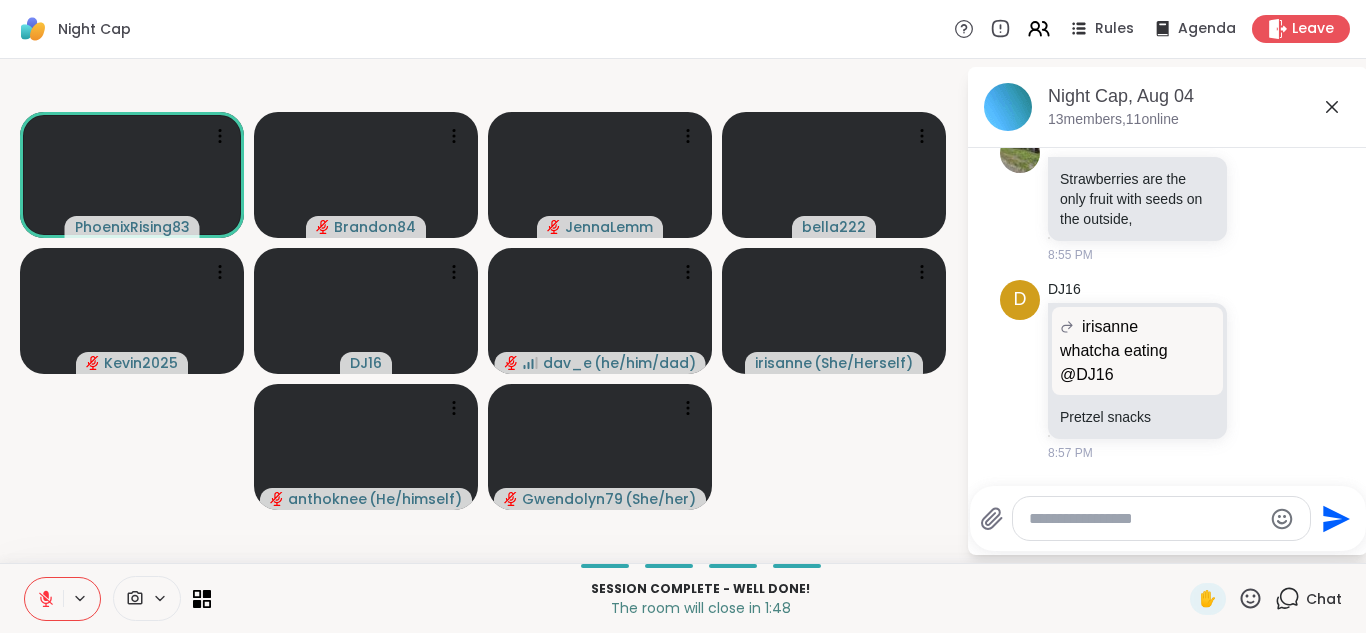 click at bounding box center [44, 599] 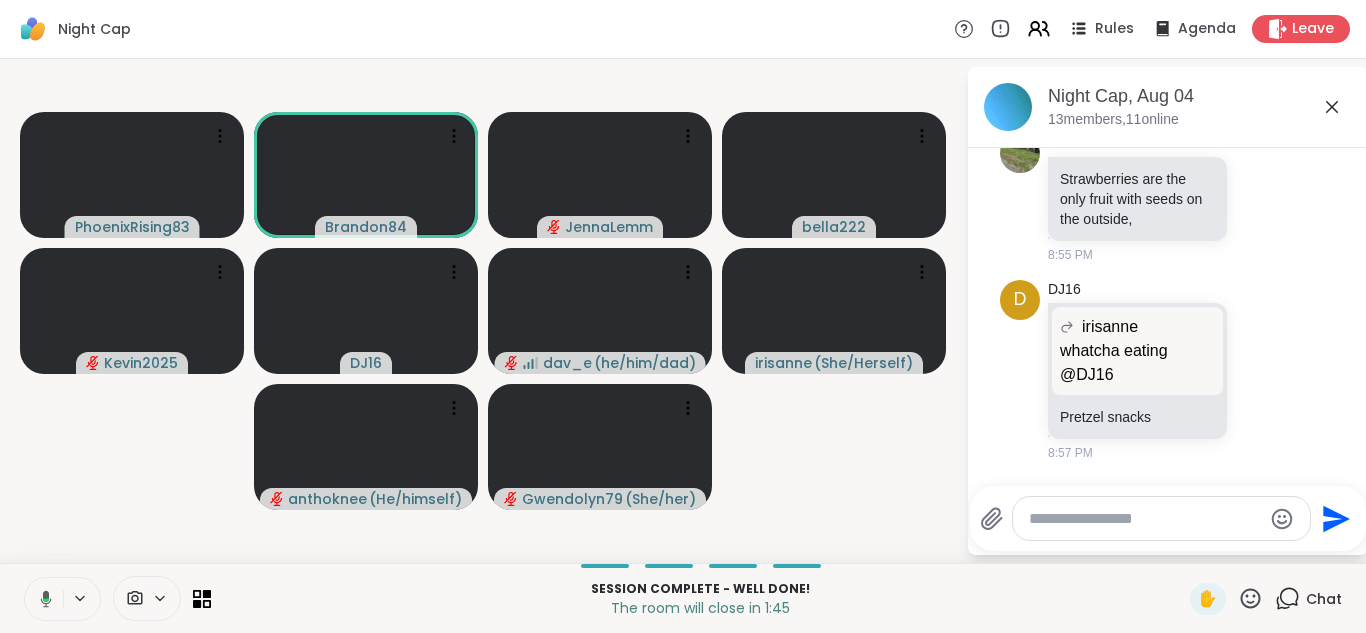 click at bounding box center [42, 599] 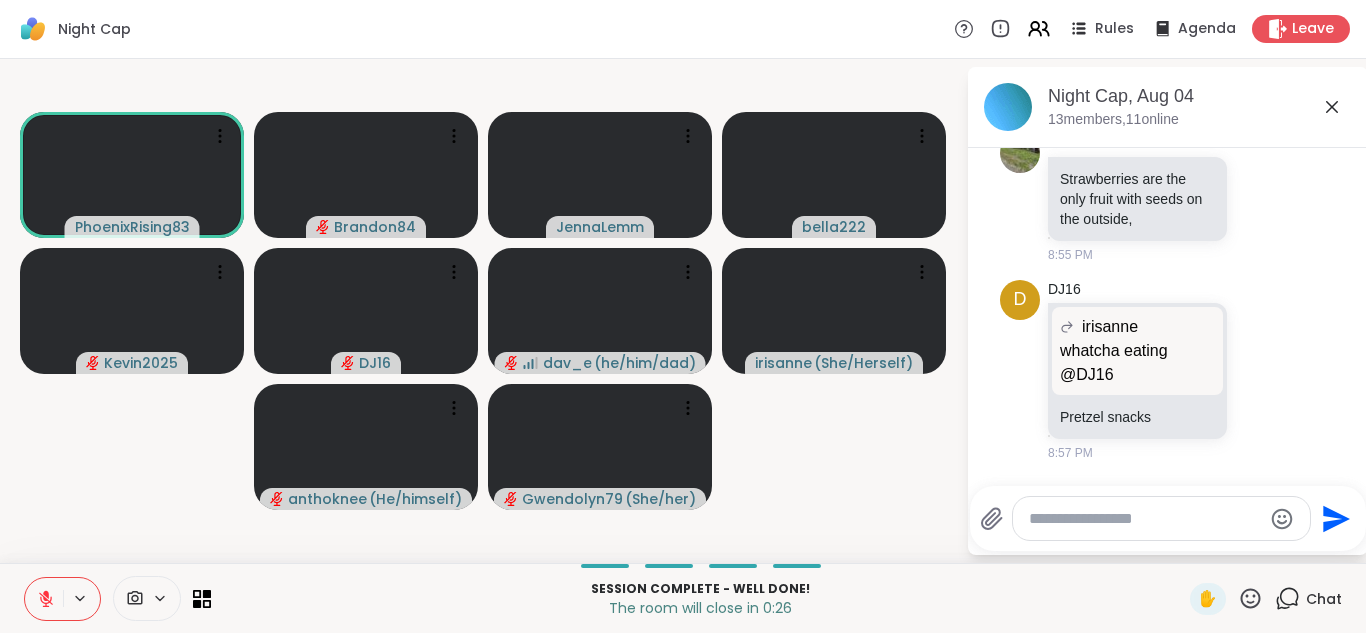 click 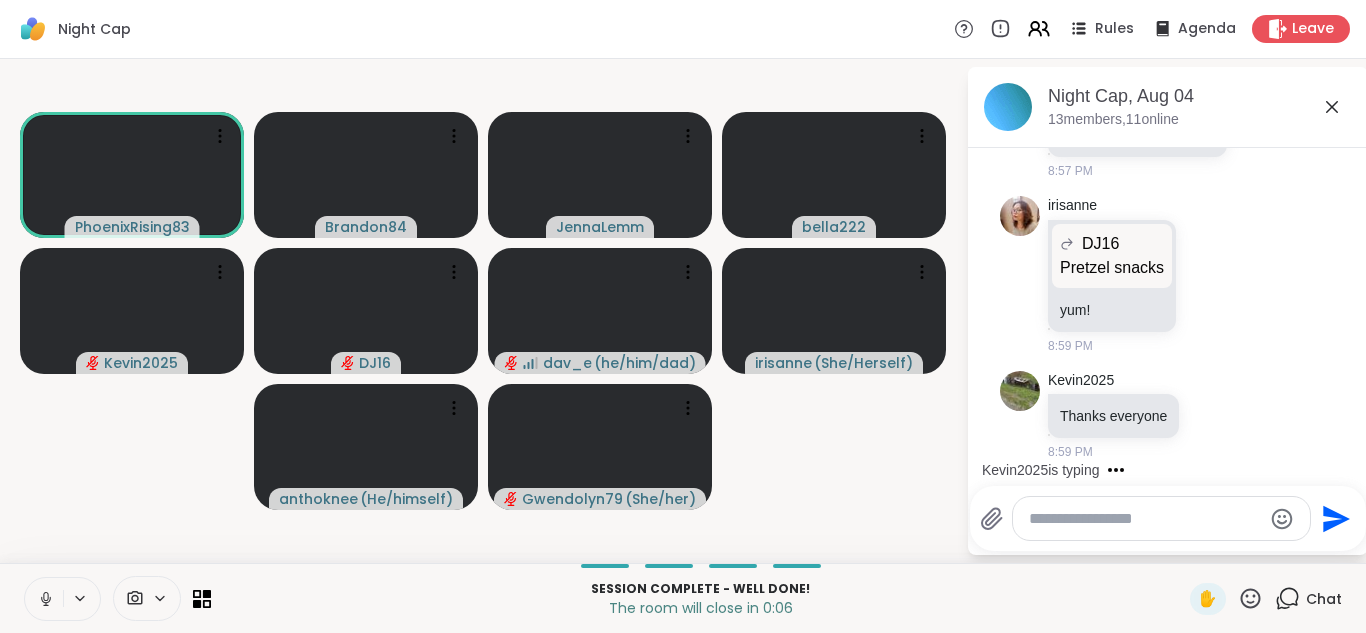 scroll, scrollTop: 7253, scrollLeft: 0, axis: vertical 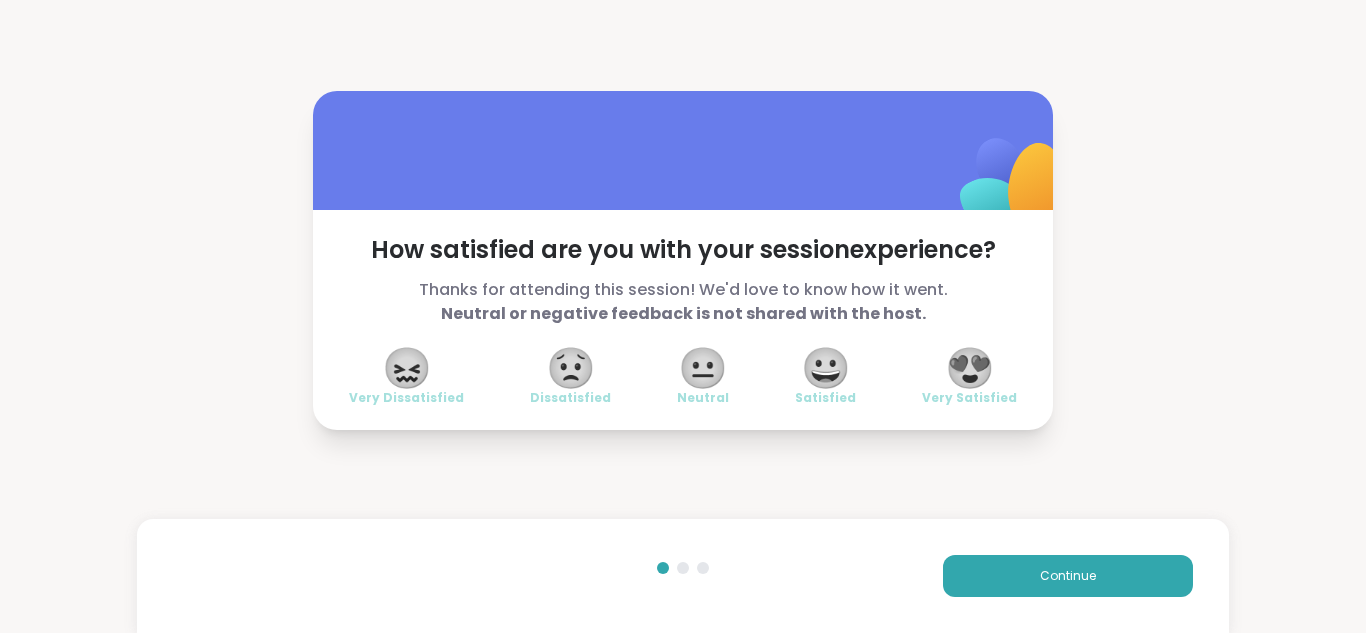 click on "😍" at bounding box center (970, 368) 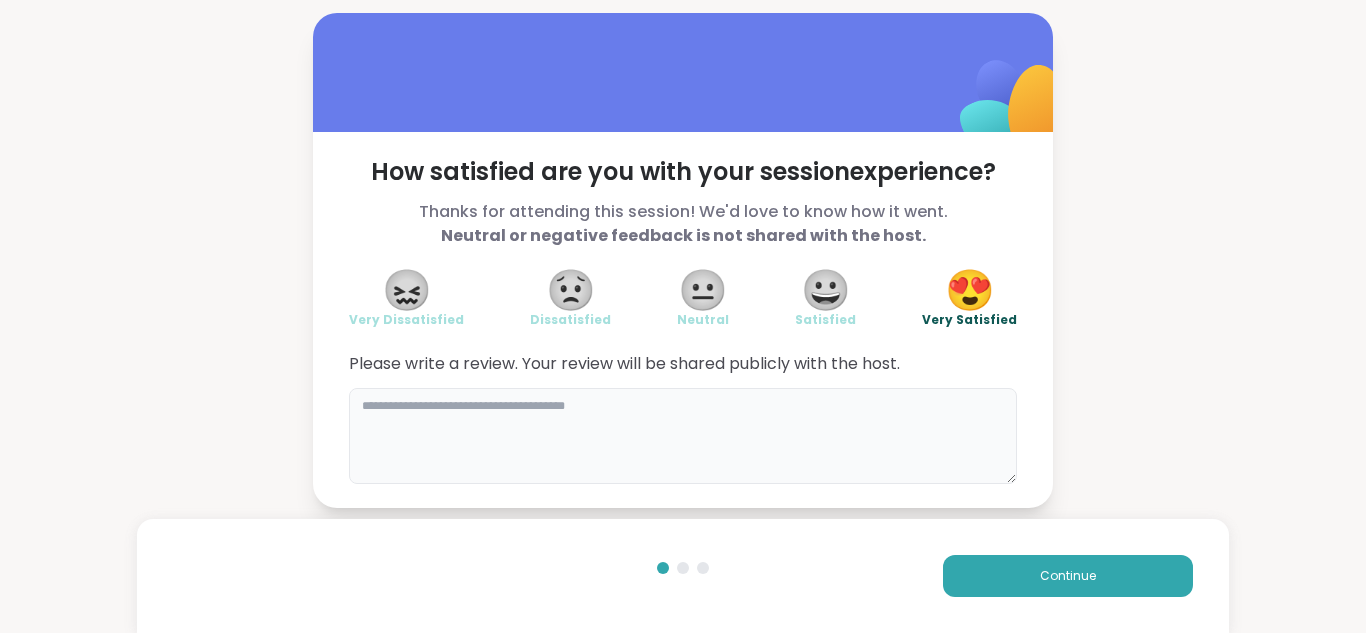 click at bounding box center [683, 436] 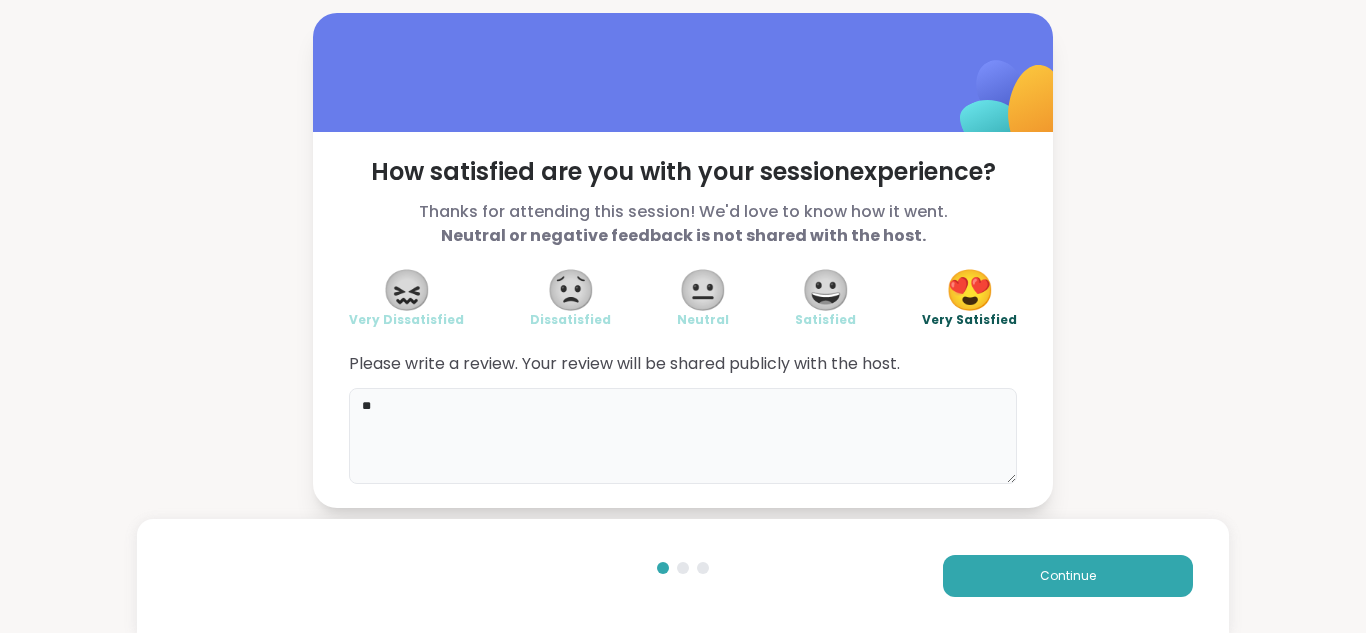 type on "*" 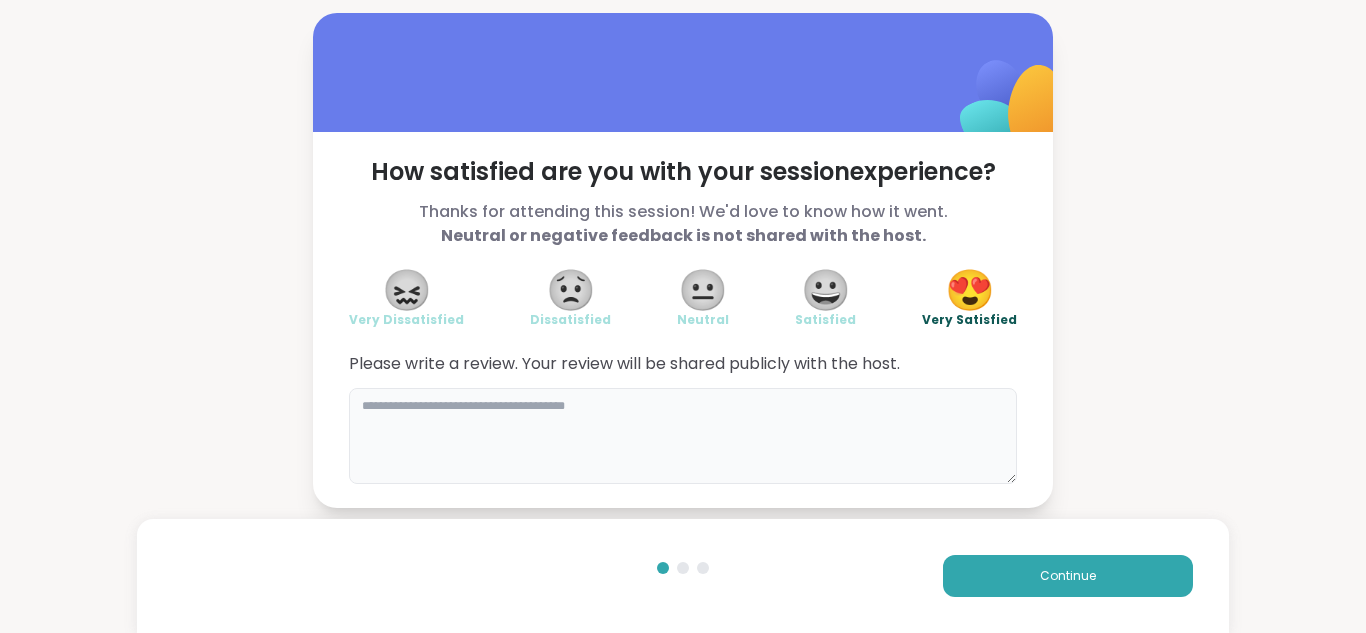 type on "*" 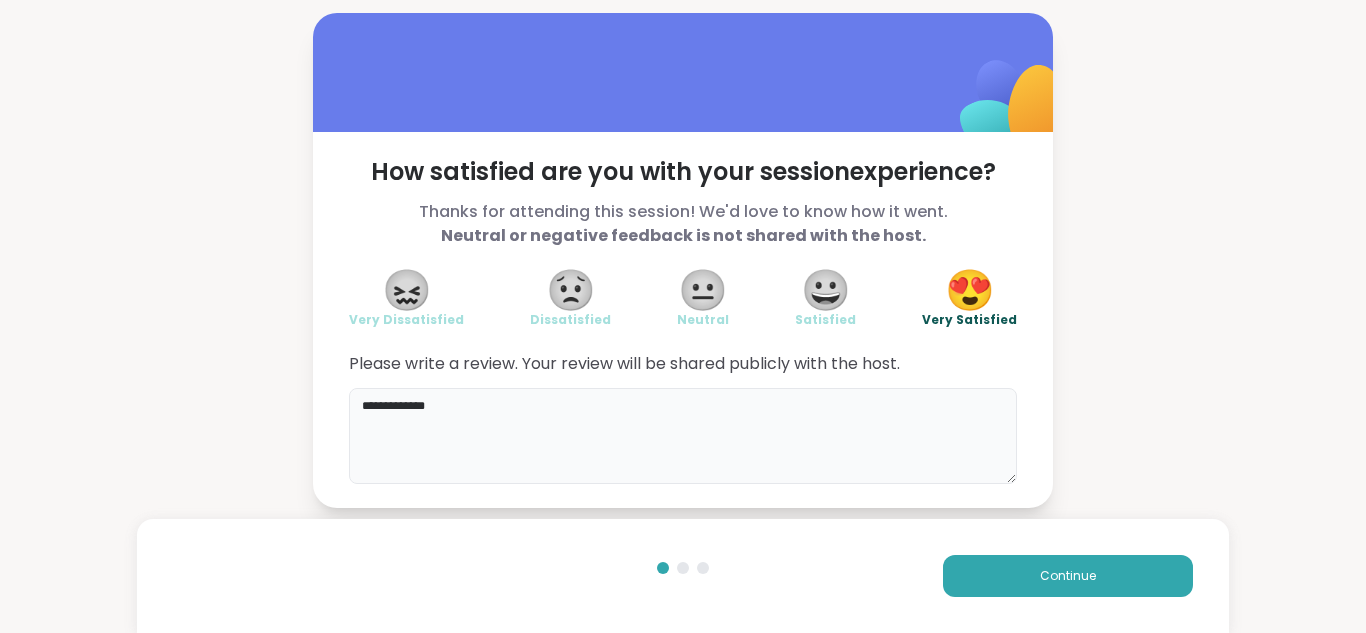 click on "**********" at bounding box center [683, 436] 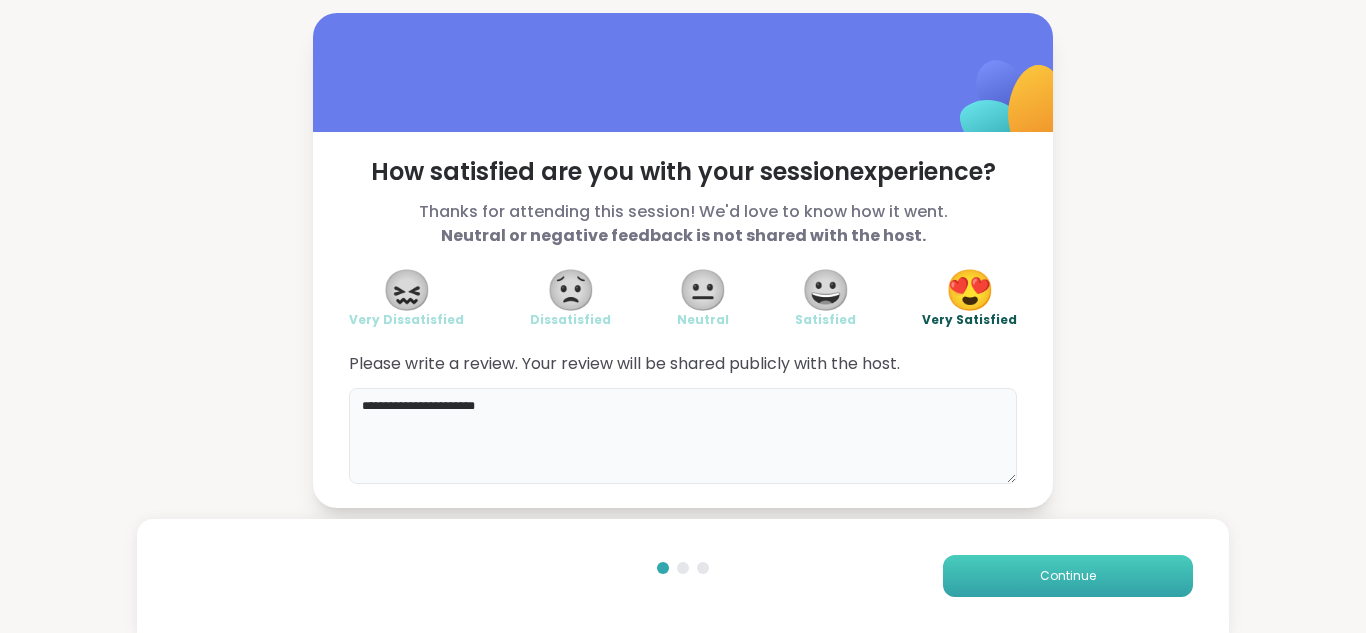 type on "**********" 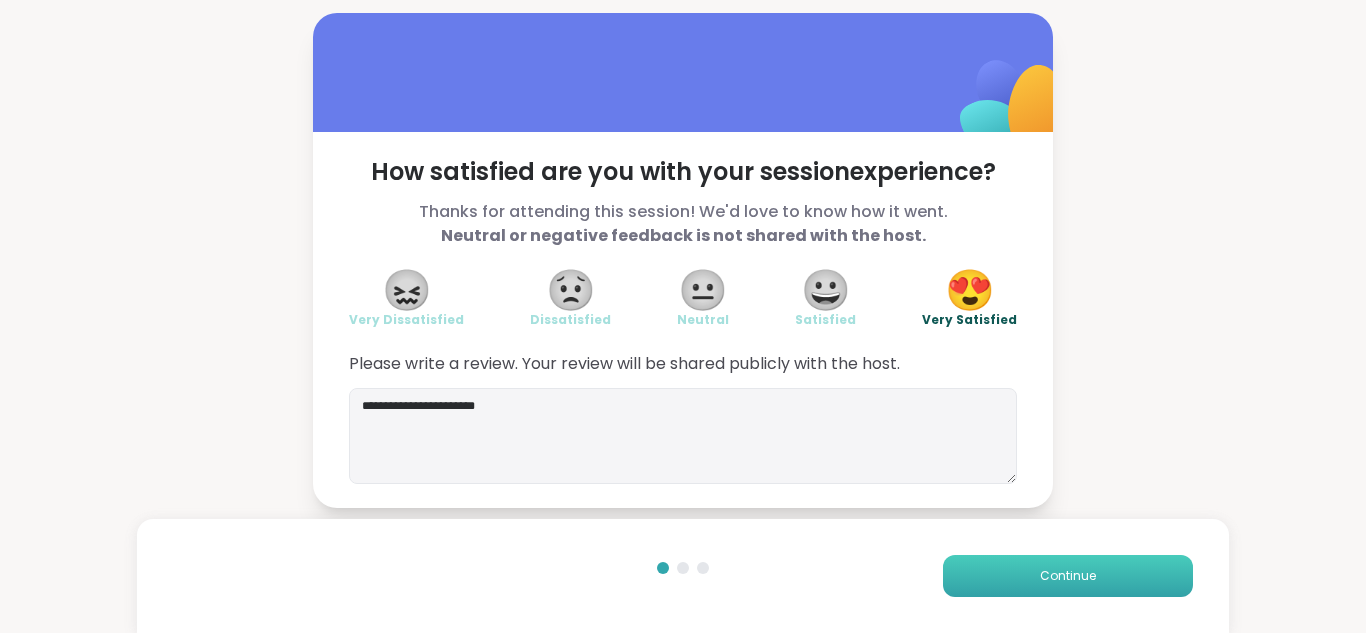 click on "Continue" at bounding box center (1068, 576) 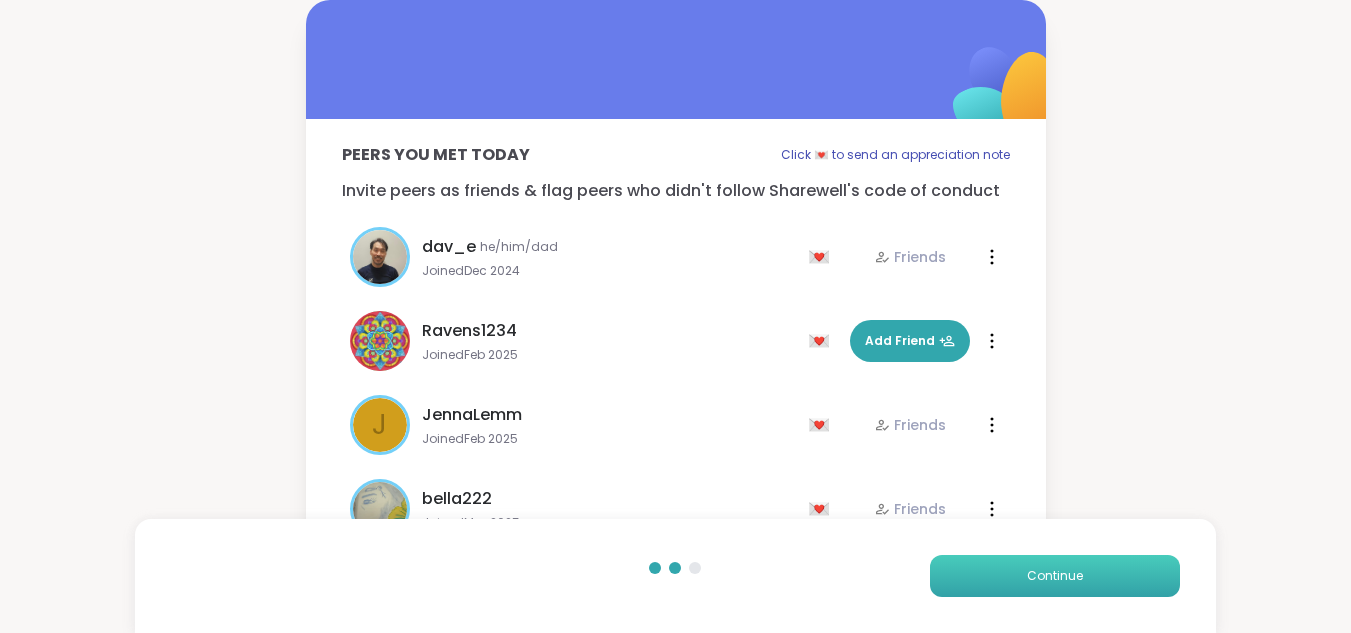click on "Continue" at bounding box center [1055, 576] 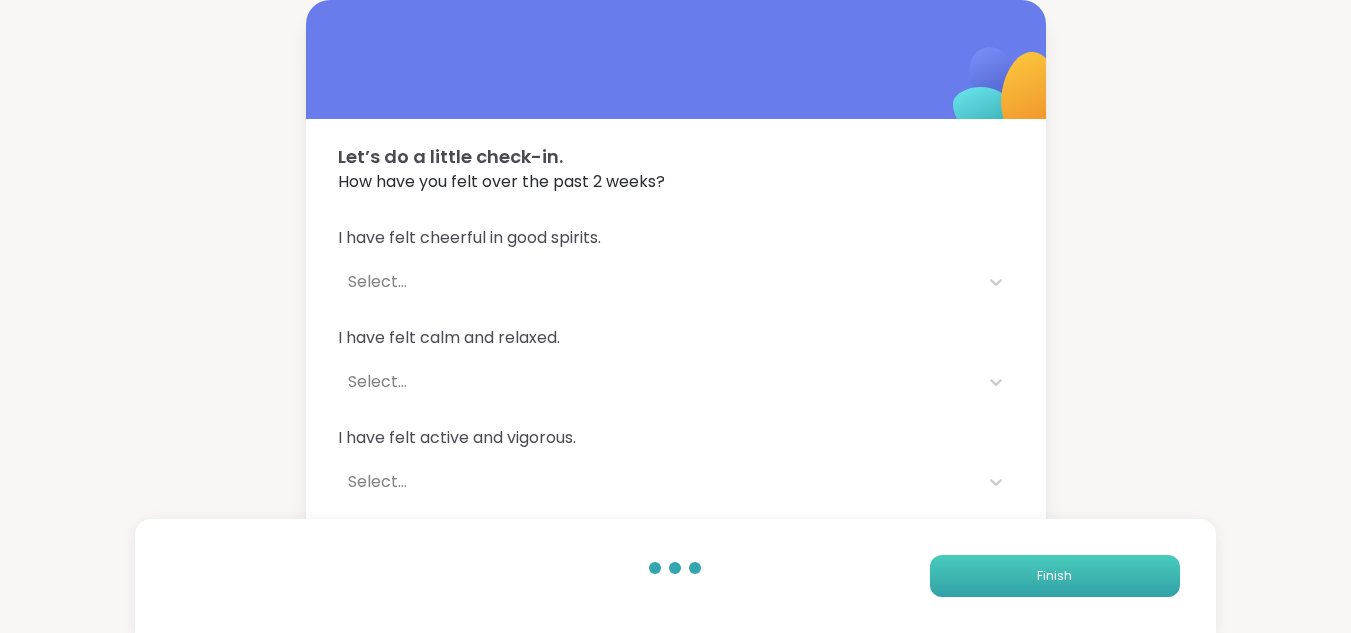 click on "Finish" at bounding box center (1055, 576) 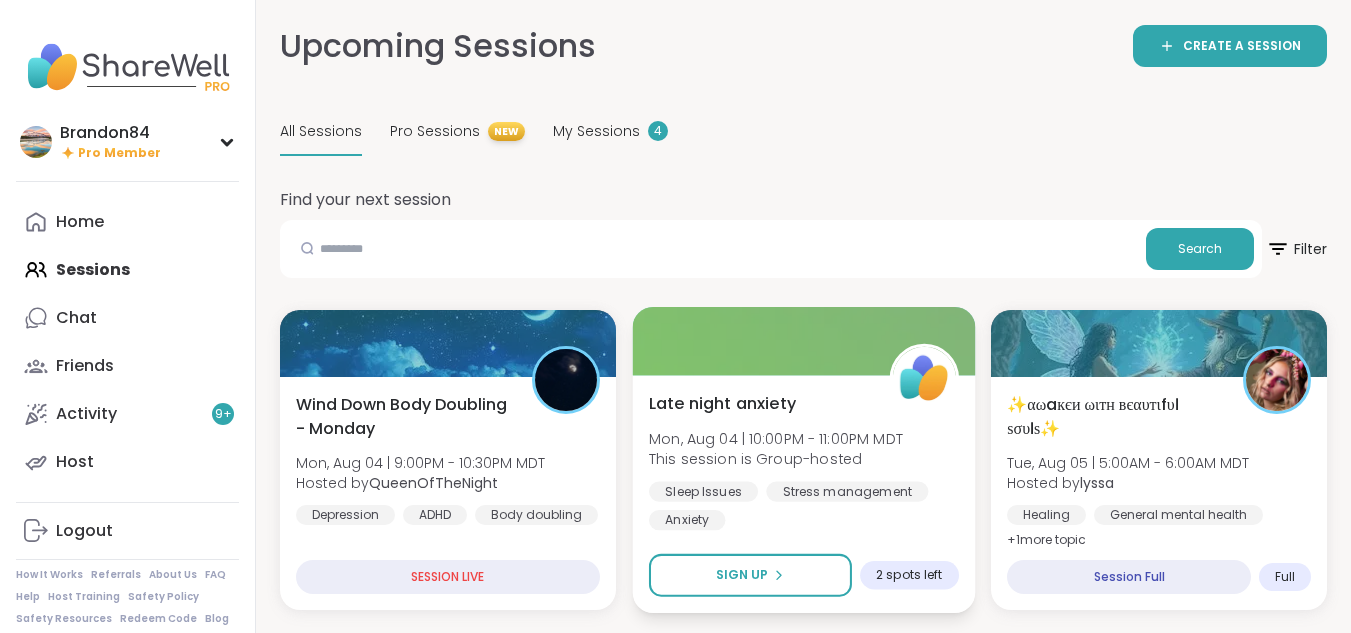 click on "Late night anxiety  Mon, Aug 04 | 10:00PM - 11:00PM MDT This session is Group-hosted Sleep Issues Stress management Anxiety Sign Up 2 spots left" at bounding box center [803, 494] 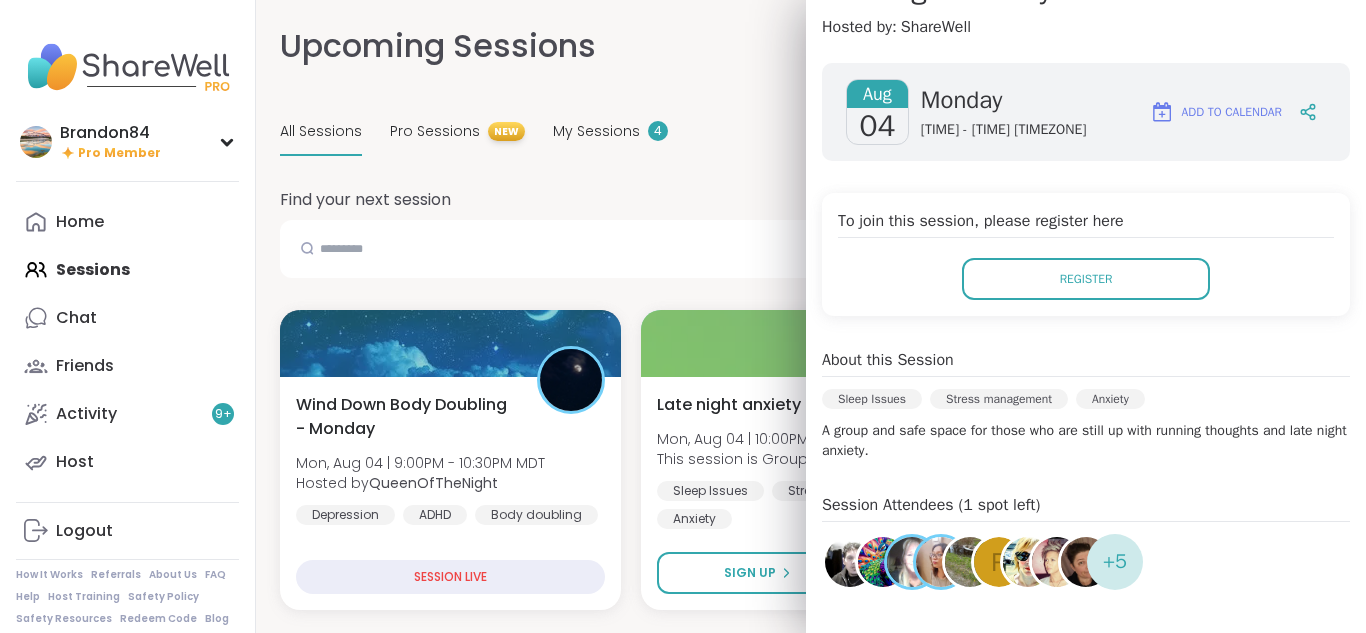 scroll, scrollTop: 331, scrollLeft: 0, axis: vertical 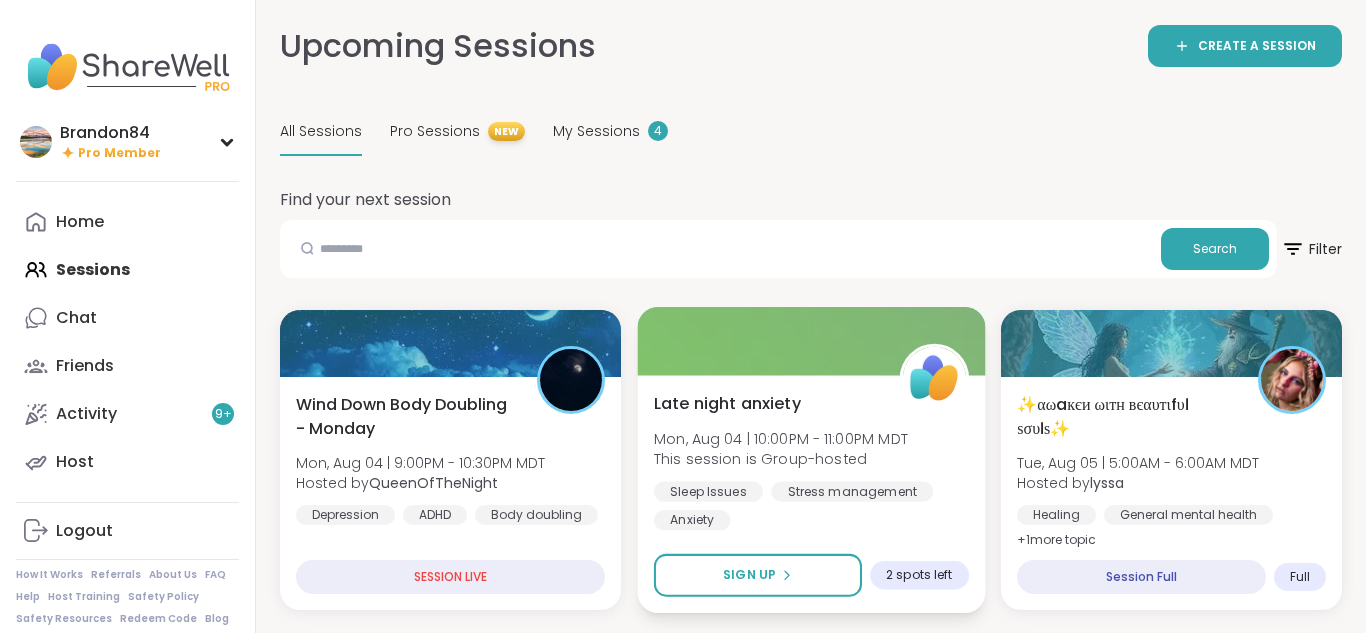 click at bounding box center (810, 341) 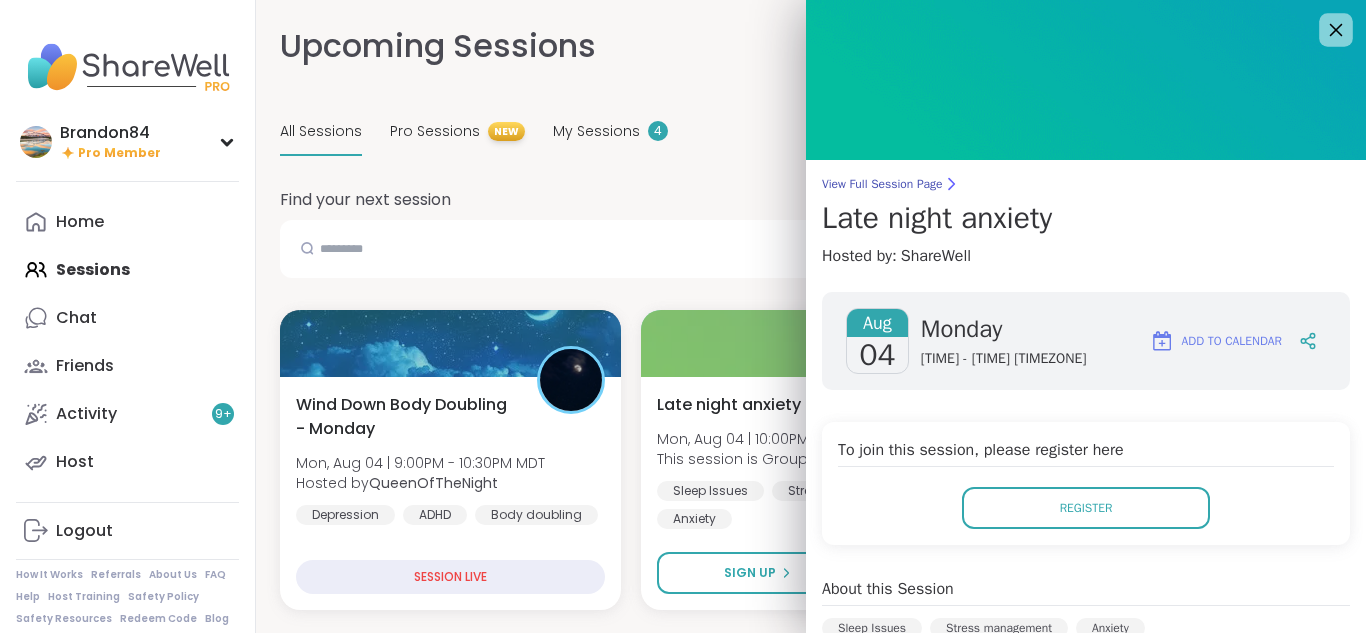 click 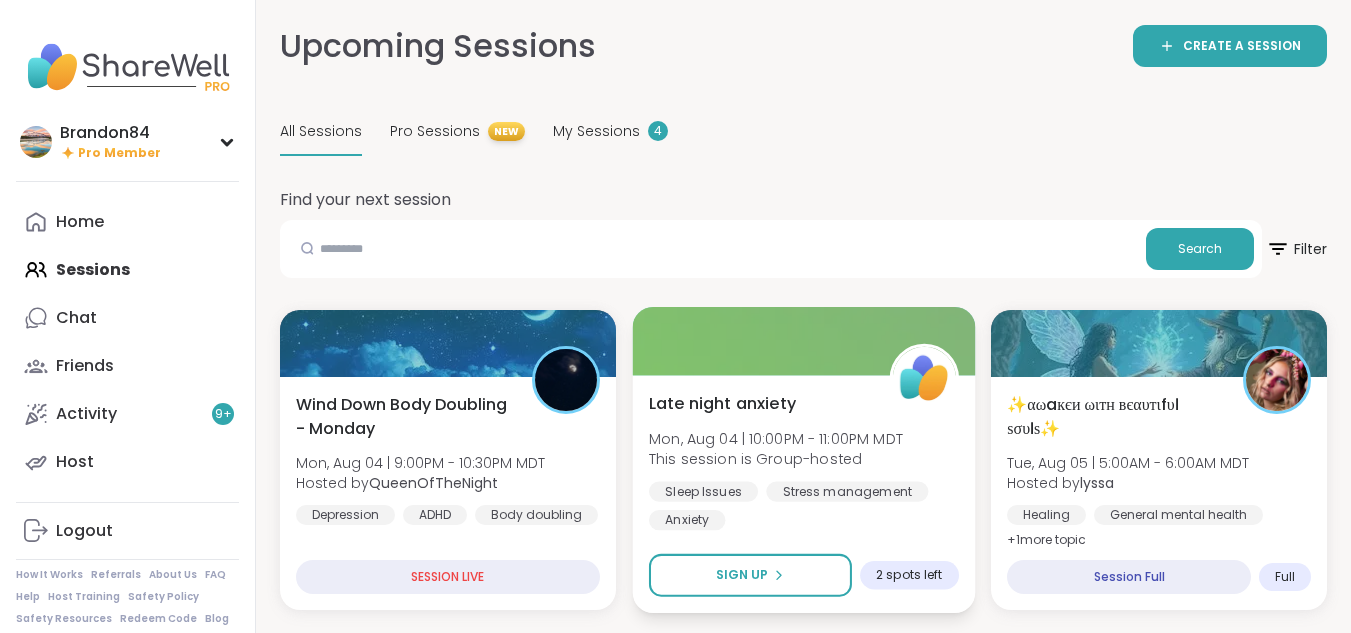 click on "Late night anxiety  Mon, Aug 04 | 10:00PM - 11:00PM MDT This session is Group-hosted Sleep Issues Stress management Anxiety" at bounding box center [804, 460] 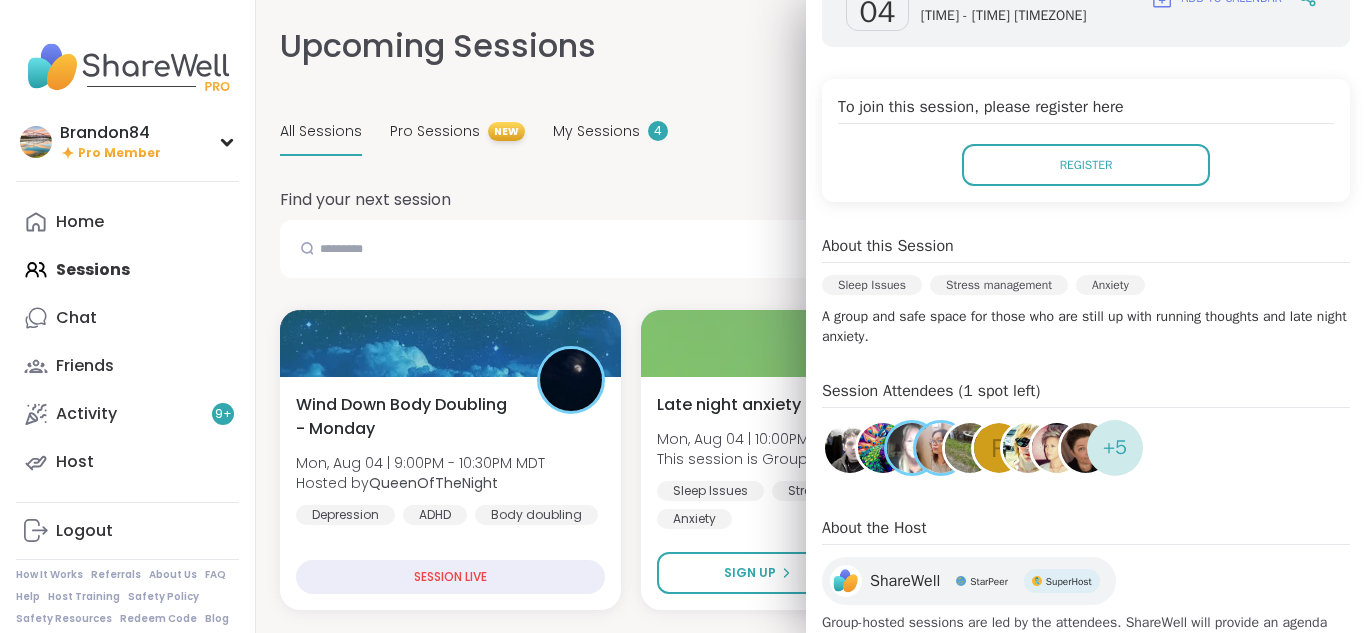 scroll, scrollTop: 388, scrollLeft: 0, axis: vertical 